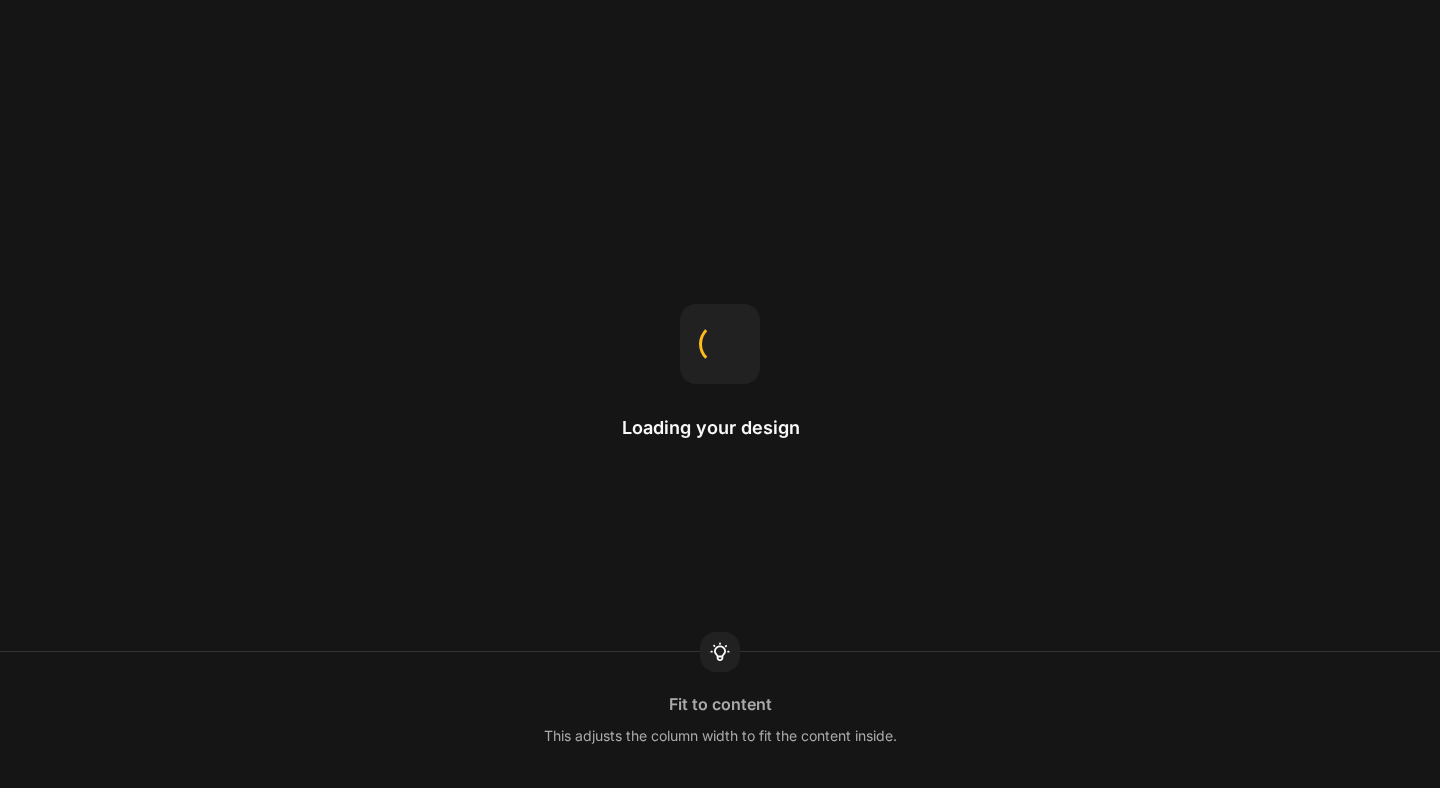 scroll, scrollTop: 0, scrollLeft: 0, axis: both 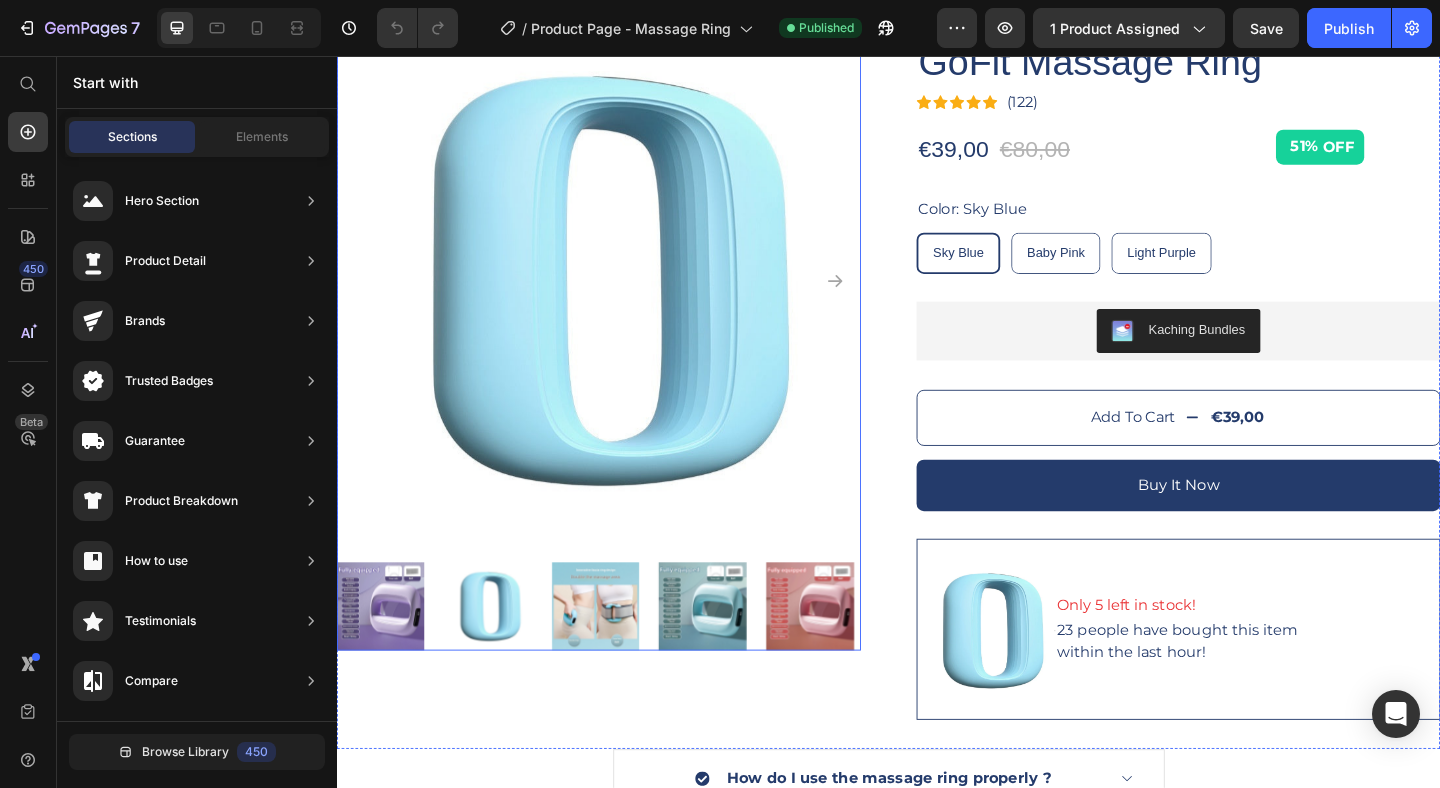 click at bounding box center (502, 655) 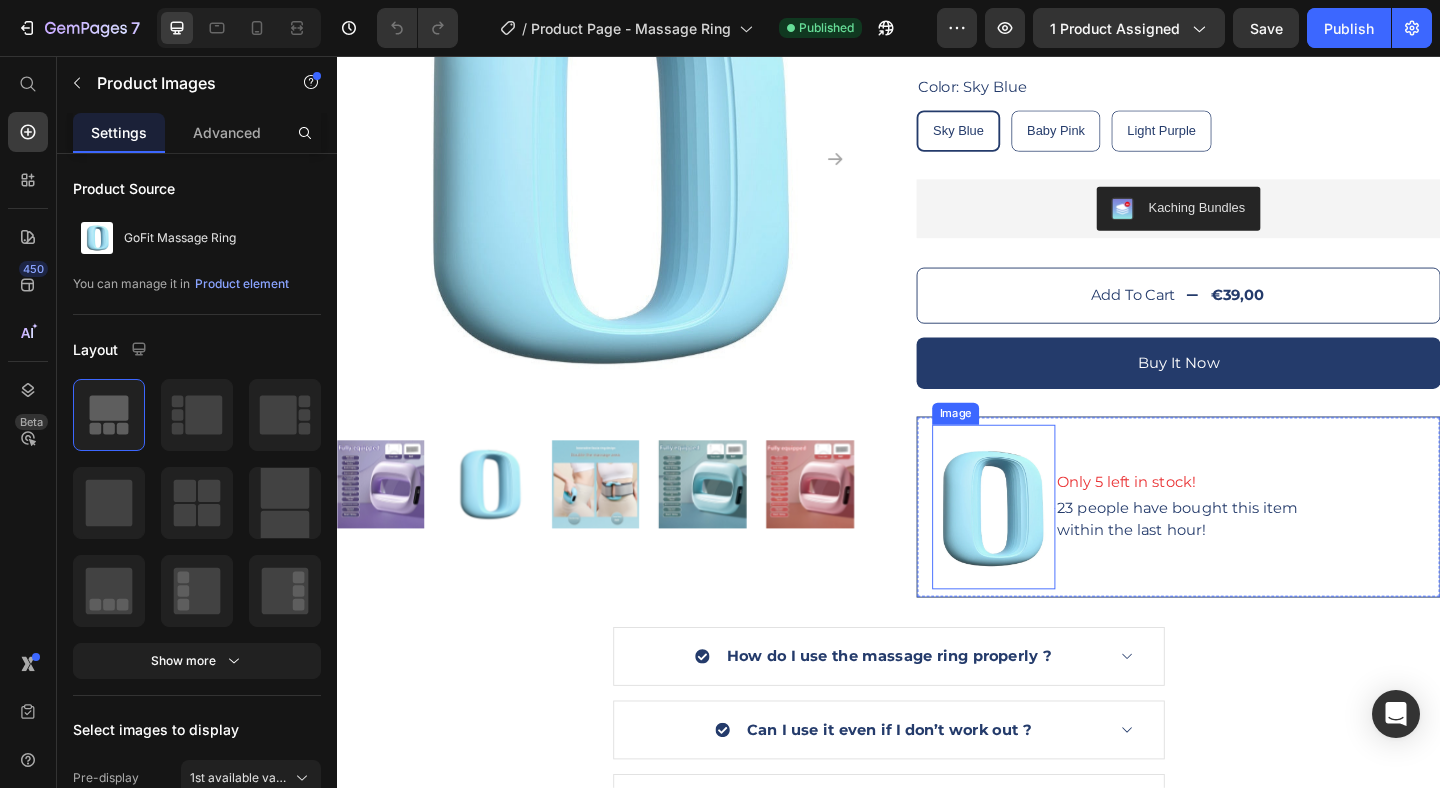 scroll, scrollTop: 242, scrollLeft: 0, axis: vertical 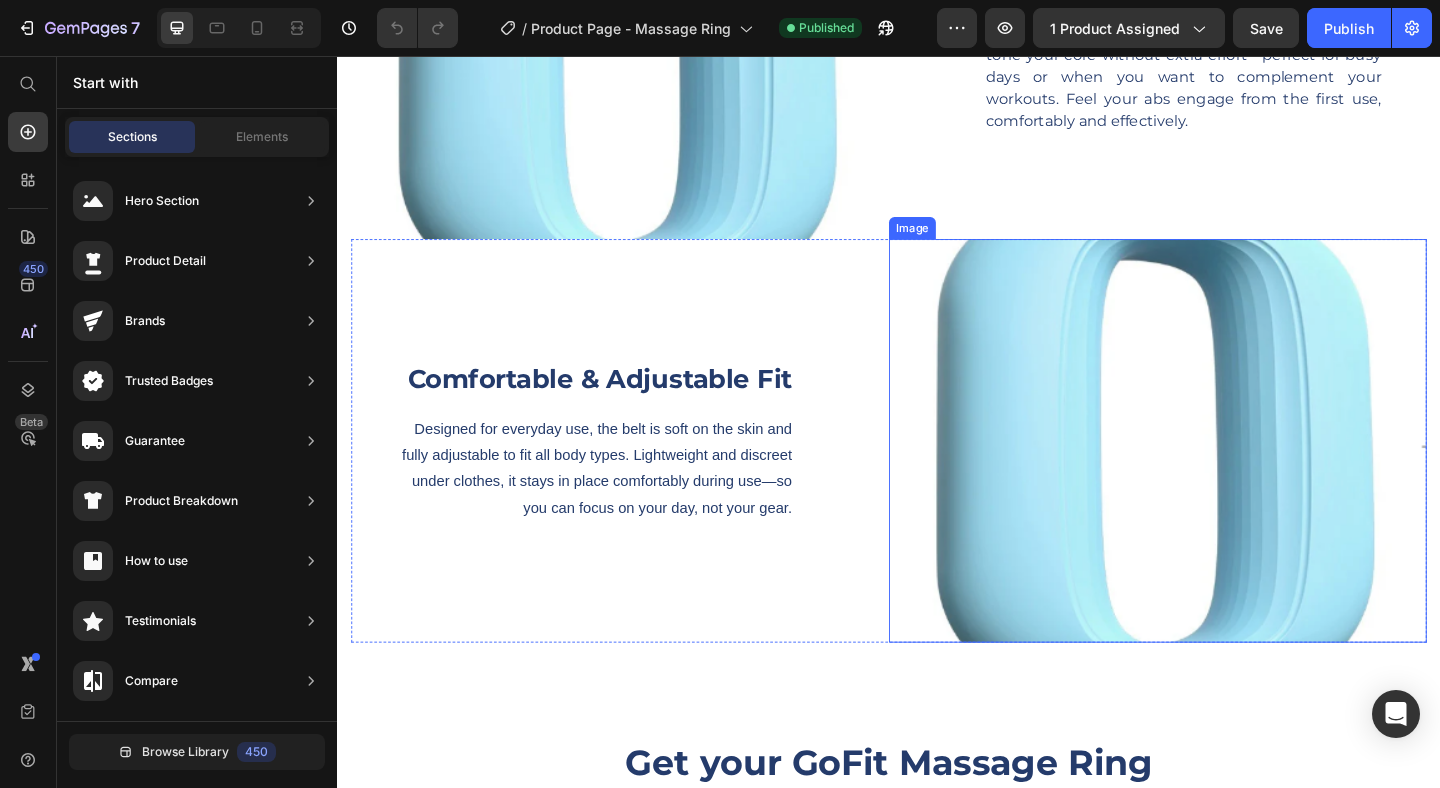 click at bounding box center (1229, 474) 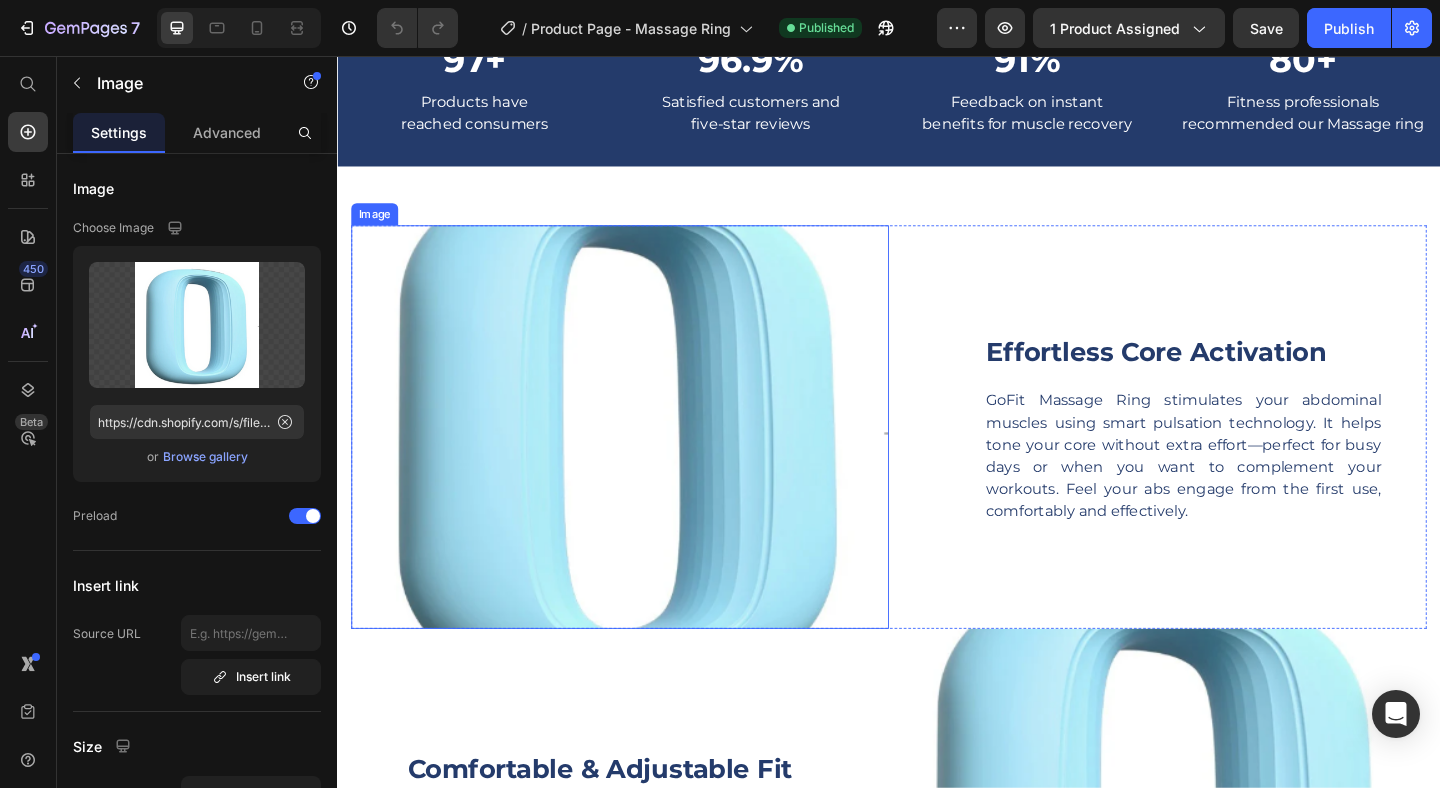 scroll, scrollTop: 1281, scrollLeft: 0, axis: vertical 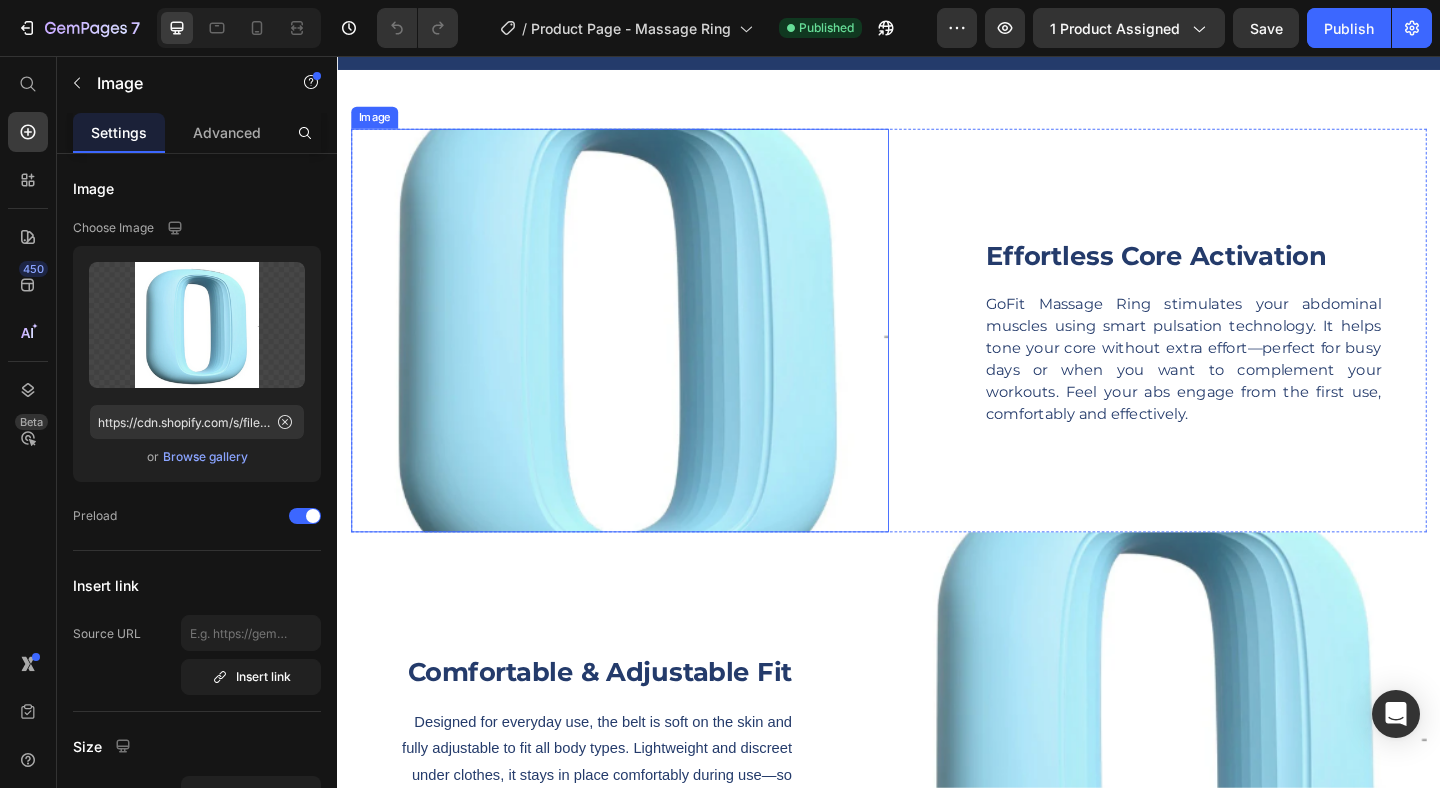 click at bounding box center (644, 354) 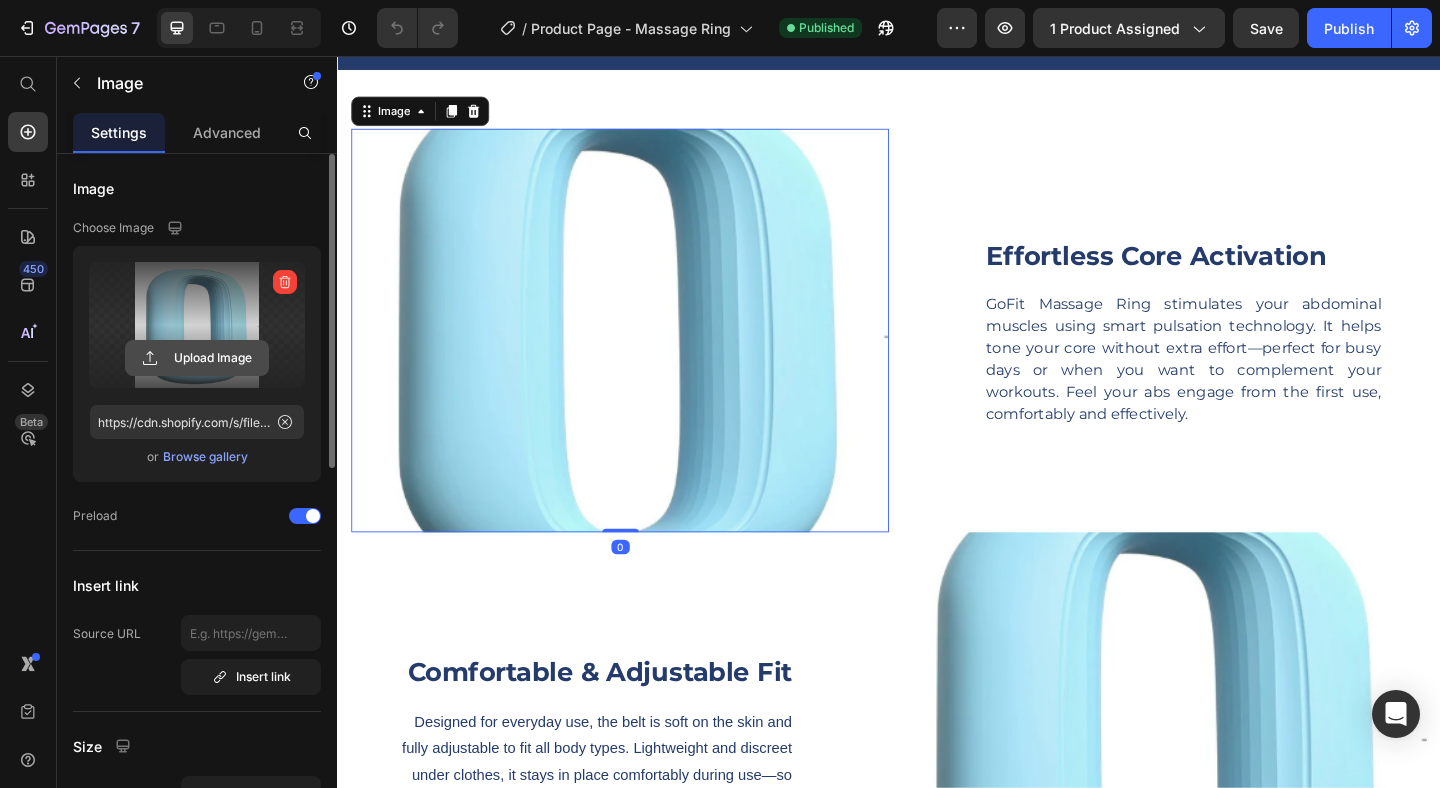 click 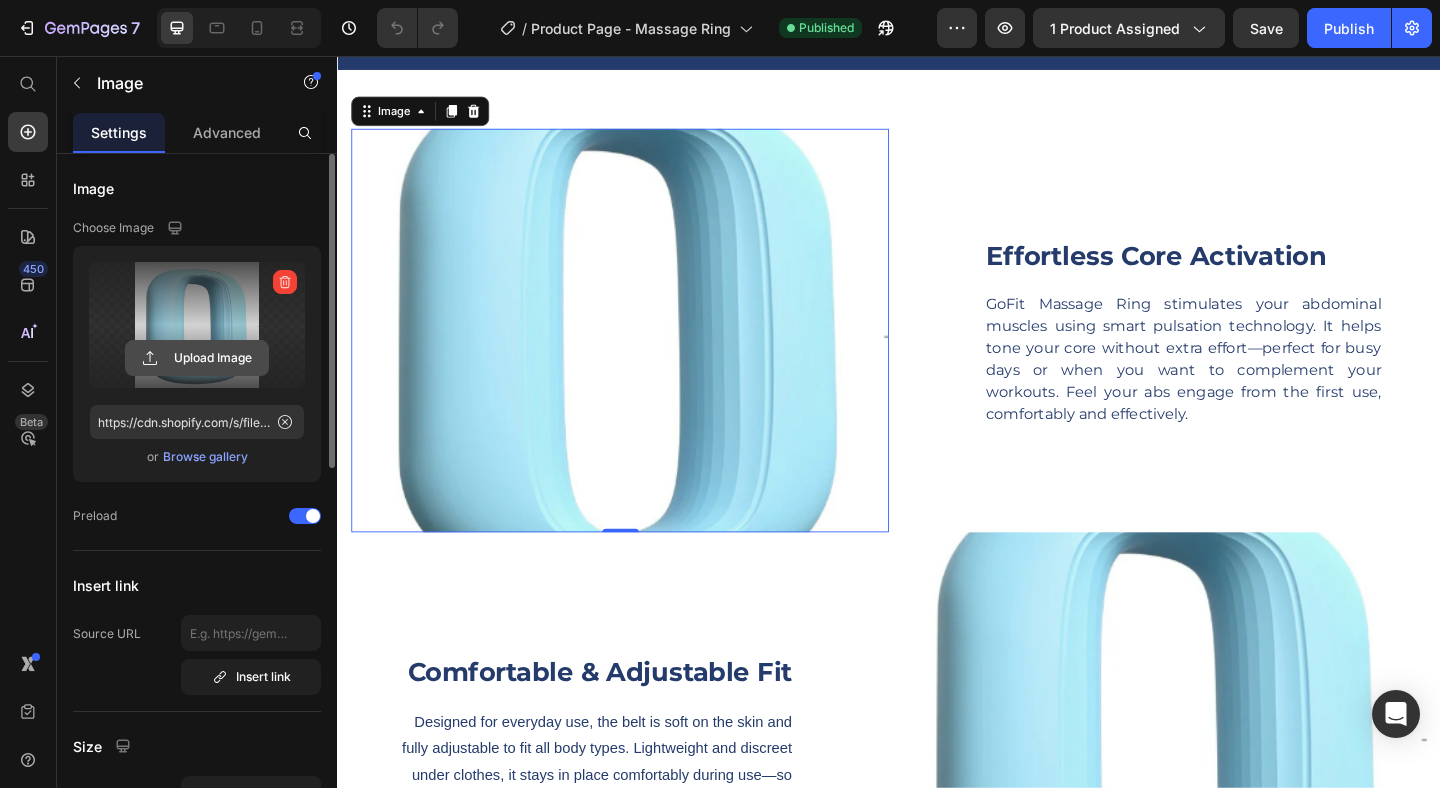 click 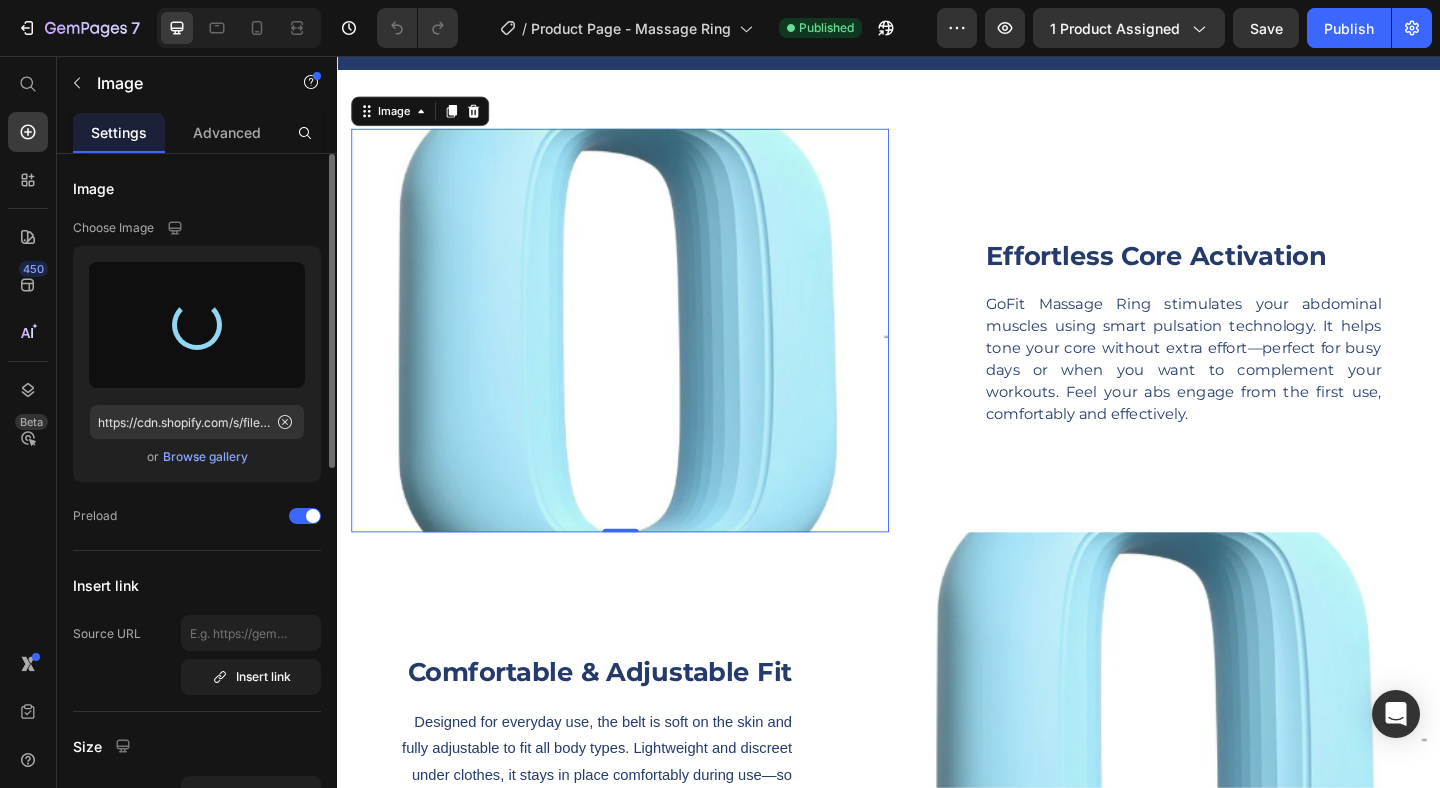 type on "https://cdn.shopify.com/s/files/1/0891/0579/3355/files/gempages_556128774173754122-abfd9865-1ee7-41fe-9c40-607eb997edf0.png" 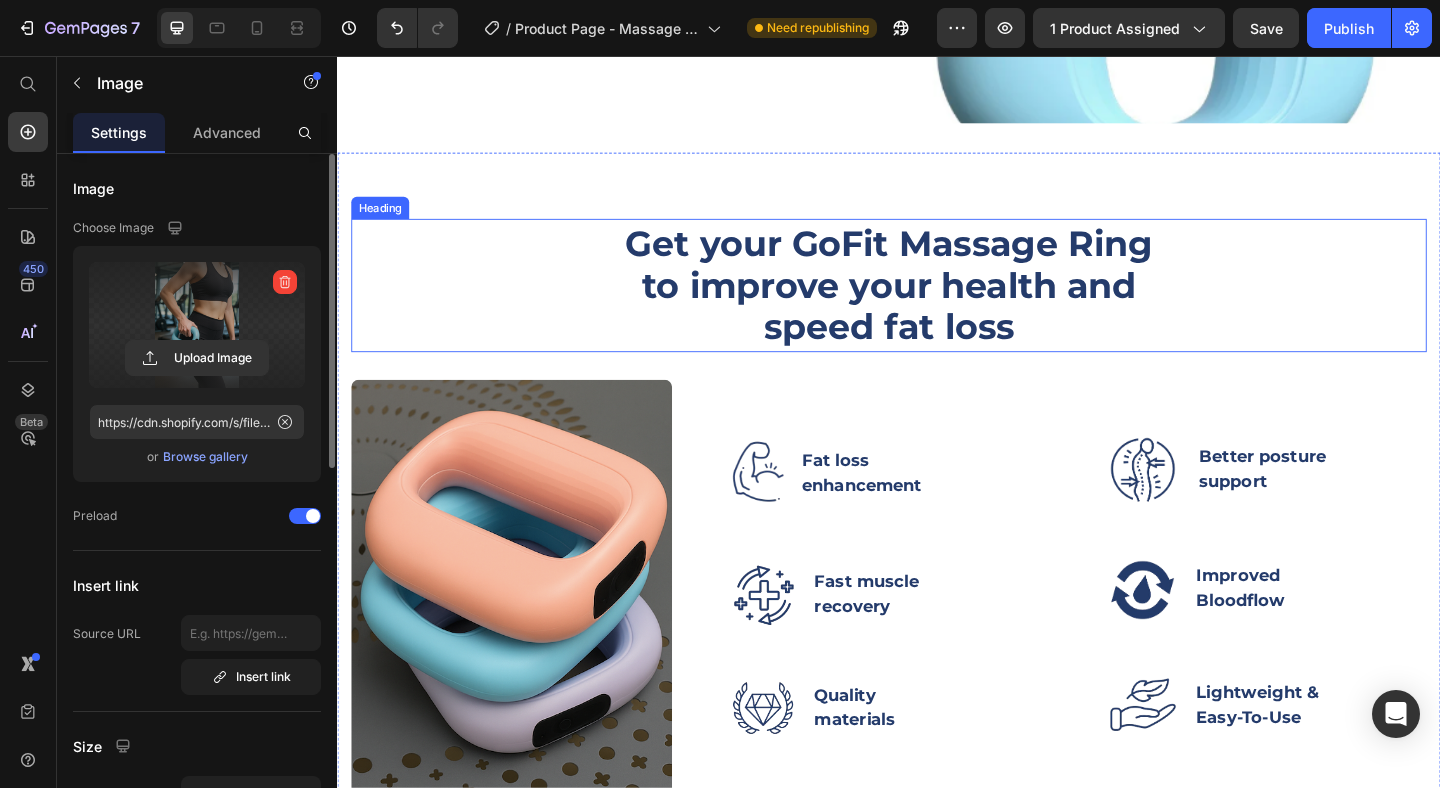 scroll, scrollTop: 1754, scrollLeft: 0, axis: vertical 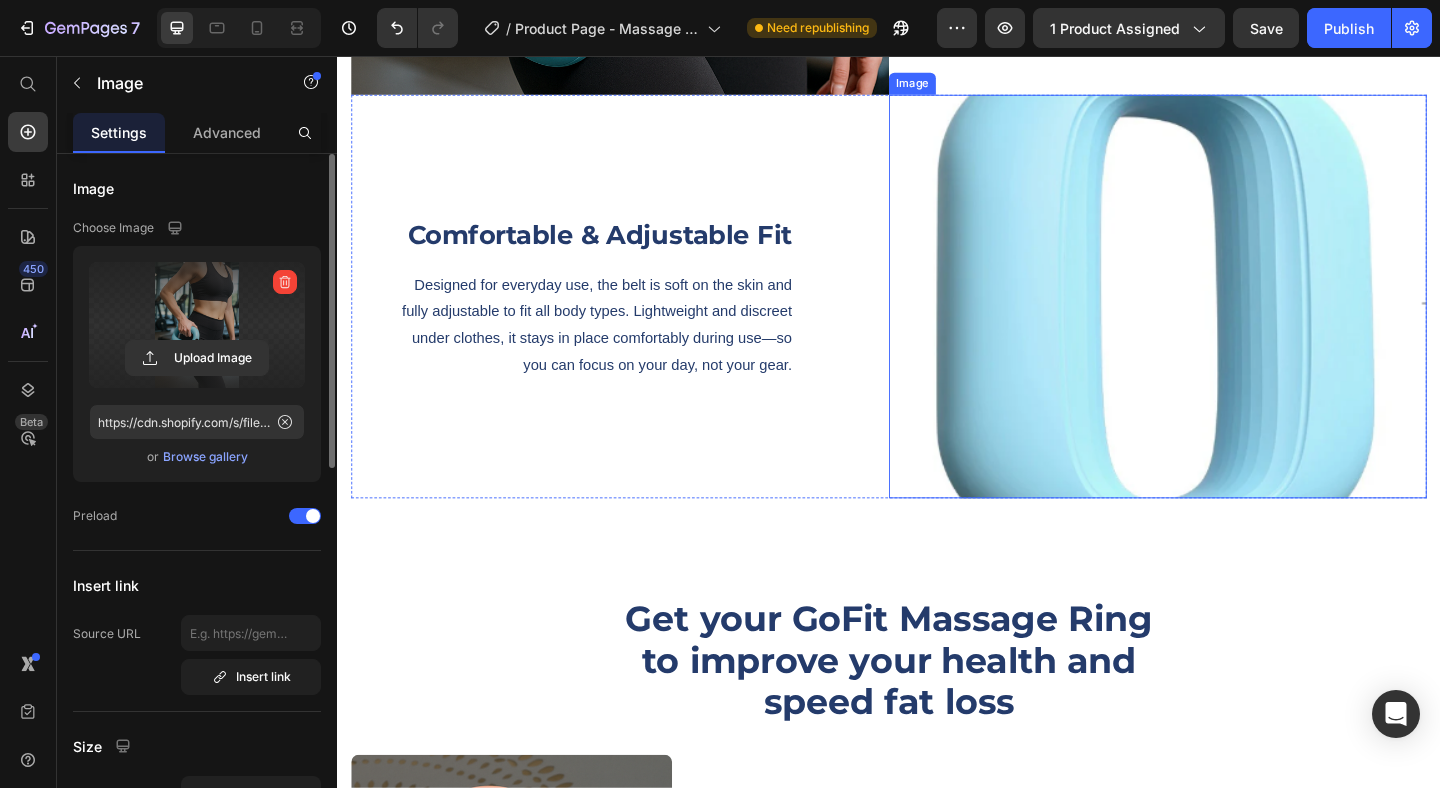 click at bounding box center (1229, 317) 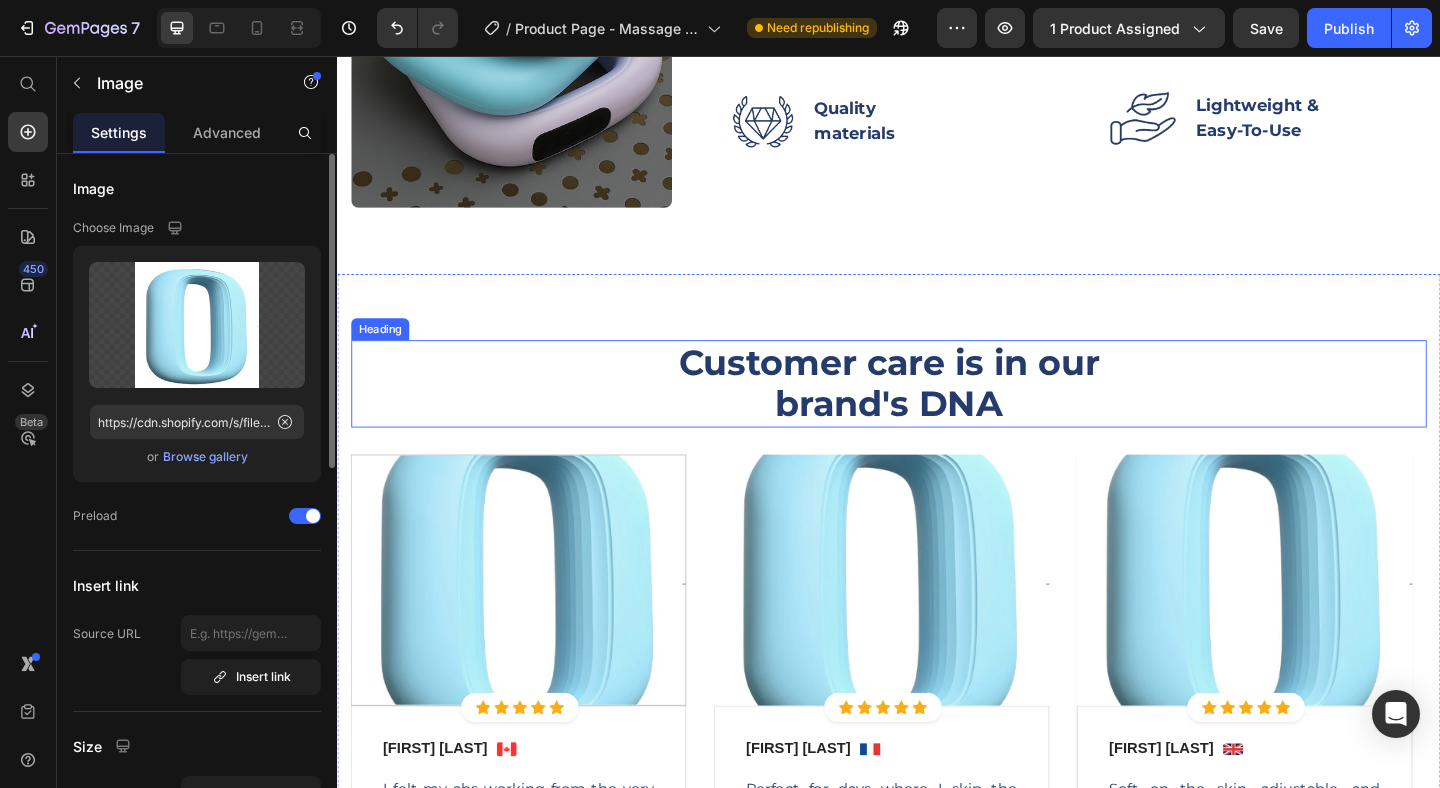 scroll, scrollTop: 2876, scrollLeft: 0, axis: vertical 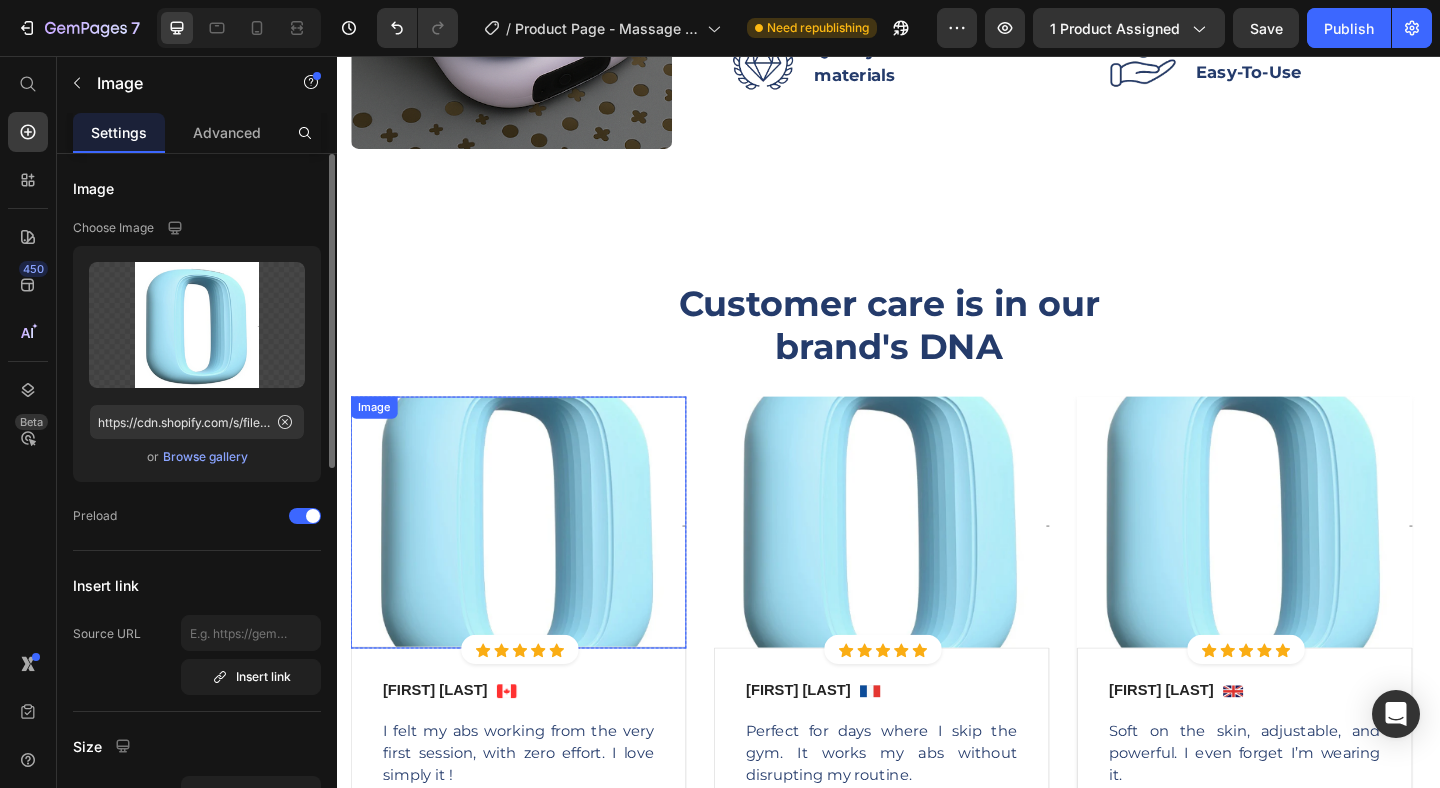 click at bounding box center (534, 563) 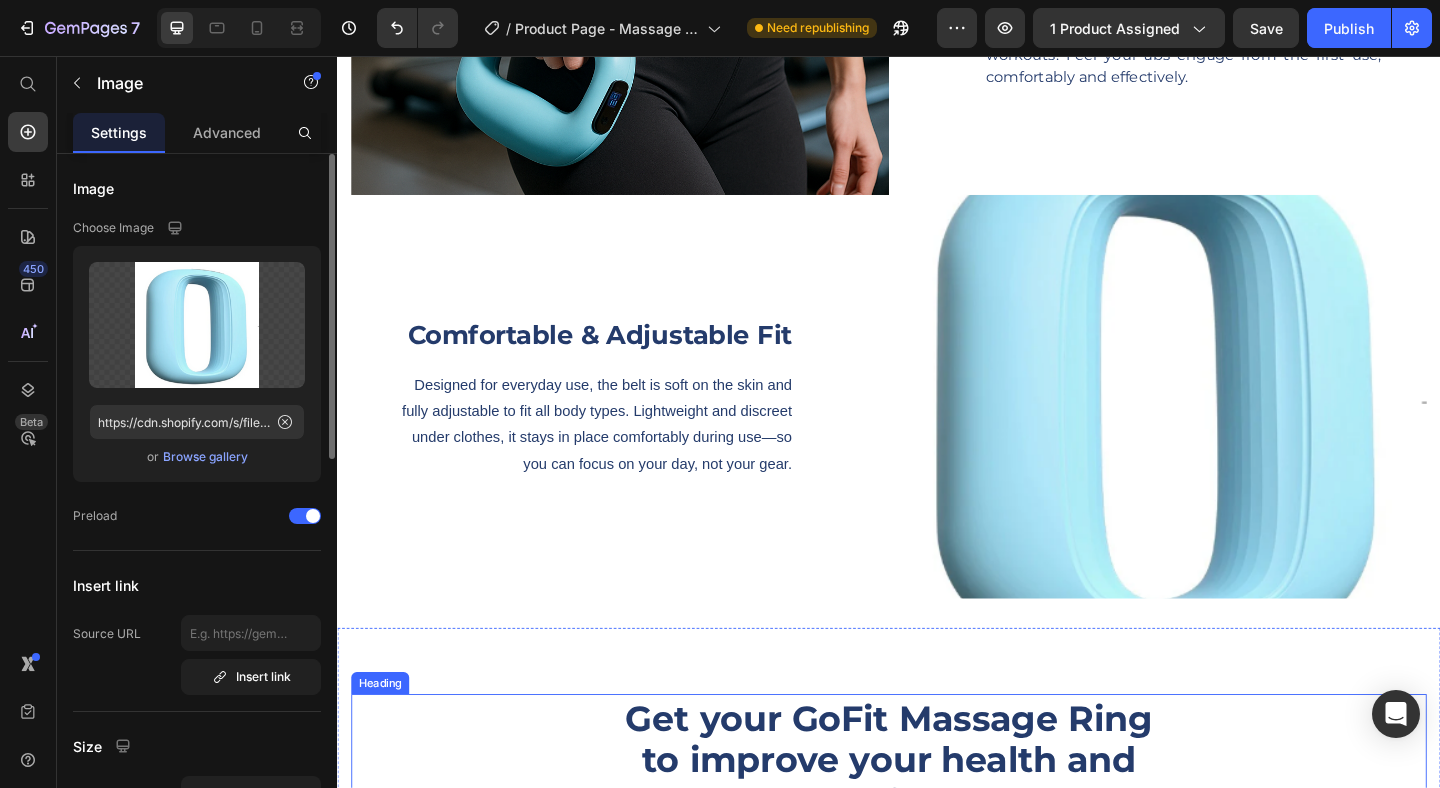 scroll, scrollTop: 1589, scrollLeft: 0, axis: vertical 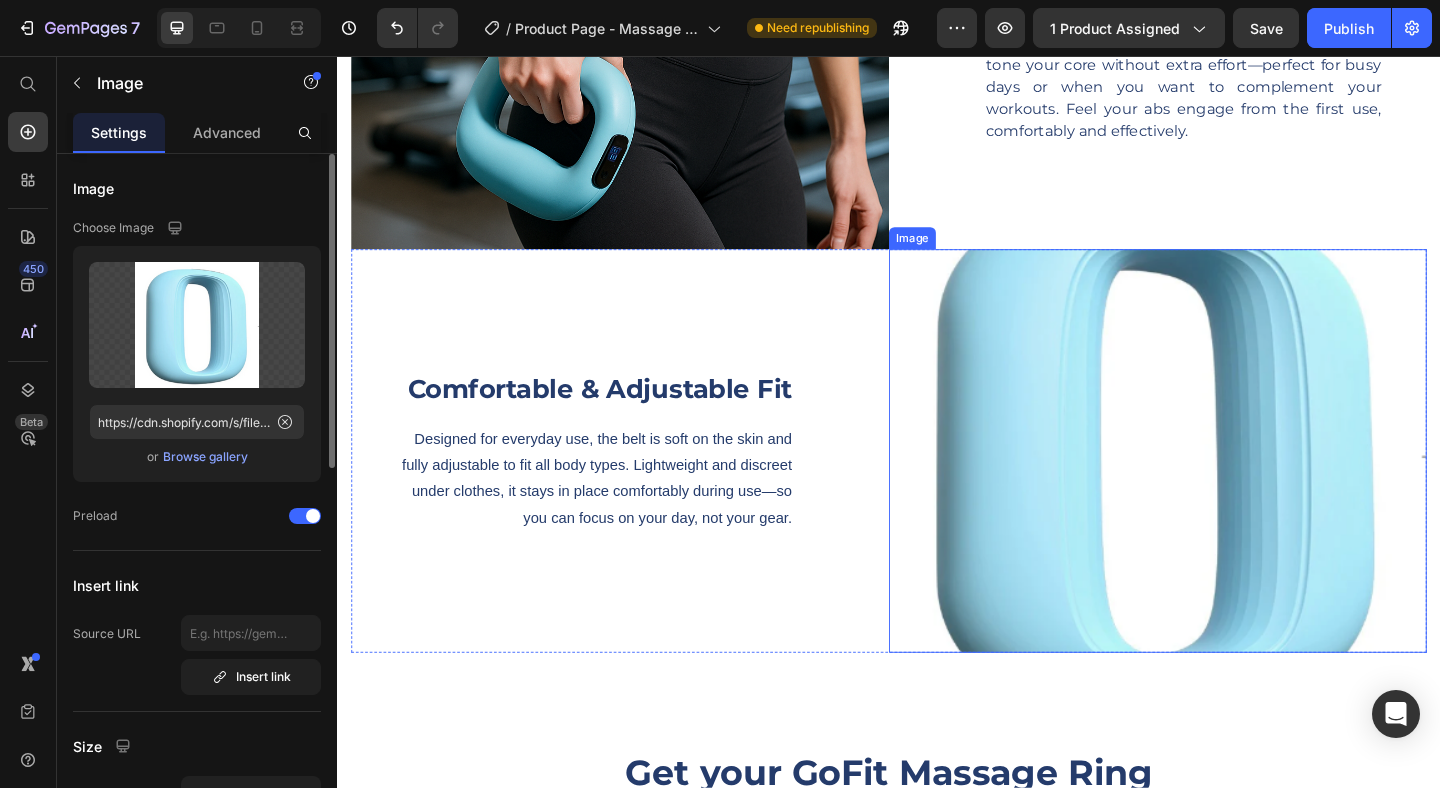 click at bounding box center [1229, 485] 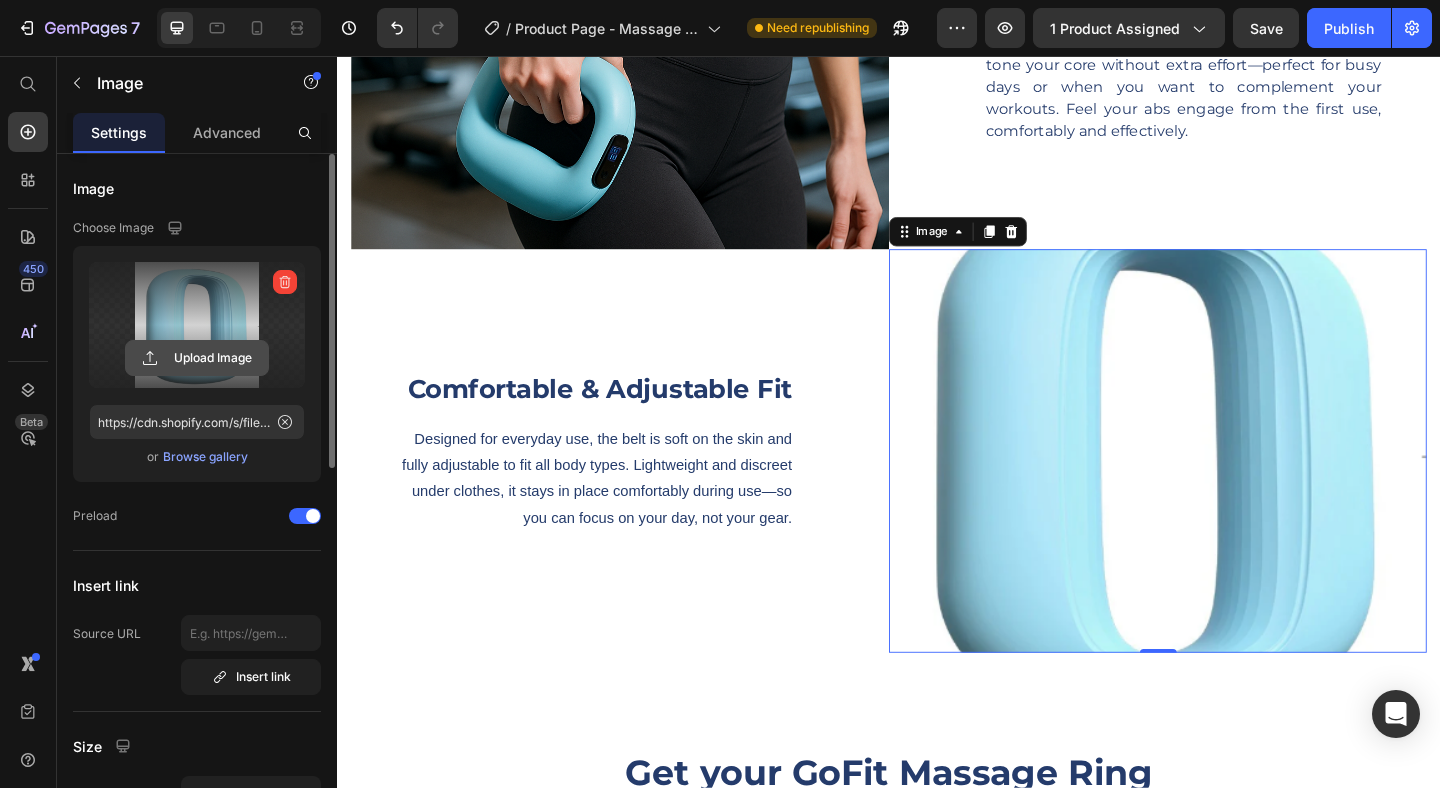 click 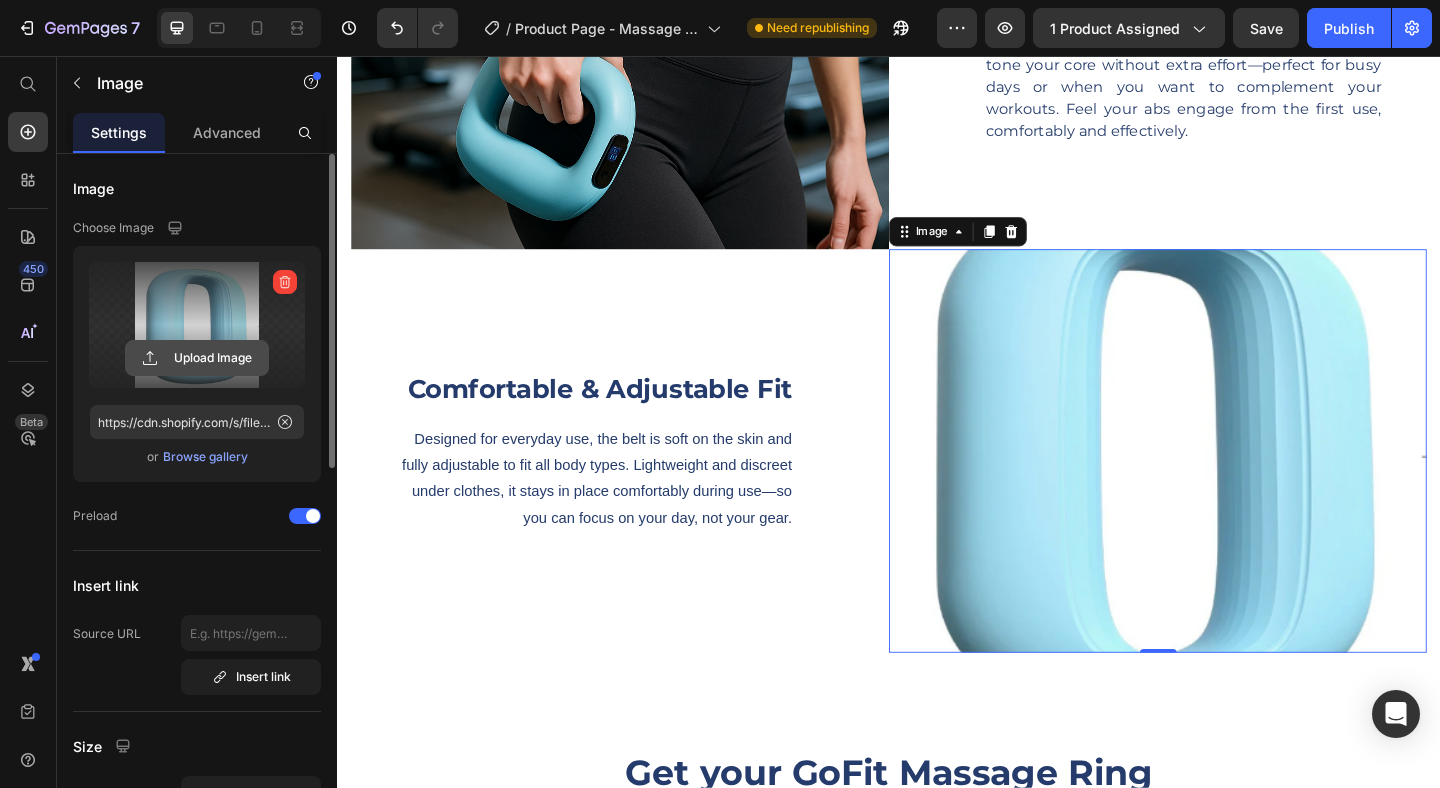 click 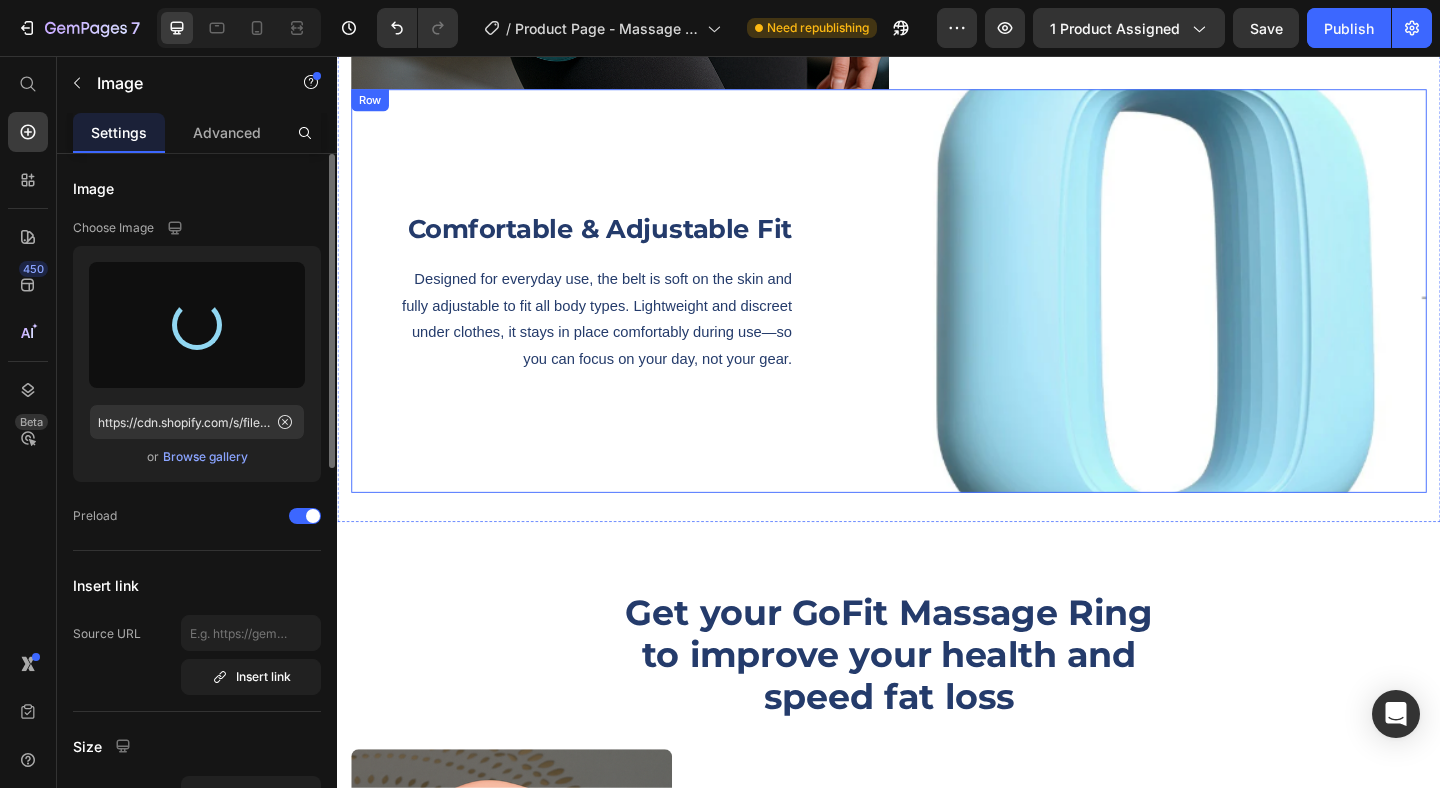 scroll, scrollTop: 1691, scrollLeft: 0, axis: vertical 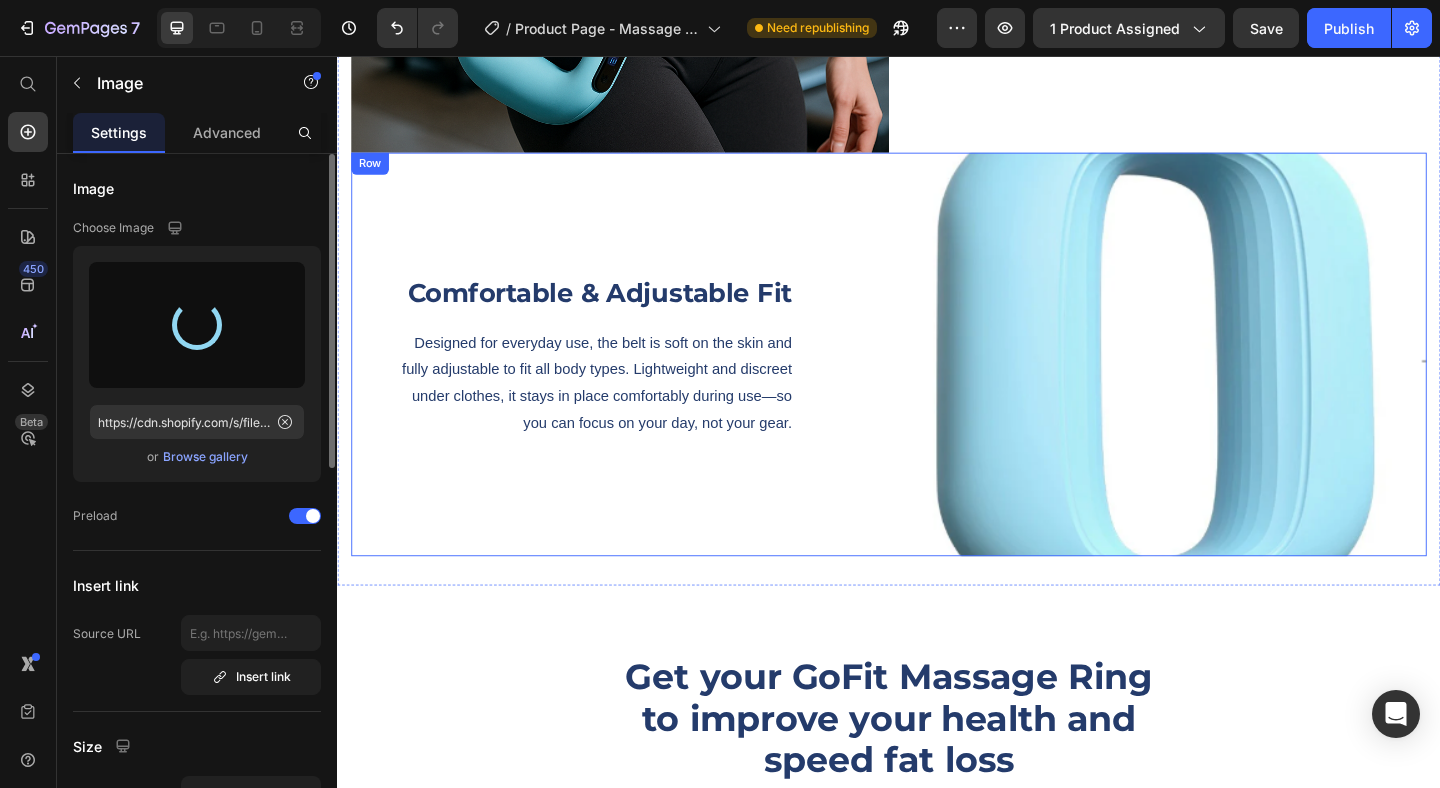 type on "https://cdn.shopify.com/s/files/1/0891/0579/3355/files/gempages_556128774173754122-e4e08ed2-a076-48df-bcc6-0618423881bd.png" 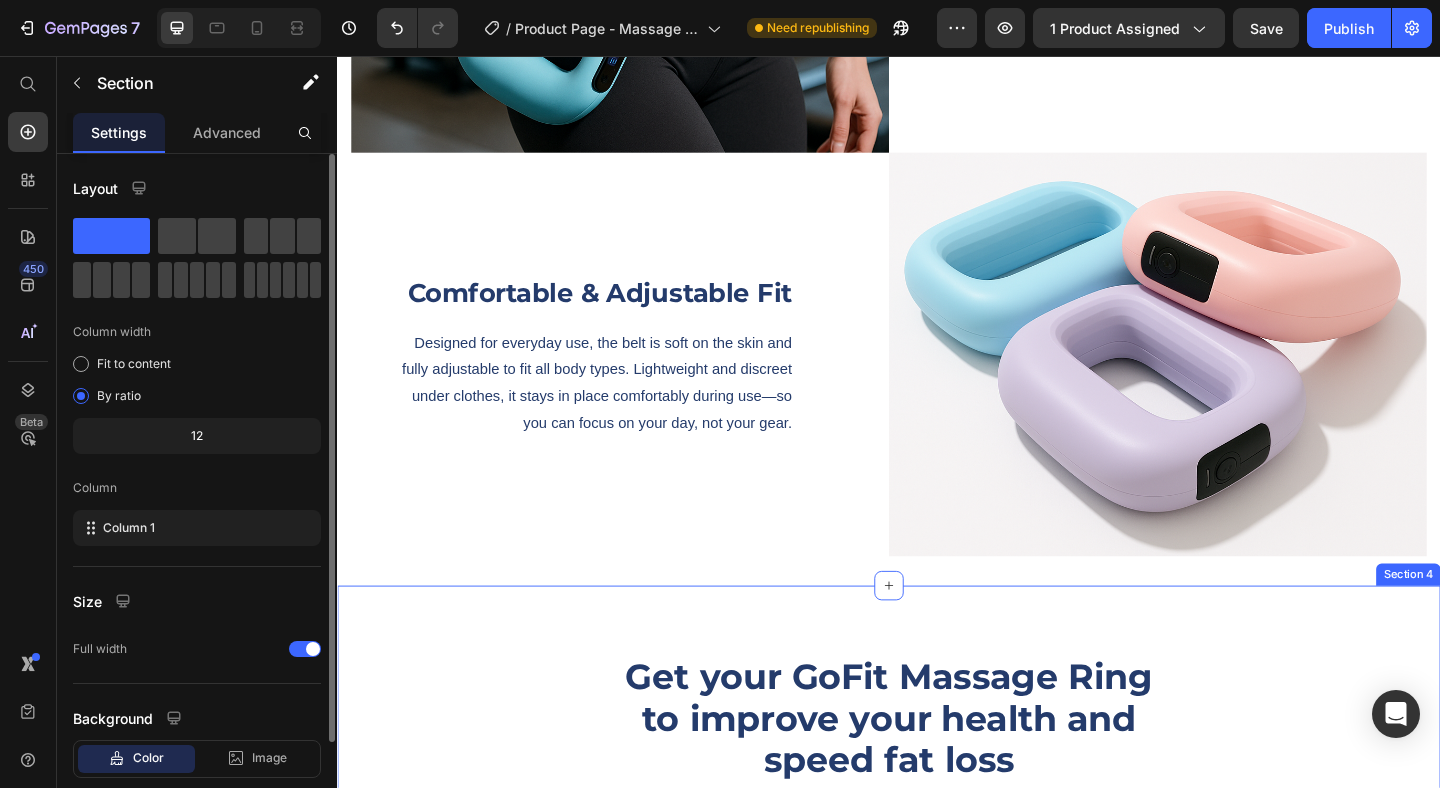 click on "Get your GoFit Massage Ring to improve your health and speed fat loss Heading Image Fat loss enhancement Text block Row Image Fast muscle recovery Text block Row Image Quality materials Text block Row Image Image Better posture support Text block Row Image Improved Bloodflow Text block Row Image Lightweight & Easy-To-Use Text block Row Row Section 4" at bounding box center (937, 1016) 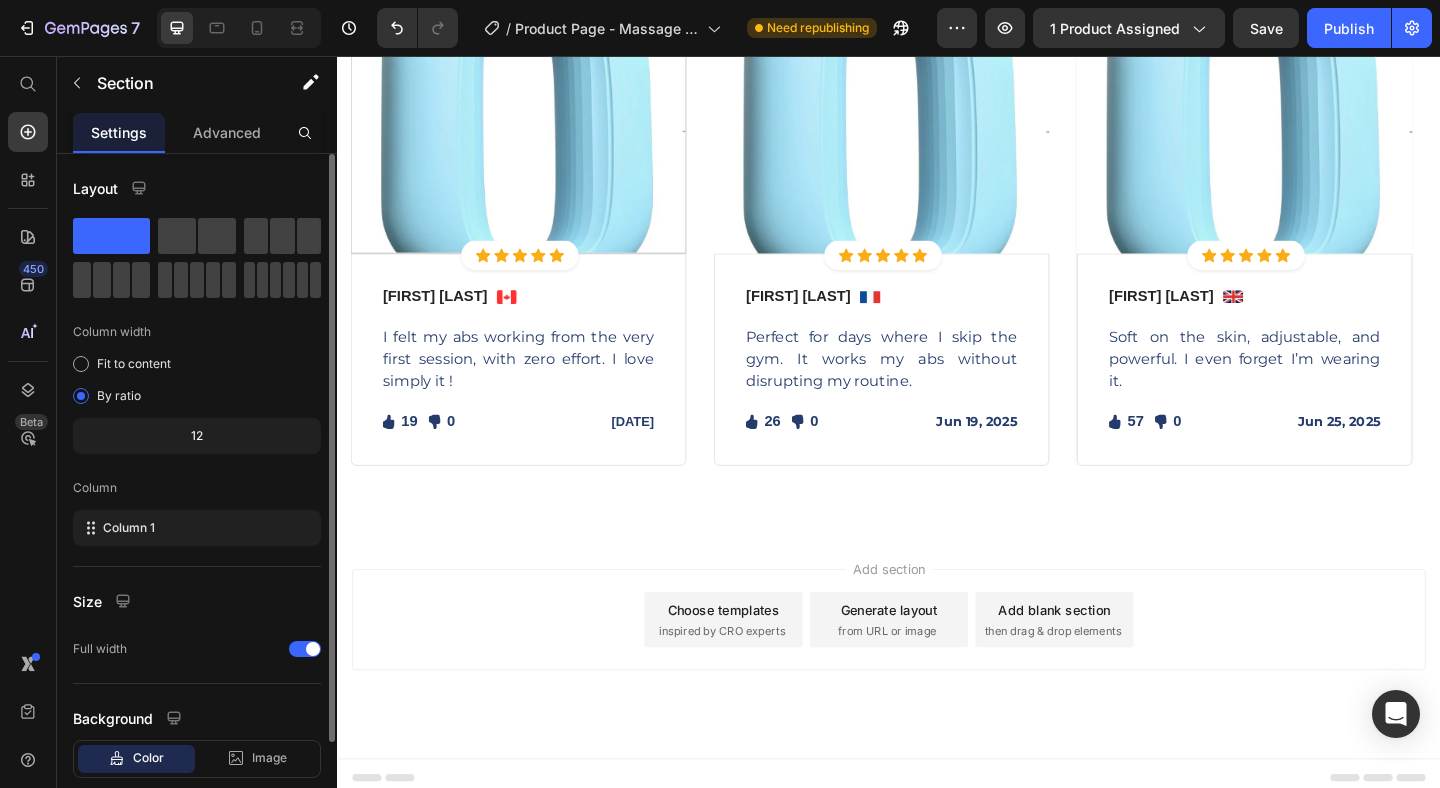 scroll, scrollTop: 3018, scrollLeft: 0, axis: vertical 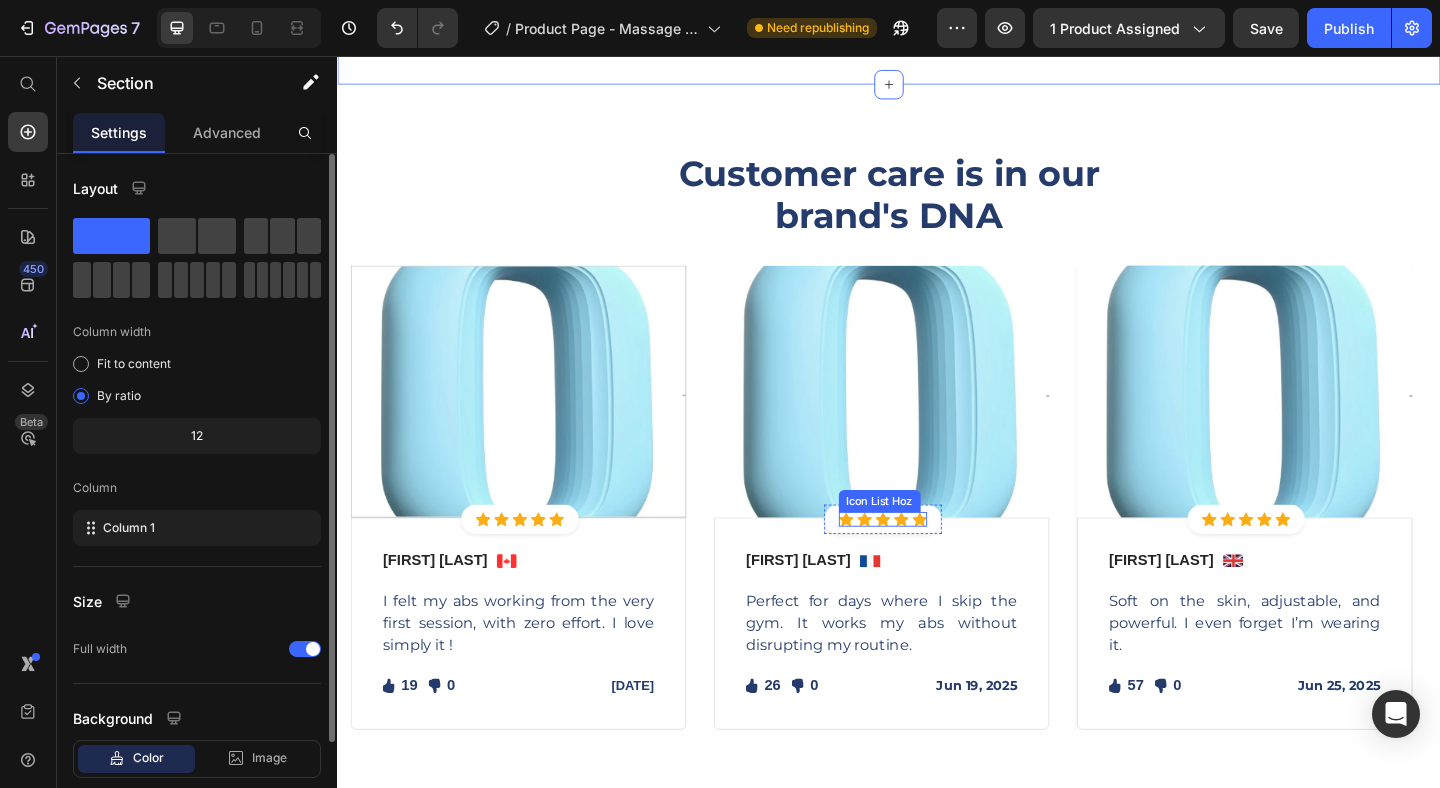 click on "Icon                Icon                Icon                Icon                Icon" at bounding box center (931, 560) 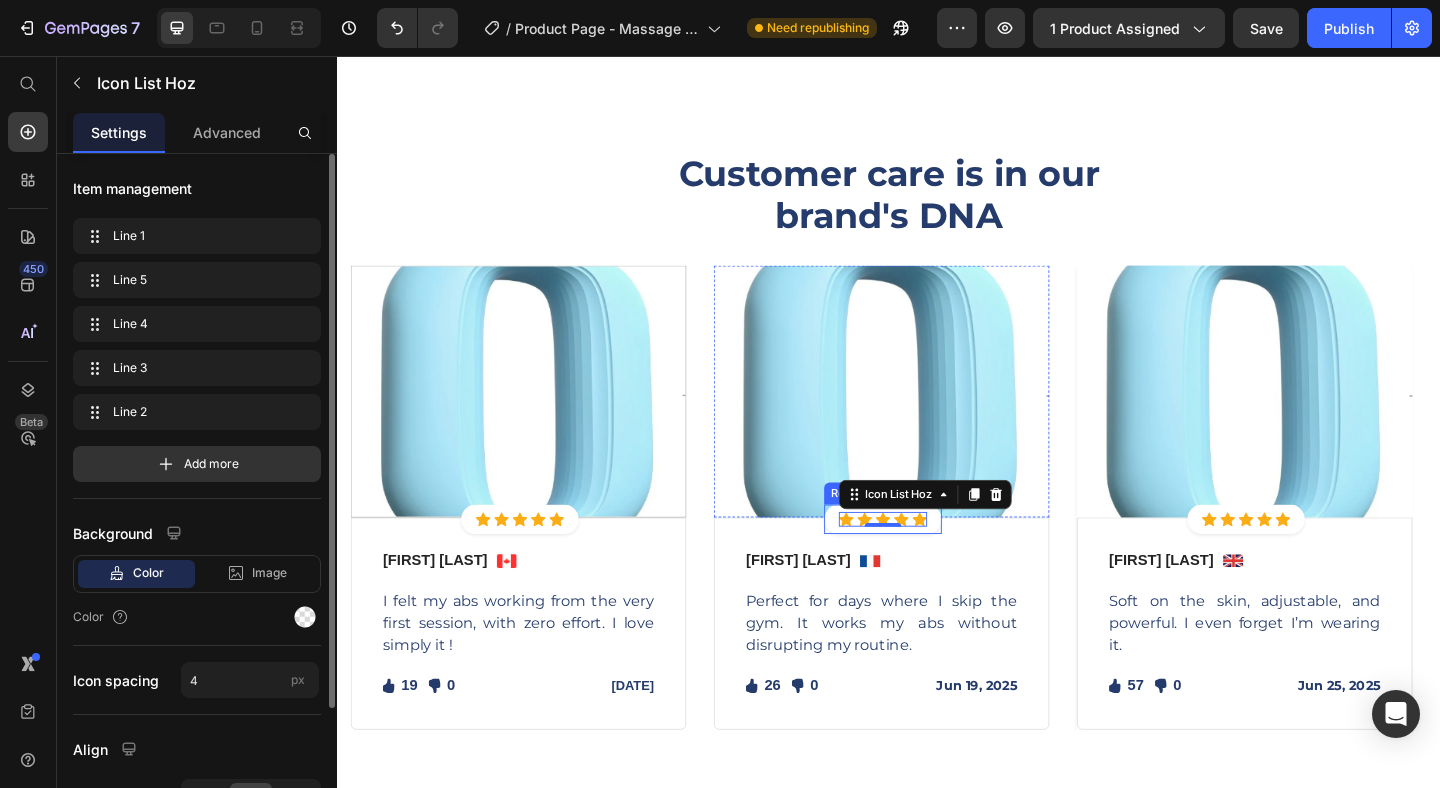 click on "Icon                Icon                Icon                Icon                Icon Icon List Hoz   0 Row" at bounding box center [931, 560] 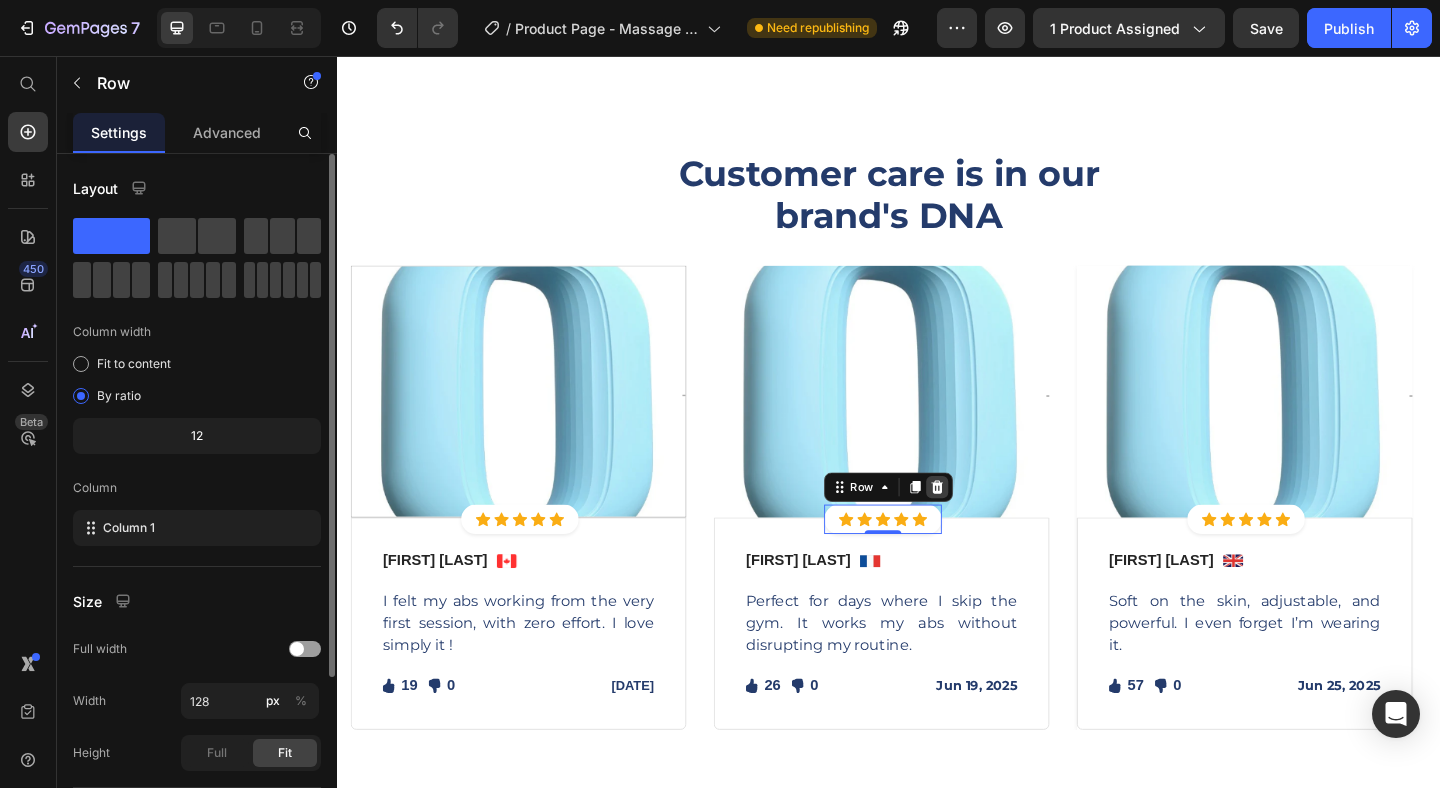 click 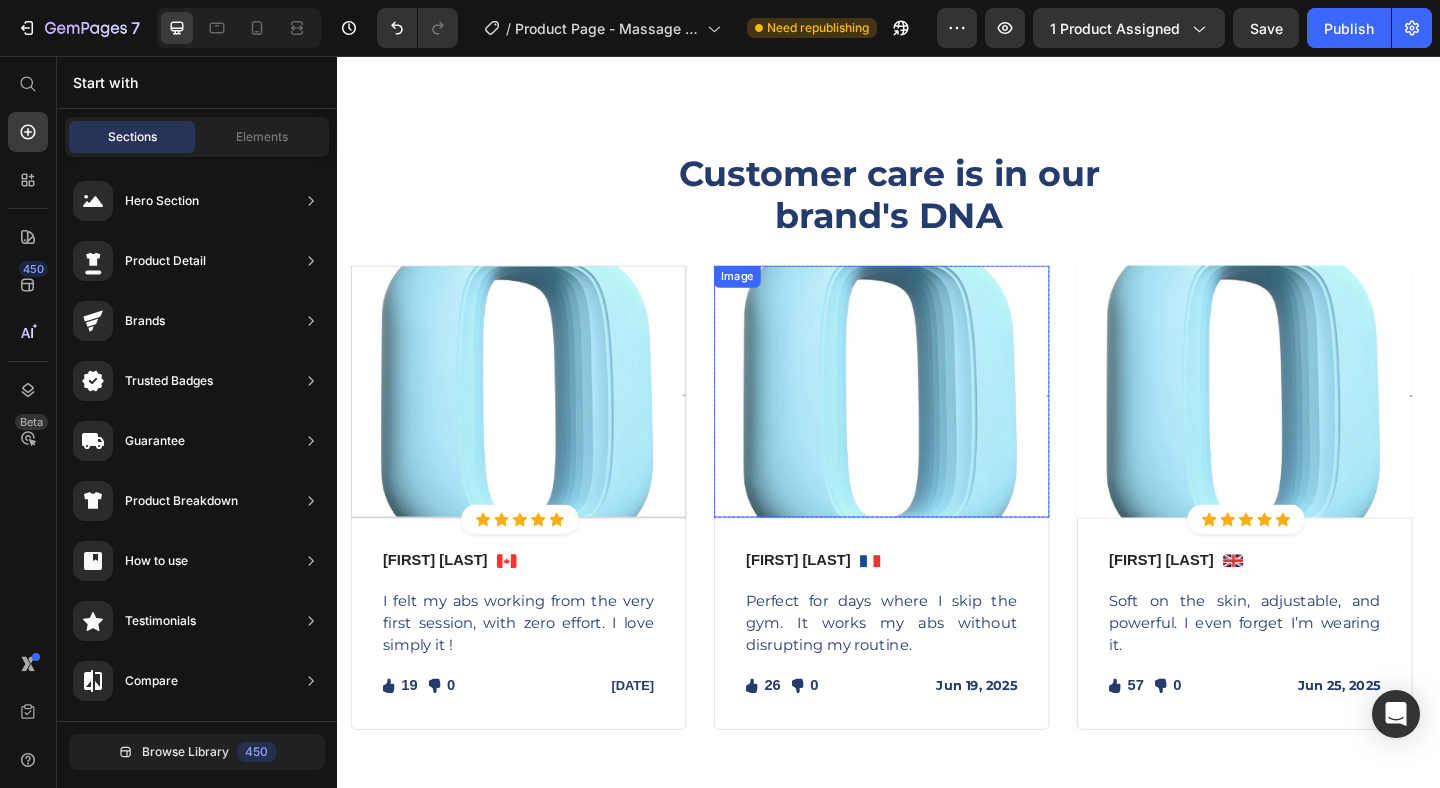 click at bounding box center [929, 421] 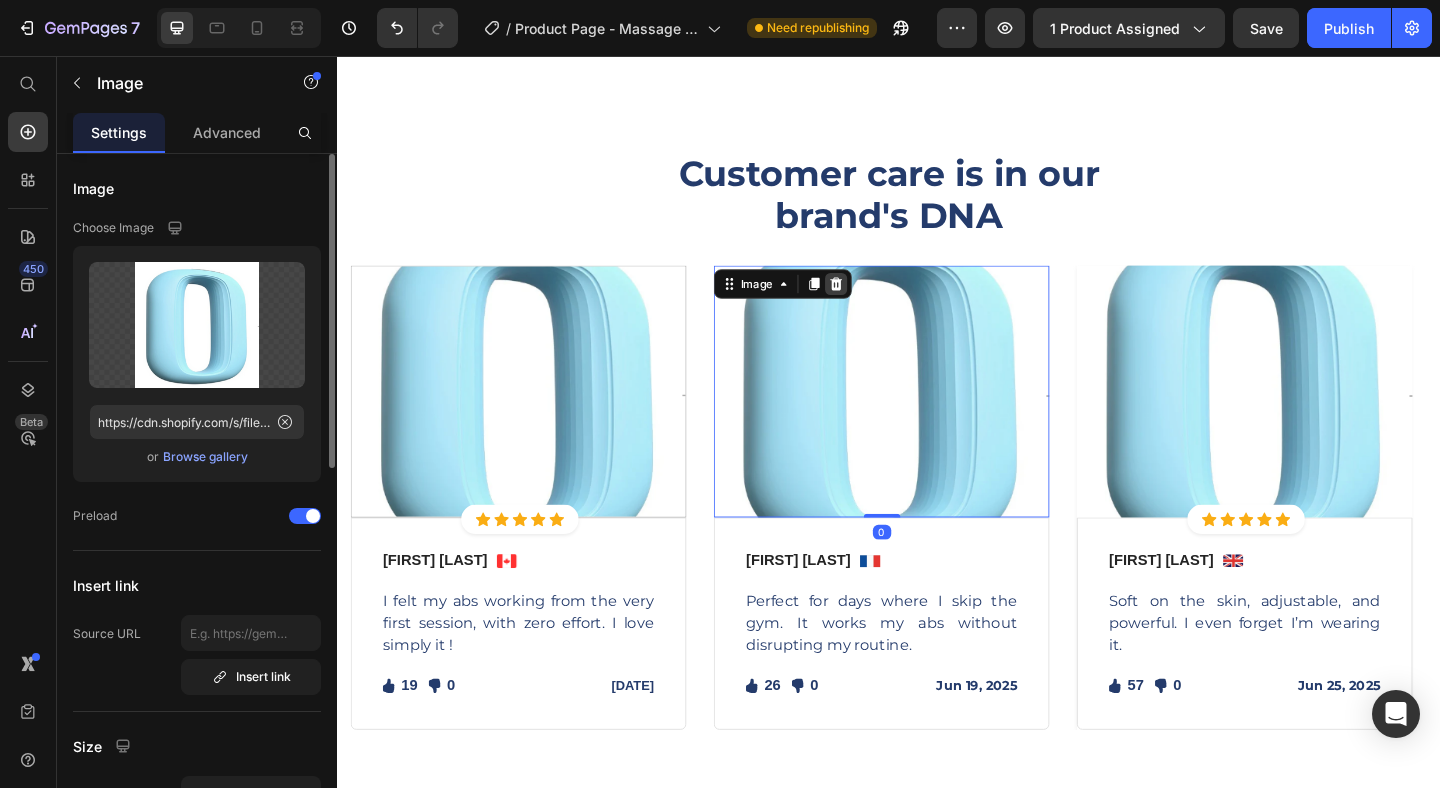 click 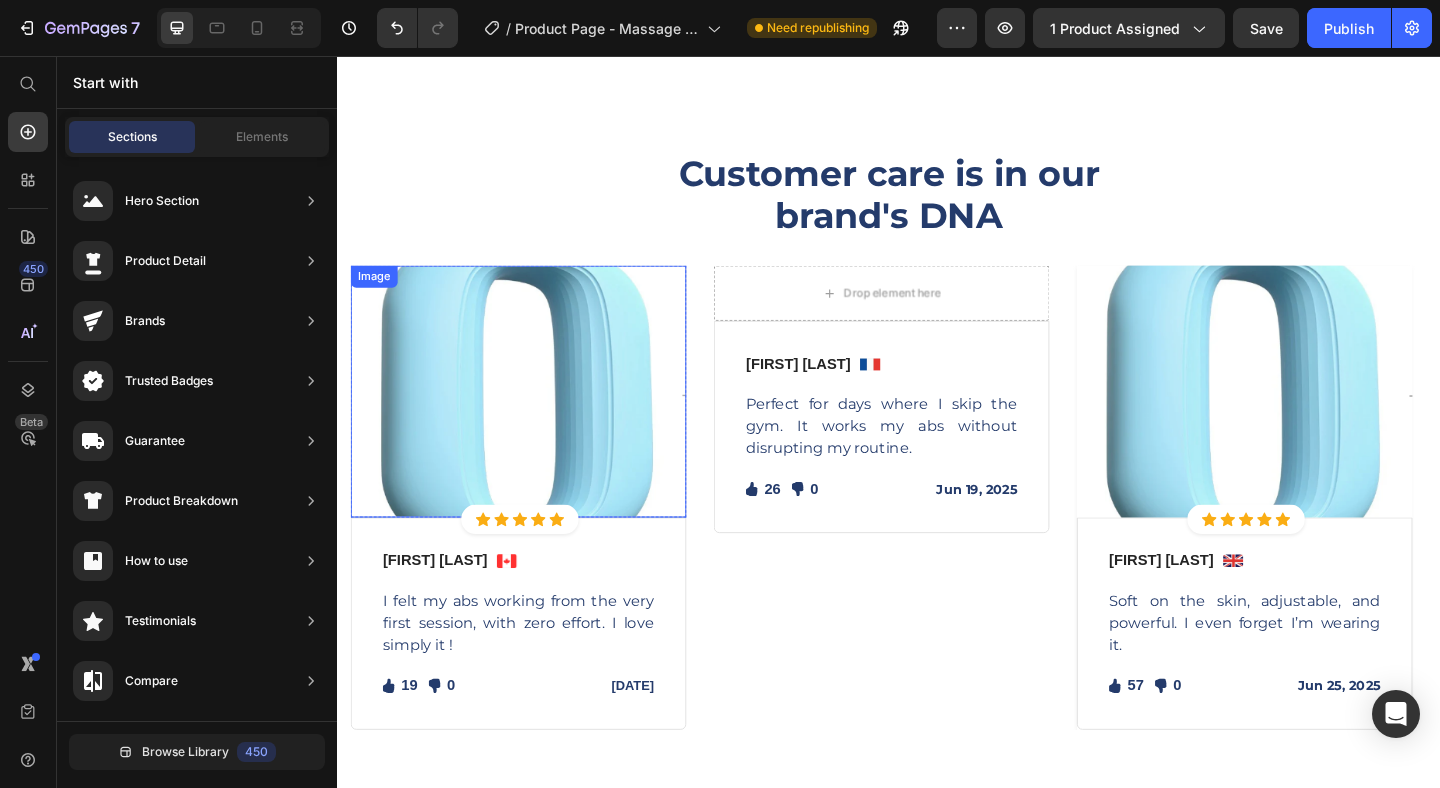 click at bounding box center (534, 421) 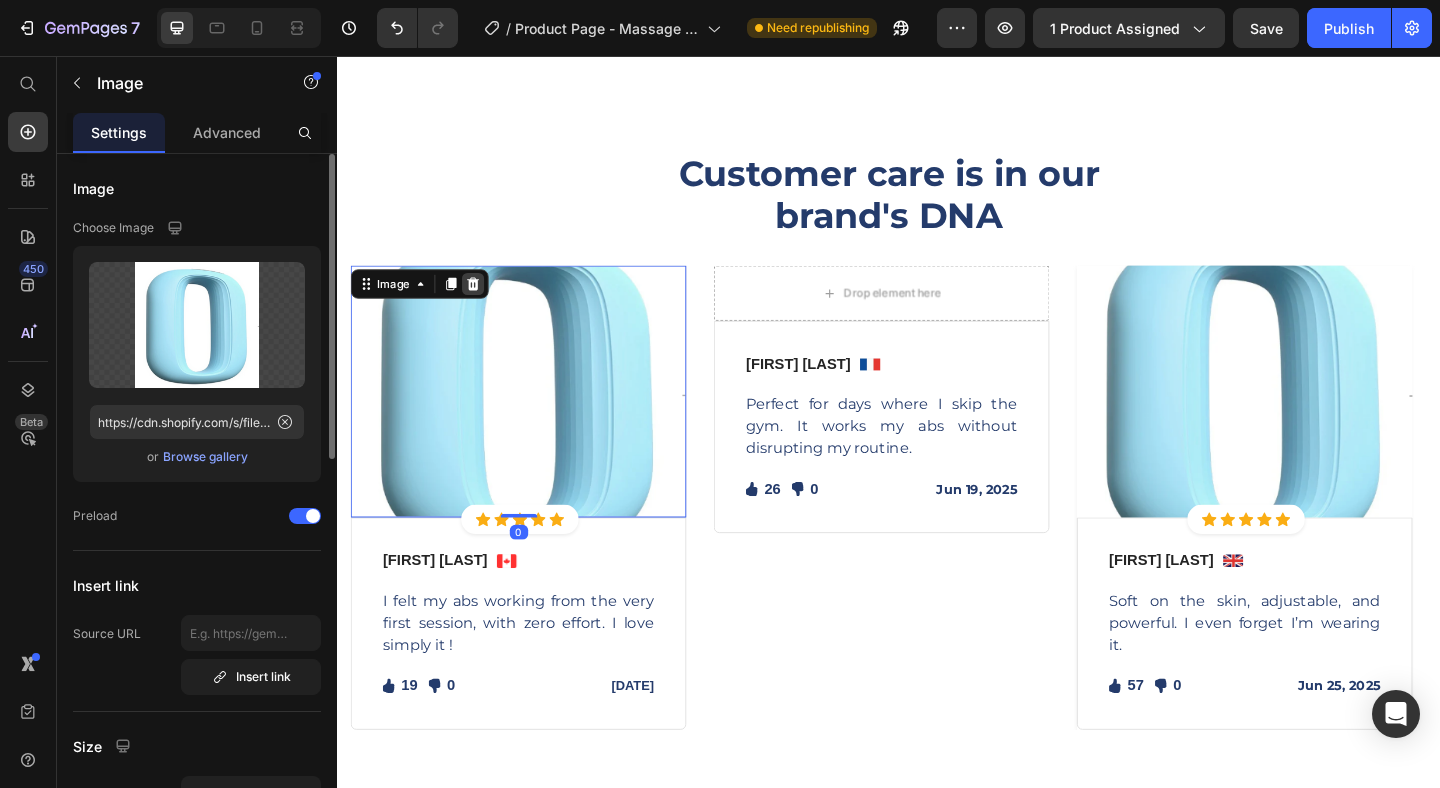 click 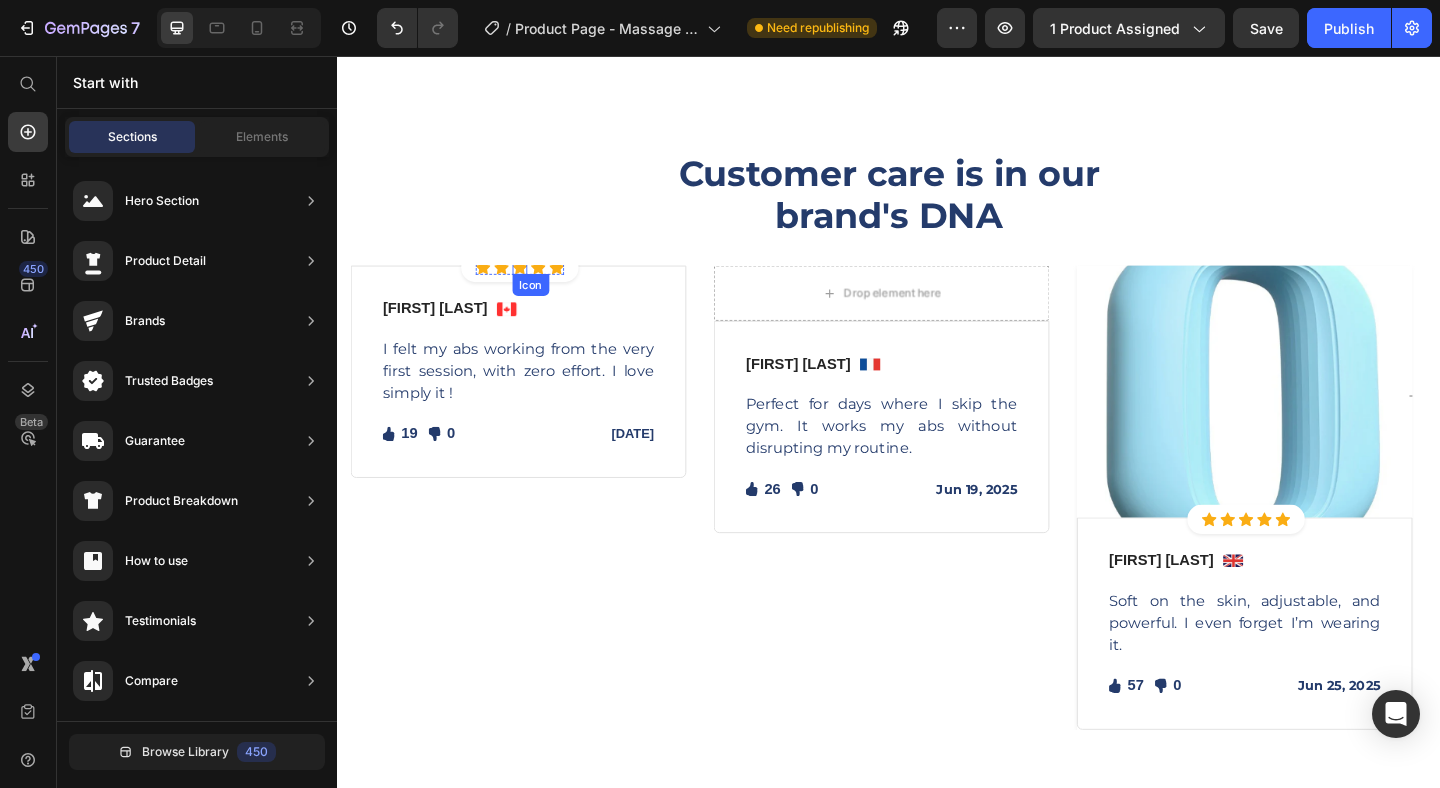 click 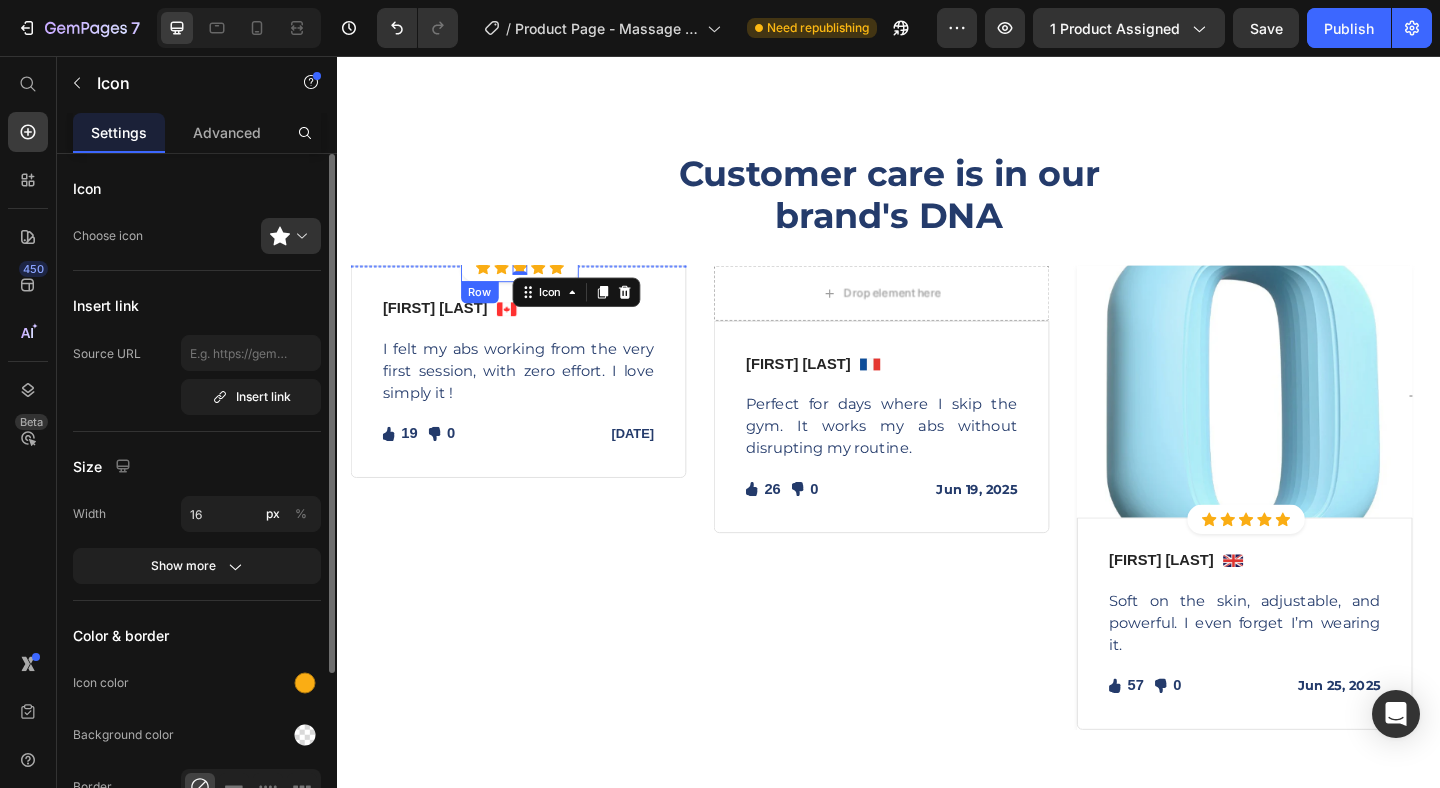 click on "Icon                Icon                Icon   0                Icon                Icon Icon List Hoz Row" at bounding box center [536, 286] 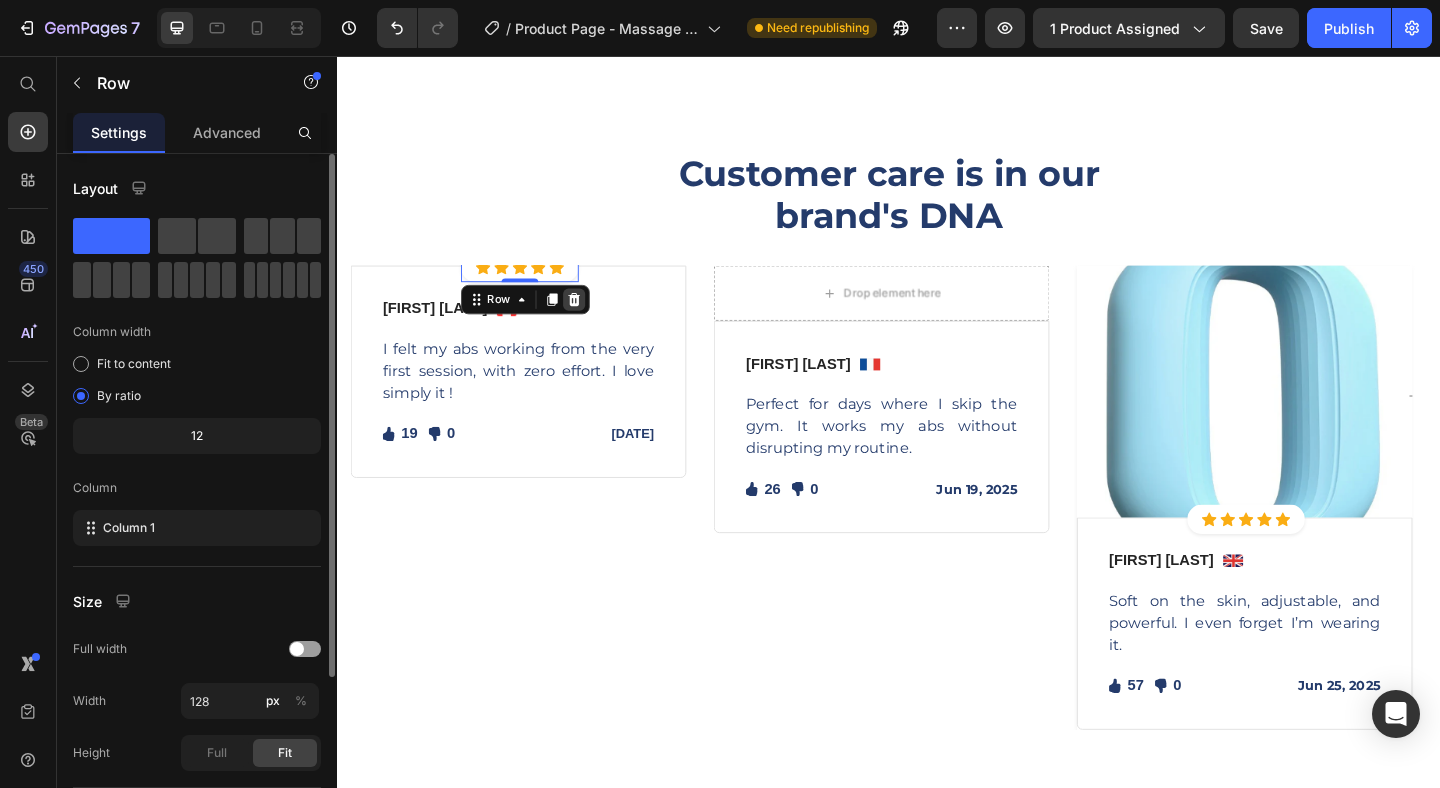 click 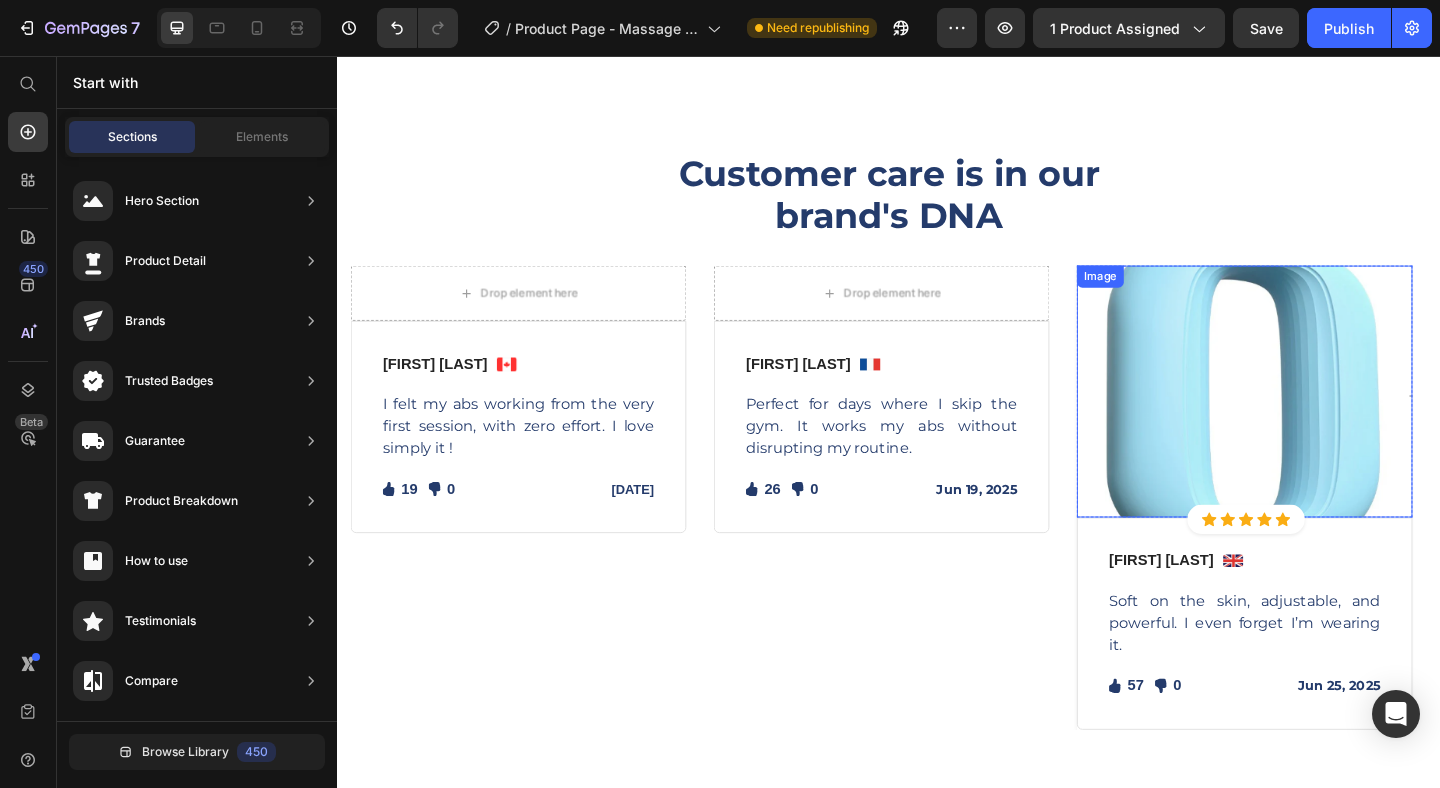 click at bounding box center (1324, 421) 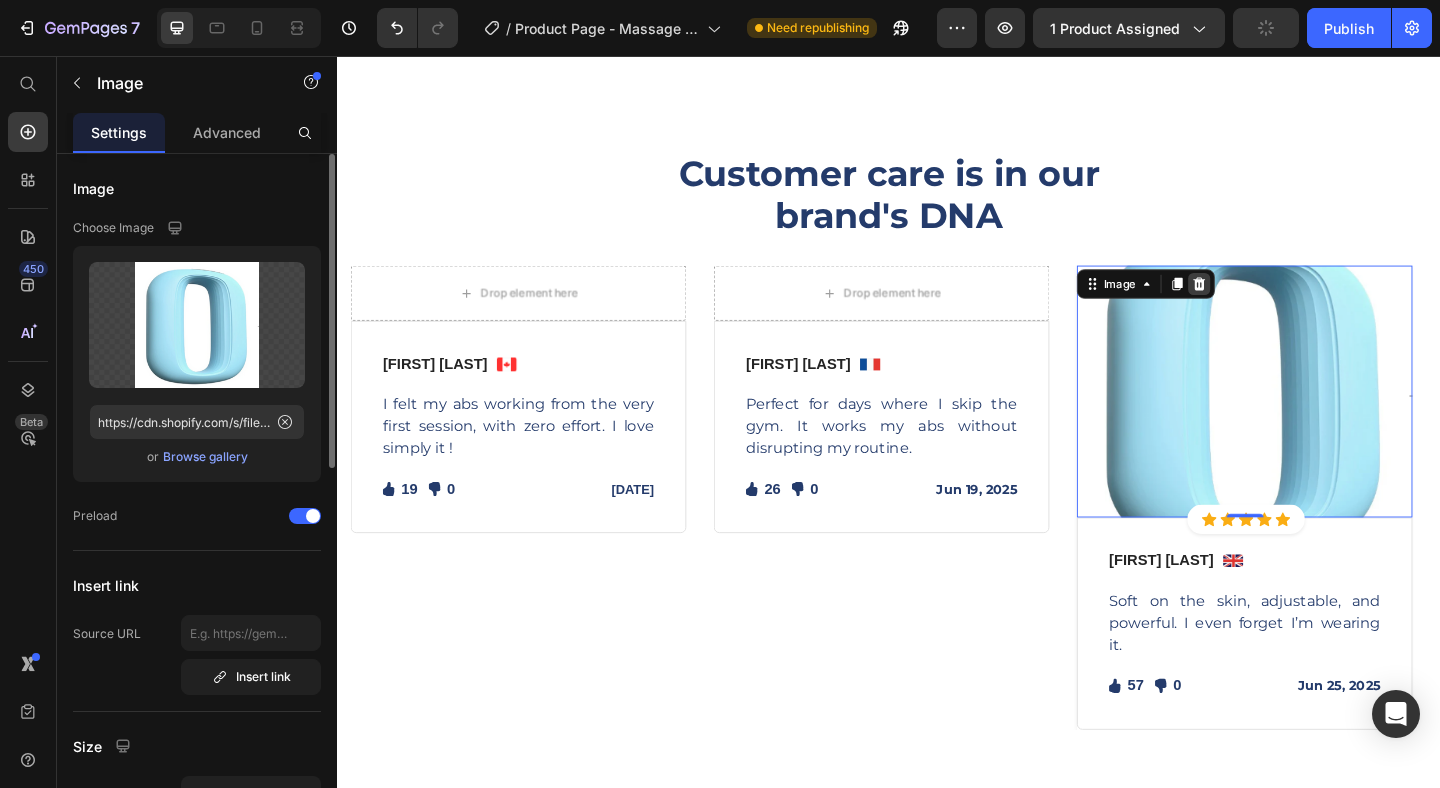 click 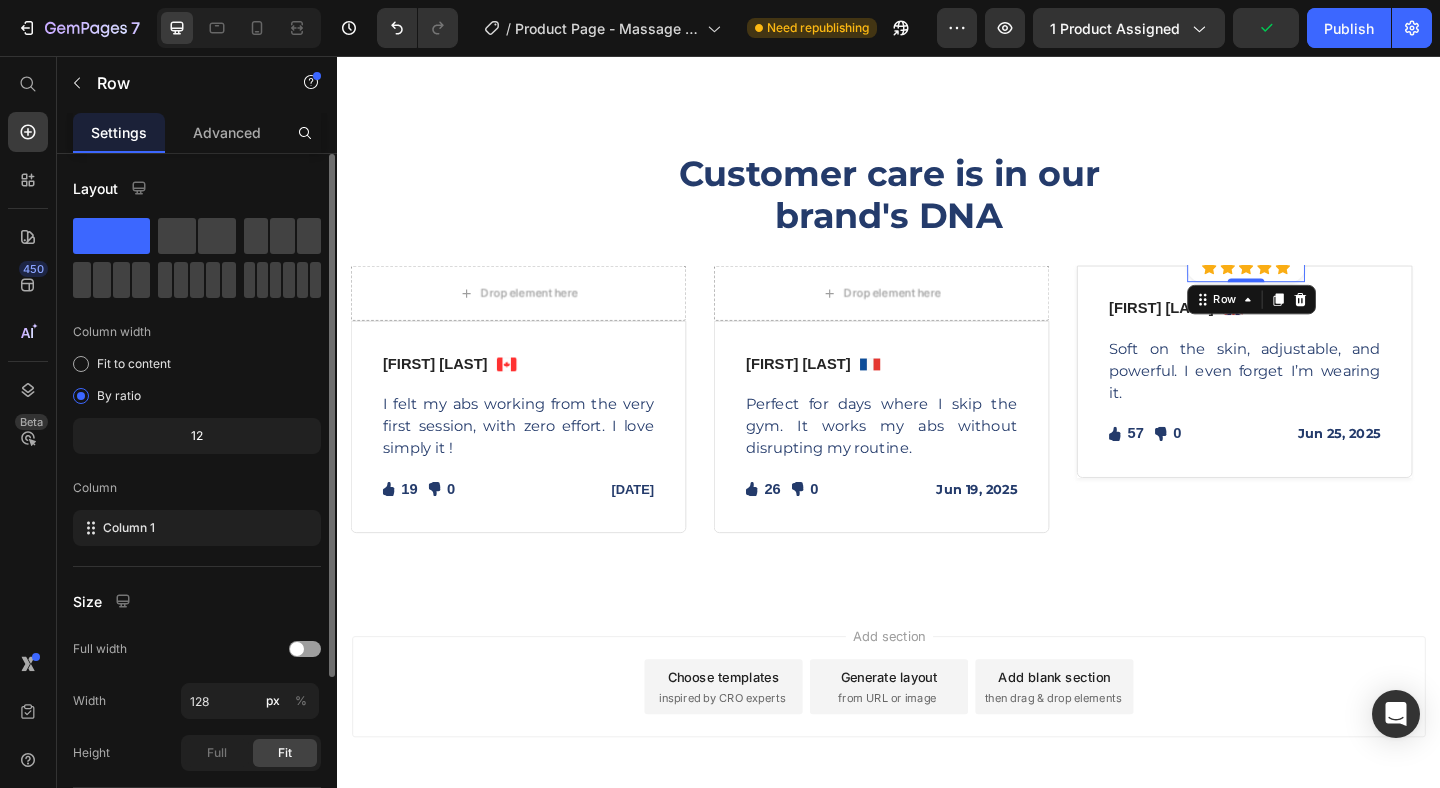 click on "Icon                Icon                Icon                Icon                Icon Icon List Hoz Row   0" at bounding box center (1326, 286) 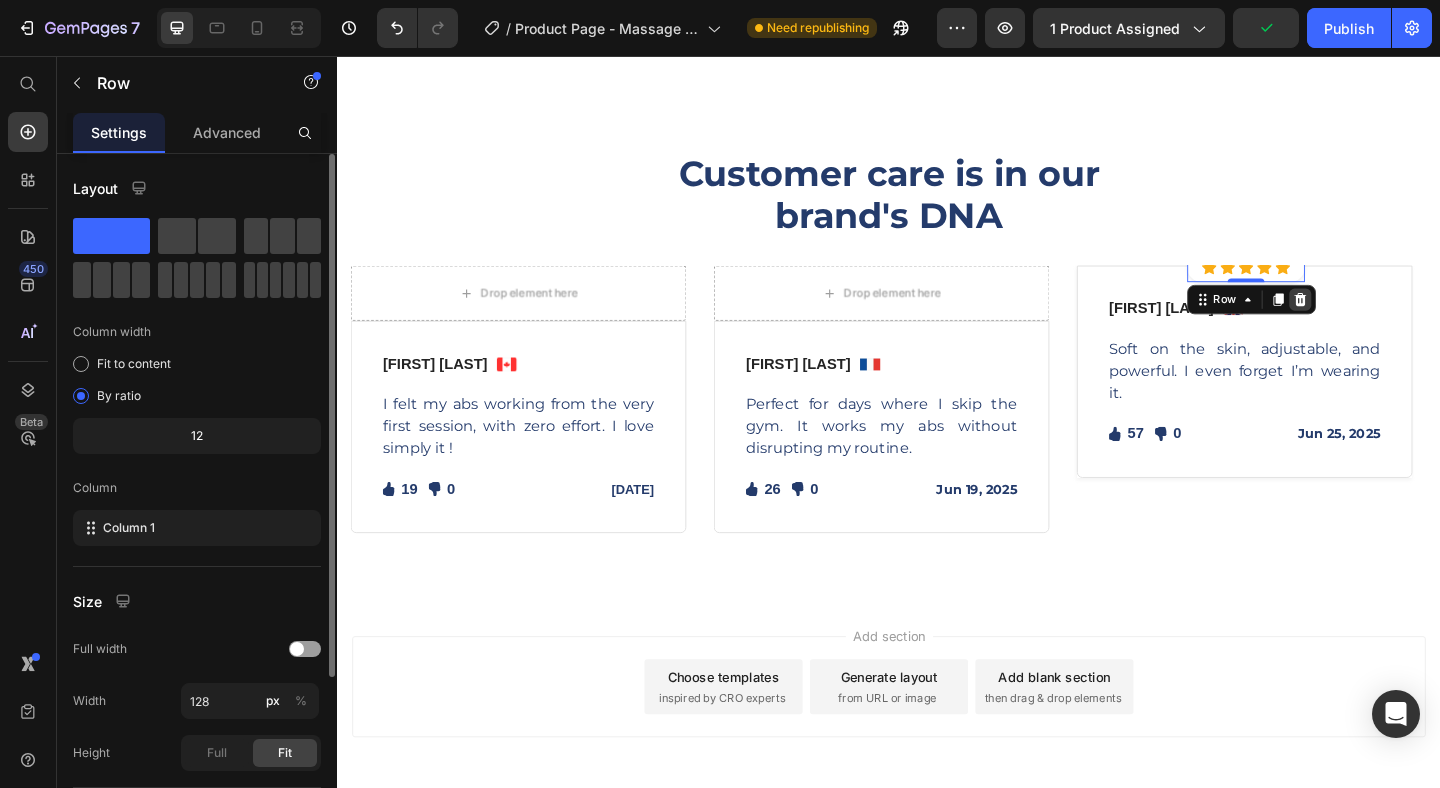 click 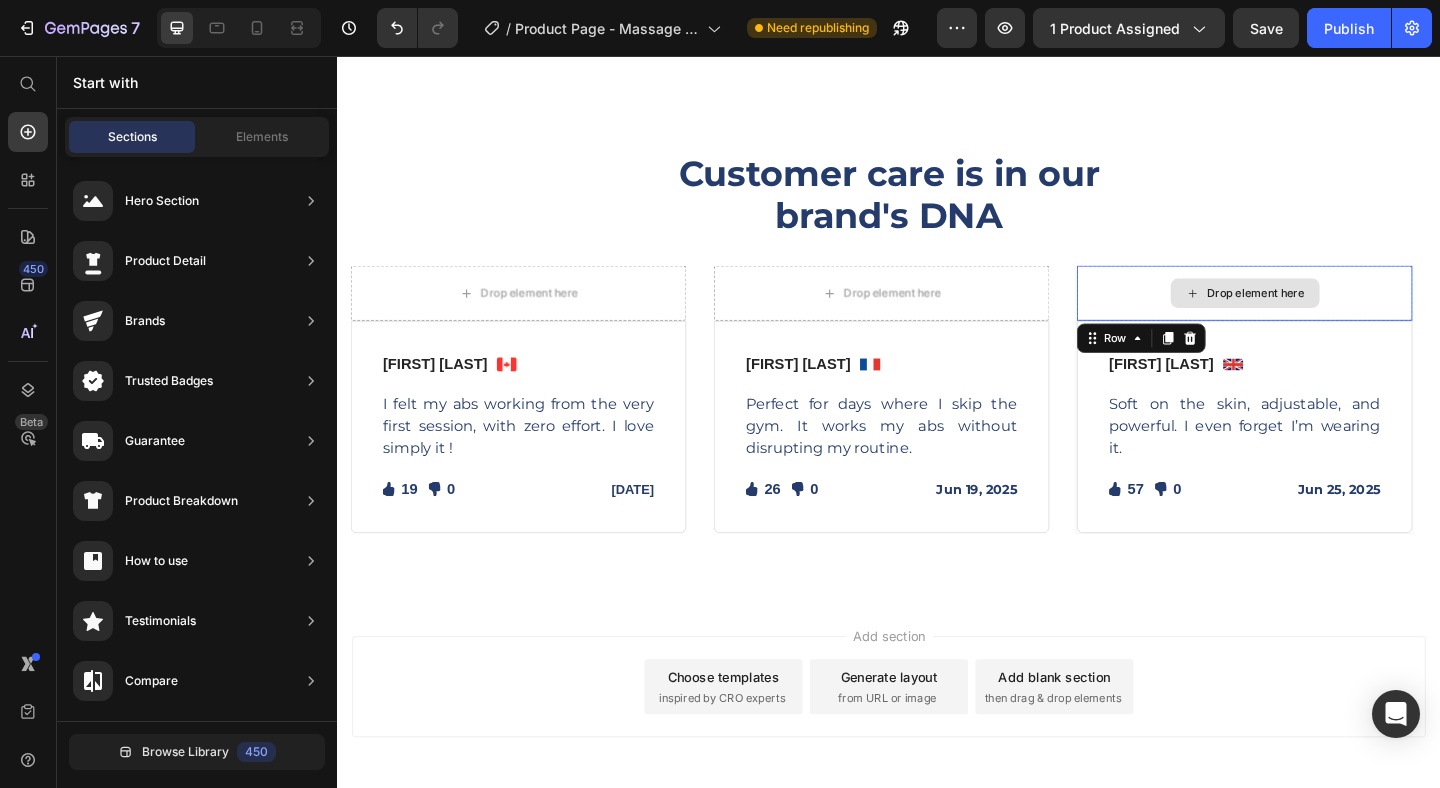 click on "Drop element here" at bounding box center (1324, 314) 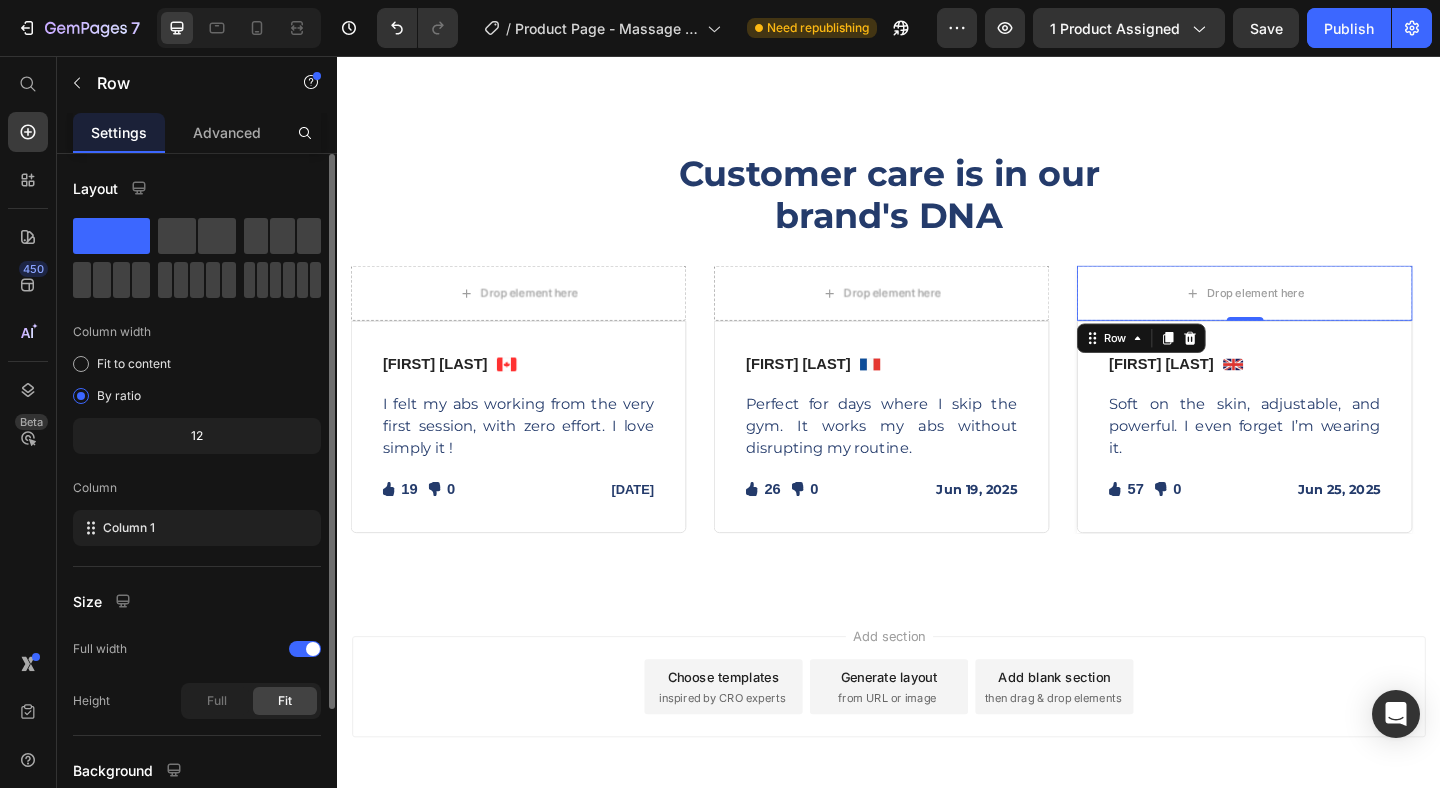 click on "Drop element here Row [FIRST] [LAST] Text block Image Row I felt my abs working from the very first session, with zero effort. I love simply it ! Text block
Icon 19 Text block Icon List
Icon 0 Text block Icon List Row [DATE] Text block Row Row Row
Drop element here Row [FIRST] [LAST] Text block Image Row Perfect for days where I skip the gym. It works my abs without disrupting my routine. Text block
Icon 26 Text block Icon List
Icon 0 Text block Icon List Row [DATE] Text block Row Row Row
Drop element here Row   0 [FIRST] [LAST] Text block Image Row Soft on the skin, adjustable, and powerful. I even forget I’m wearing it. Text block
Icon 57 Text block Icon List
Icon 0 Text block Icon List Row [DATE] Text block Row Row Row" at bounding box center [937, 429] 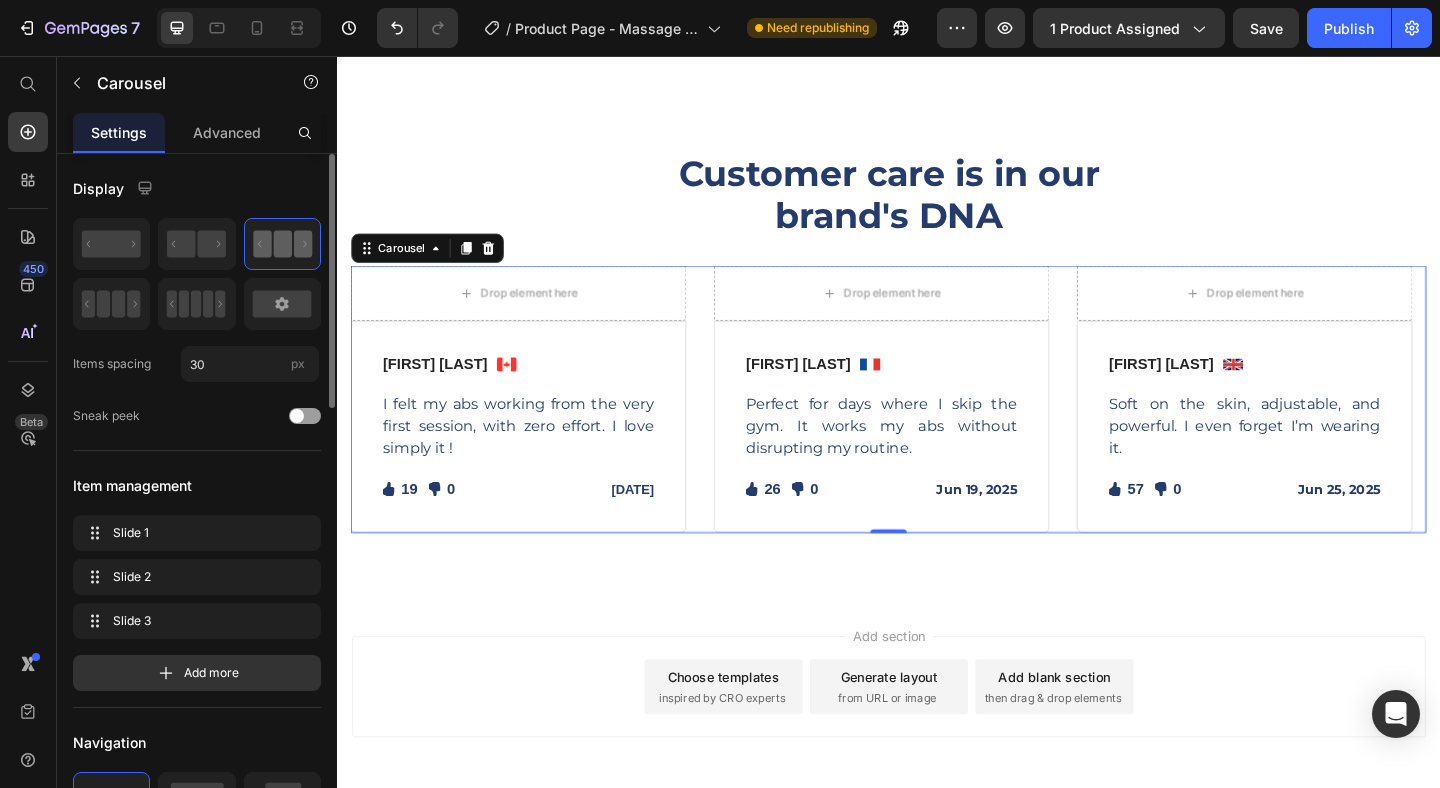 scroll, scrollTop: 401, scrollLeft: 0, axis: vertical 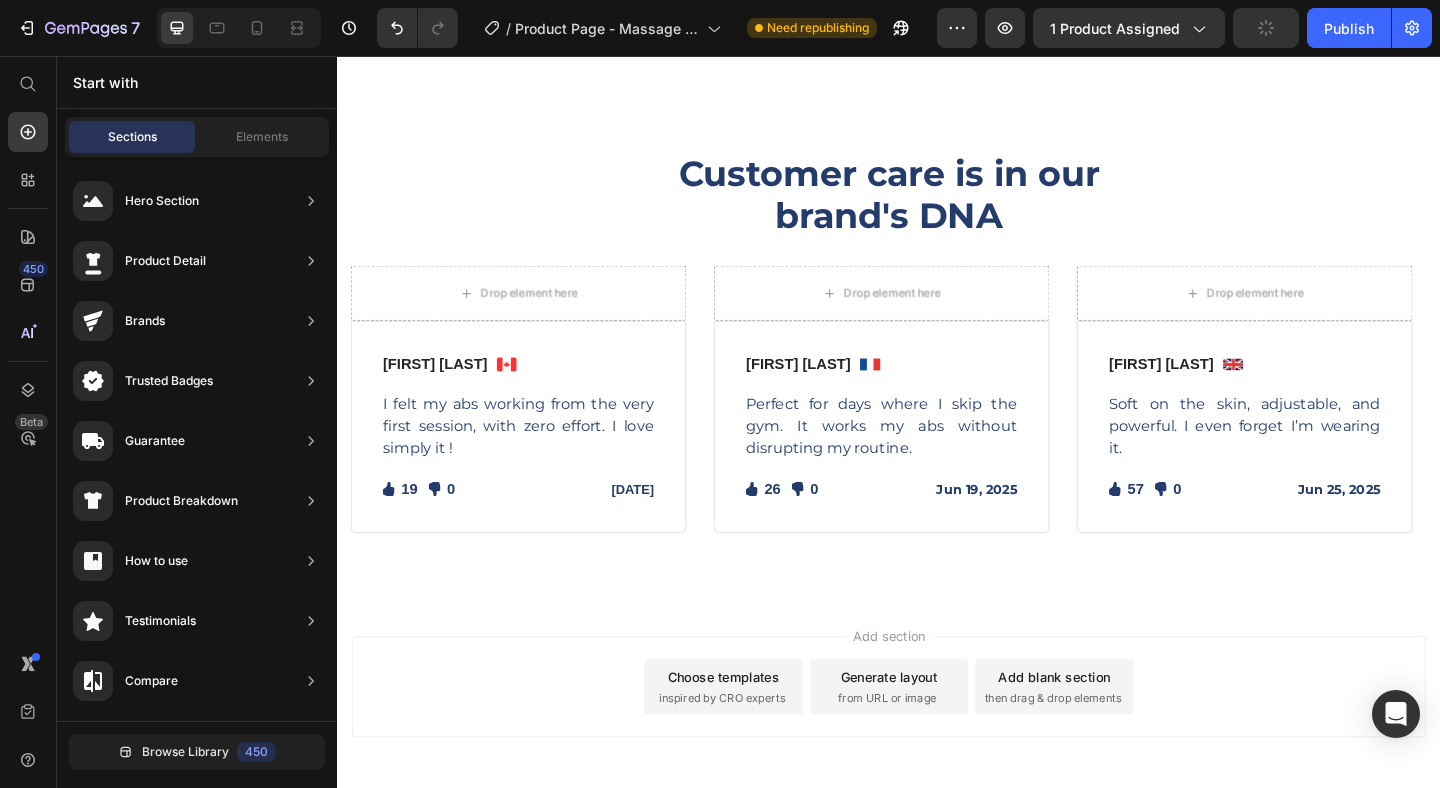 click on "Add section Choose templates inspired by CRO experts Generate layout from URL or image Add blank section then drag & drop elements" at bounding box center [937, 770] 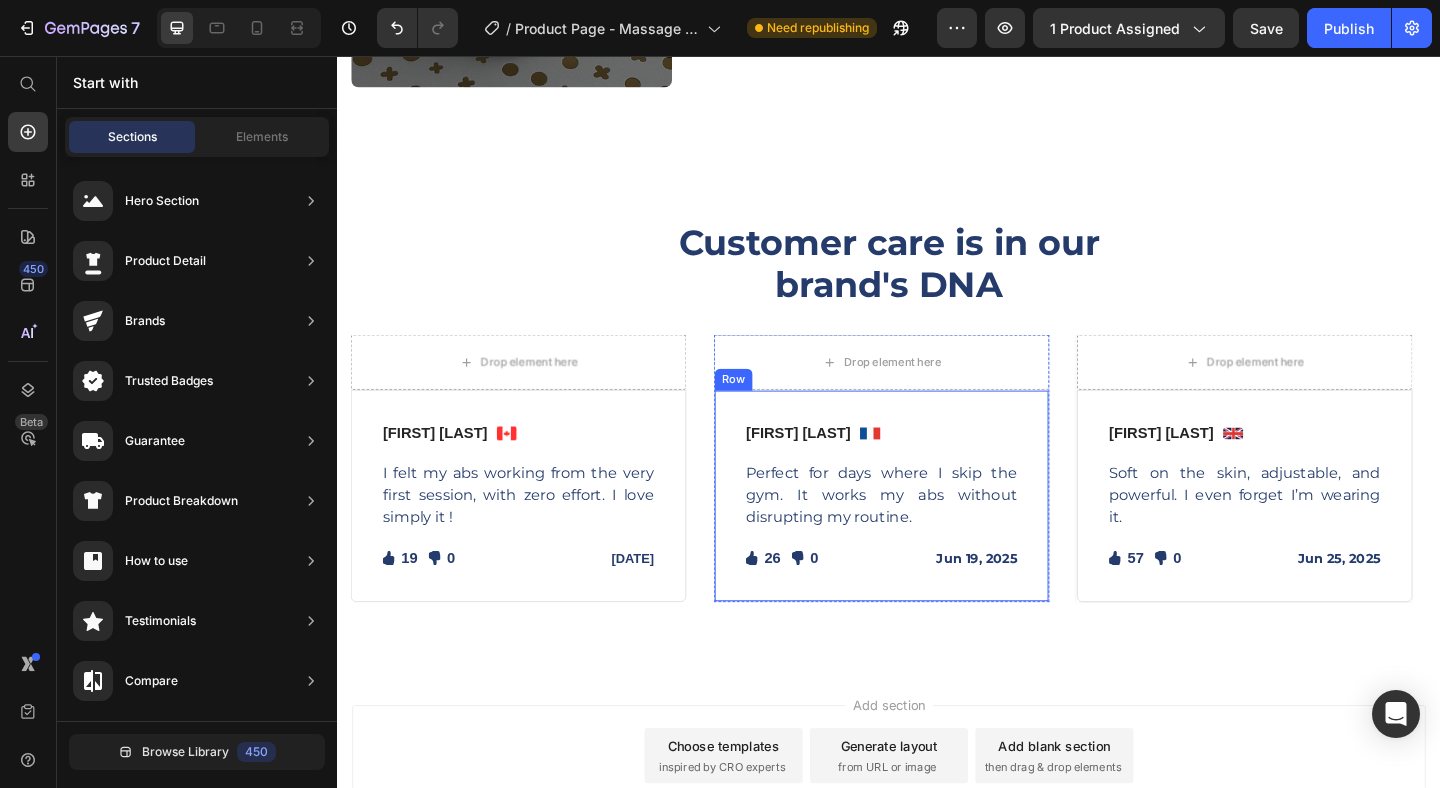 scroll, scrollTop: 2942, scrollLeft: 0, axis: vertical 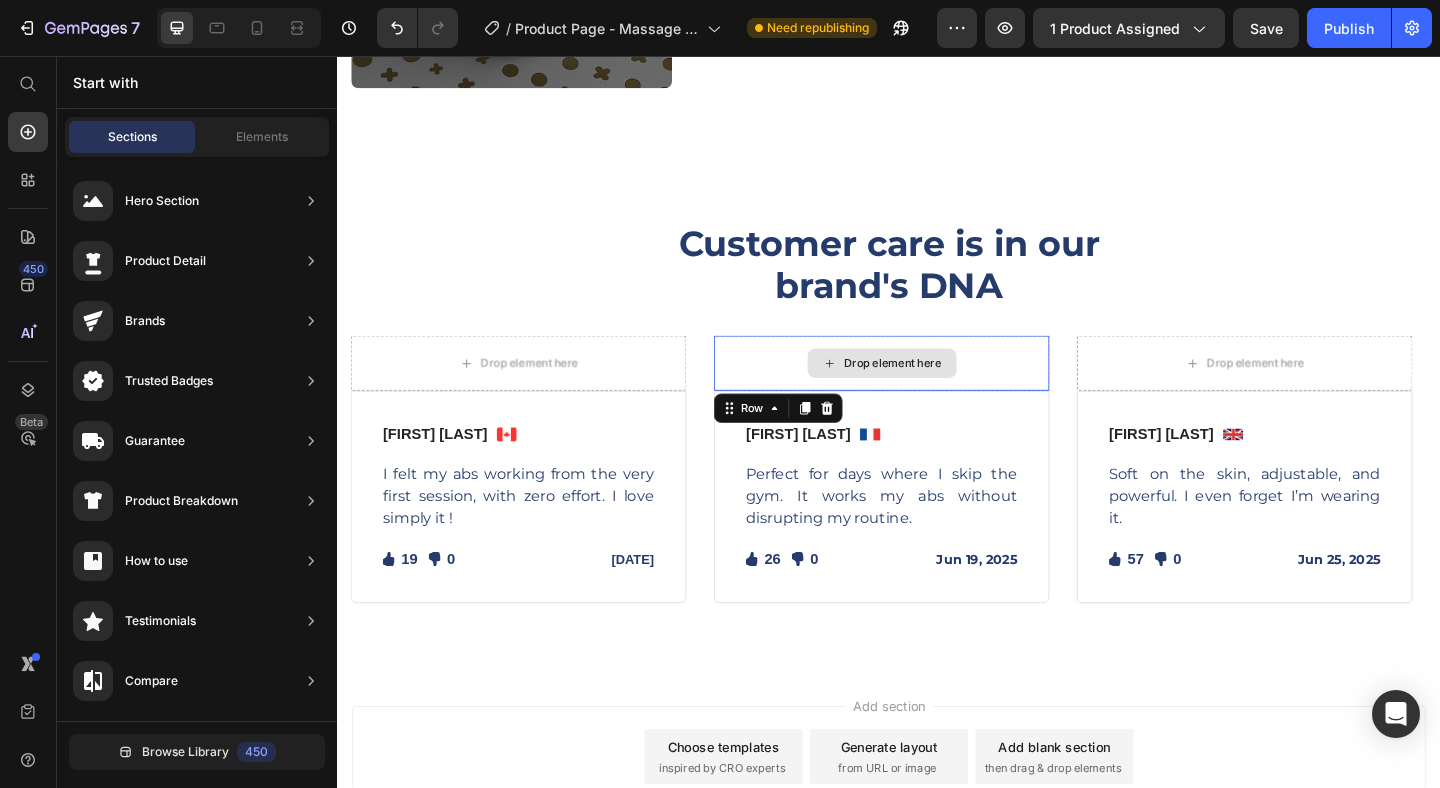click on "Drop element here" at bounding box center (929, 390) 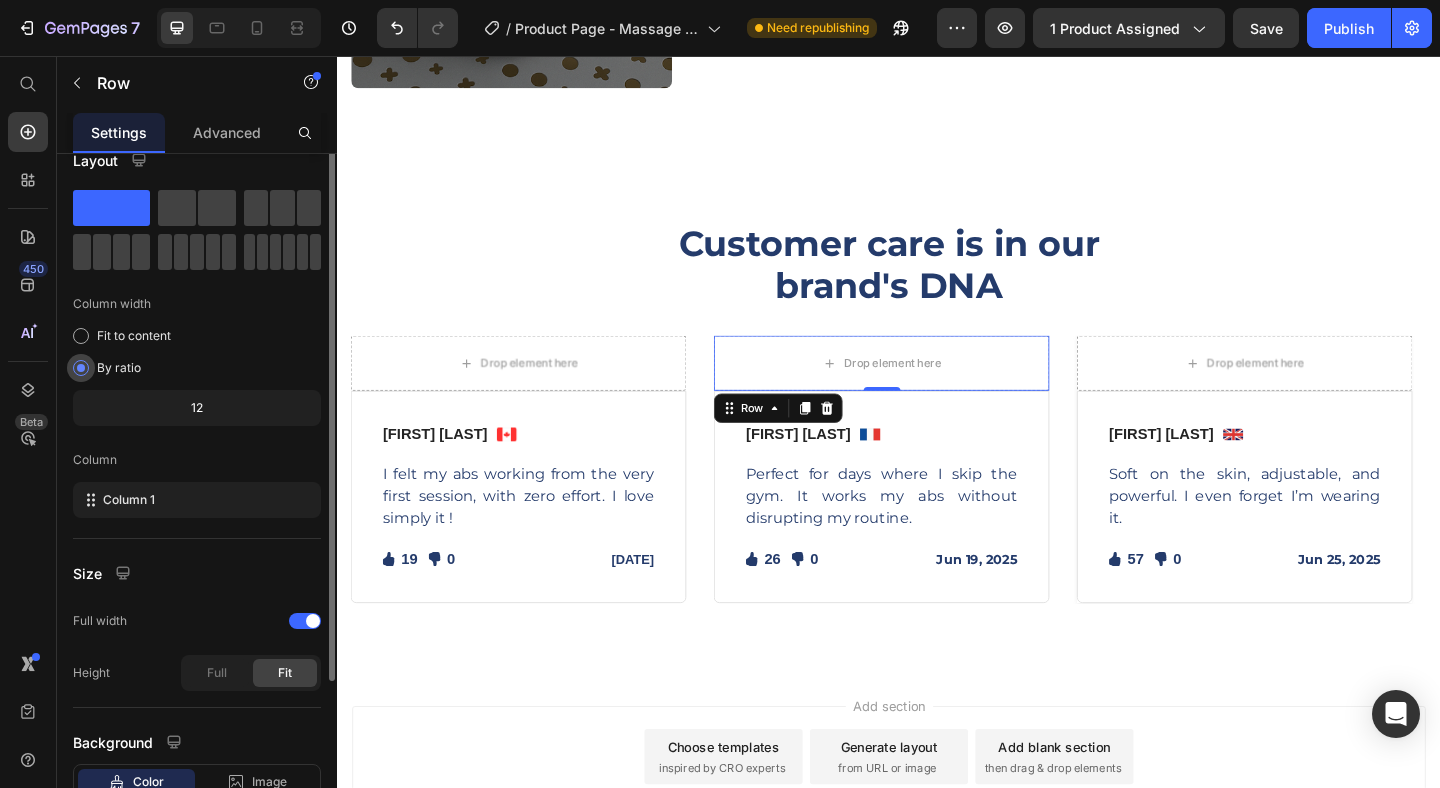 scroll, scrollTop: 0, scrollLeft: 0, axis: both 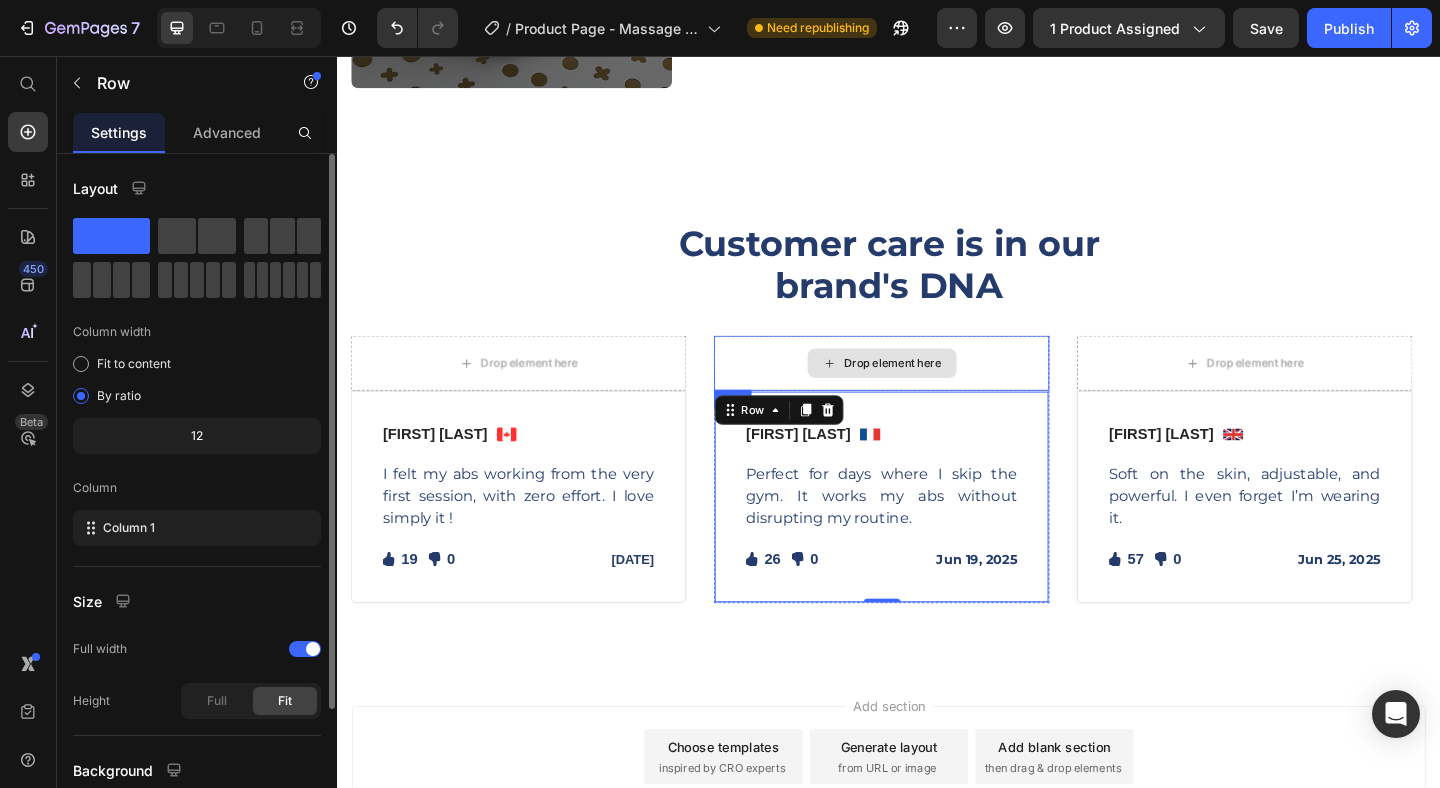 click on "Drop element here" at bounding box center (929, 390) 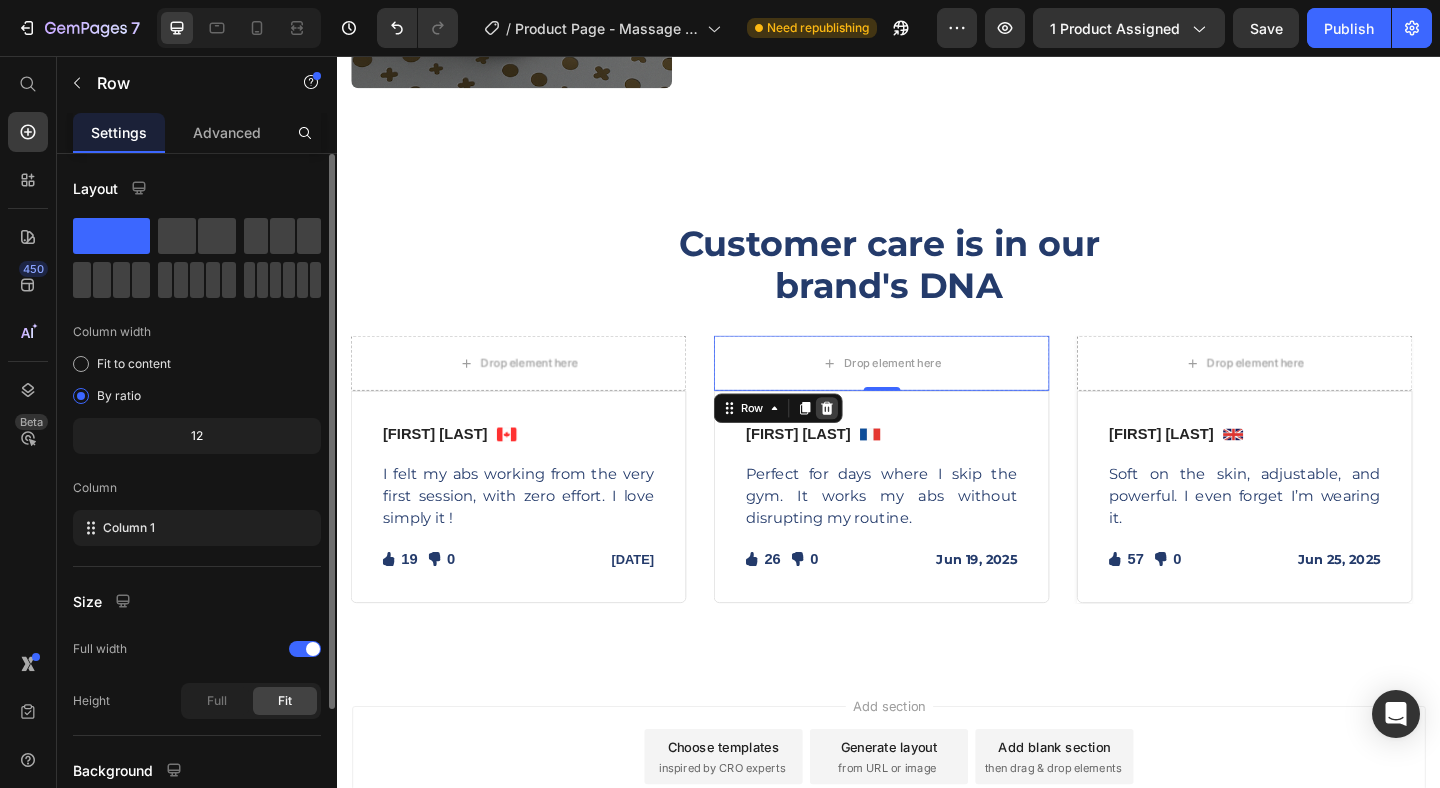 click at bounding box center (870, 439) 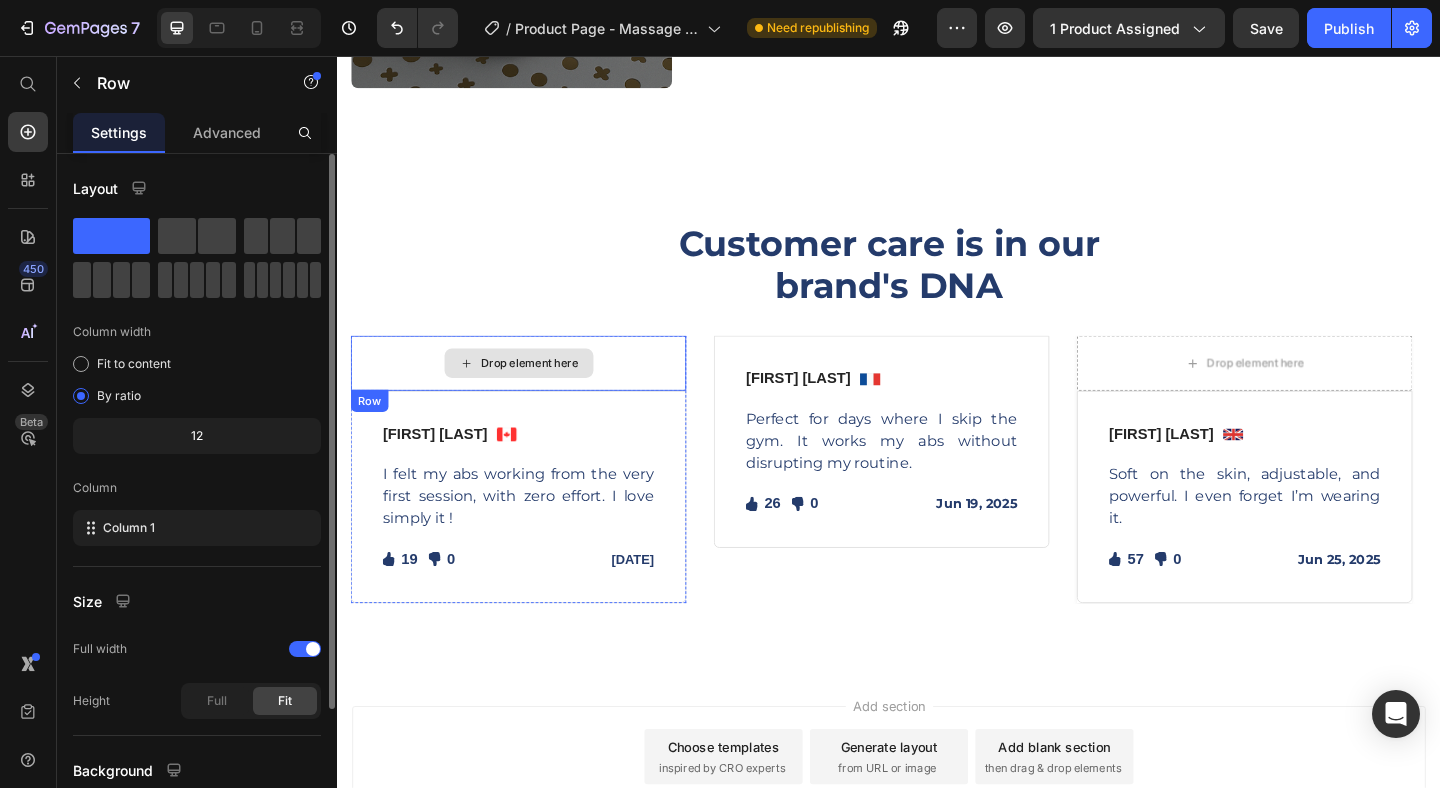 click on "Drop element here" at bounding box center [534, 390] 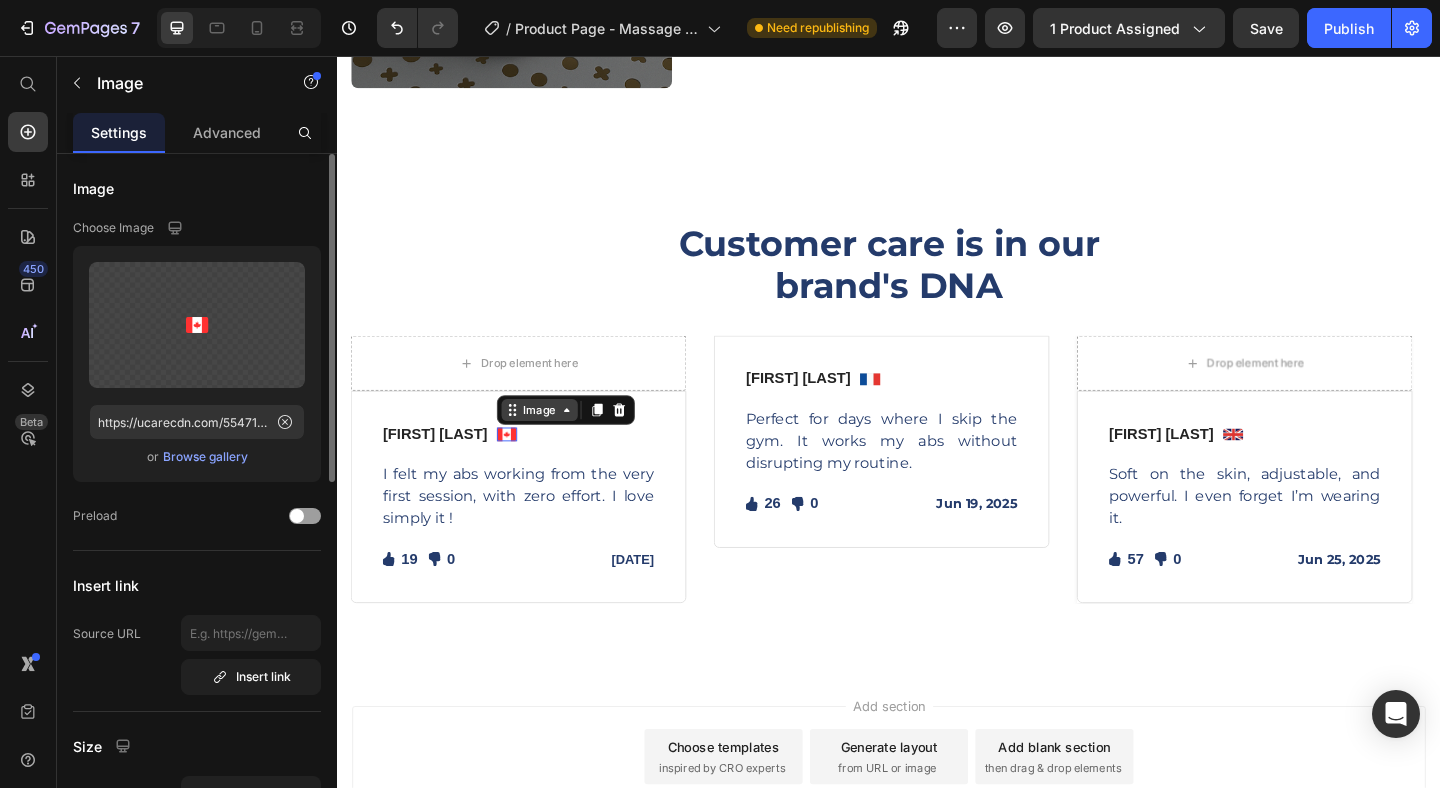 click on "Image" at bounding box center (557, 441) 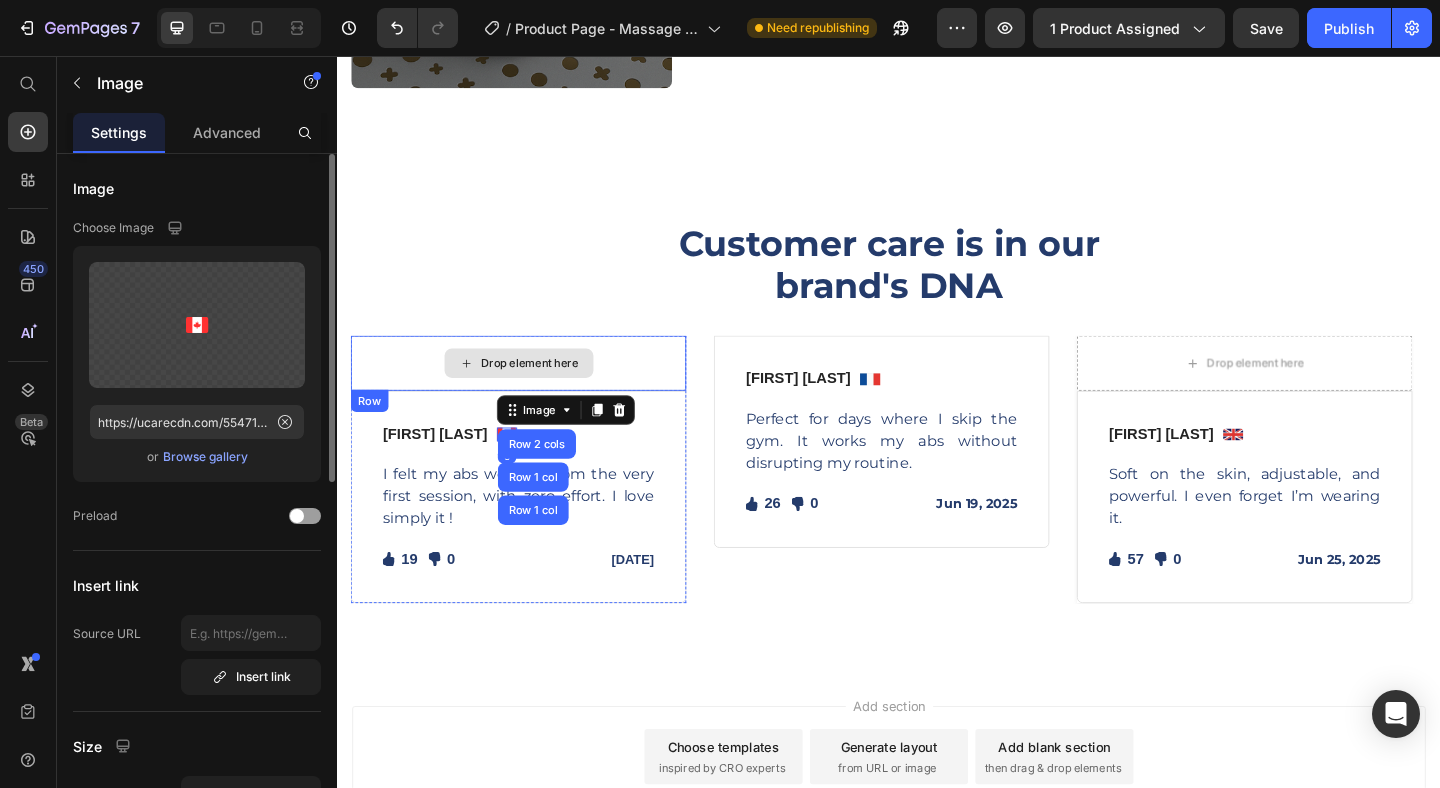 click on "Drop element here" at bounding box center [534, 390] 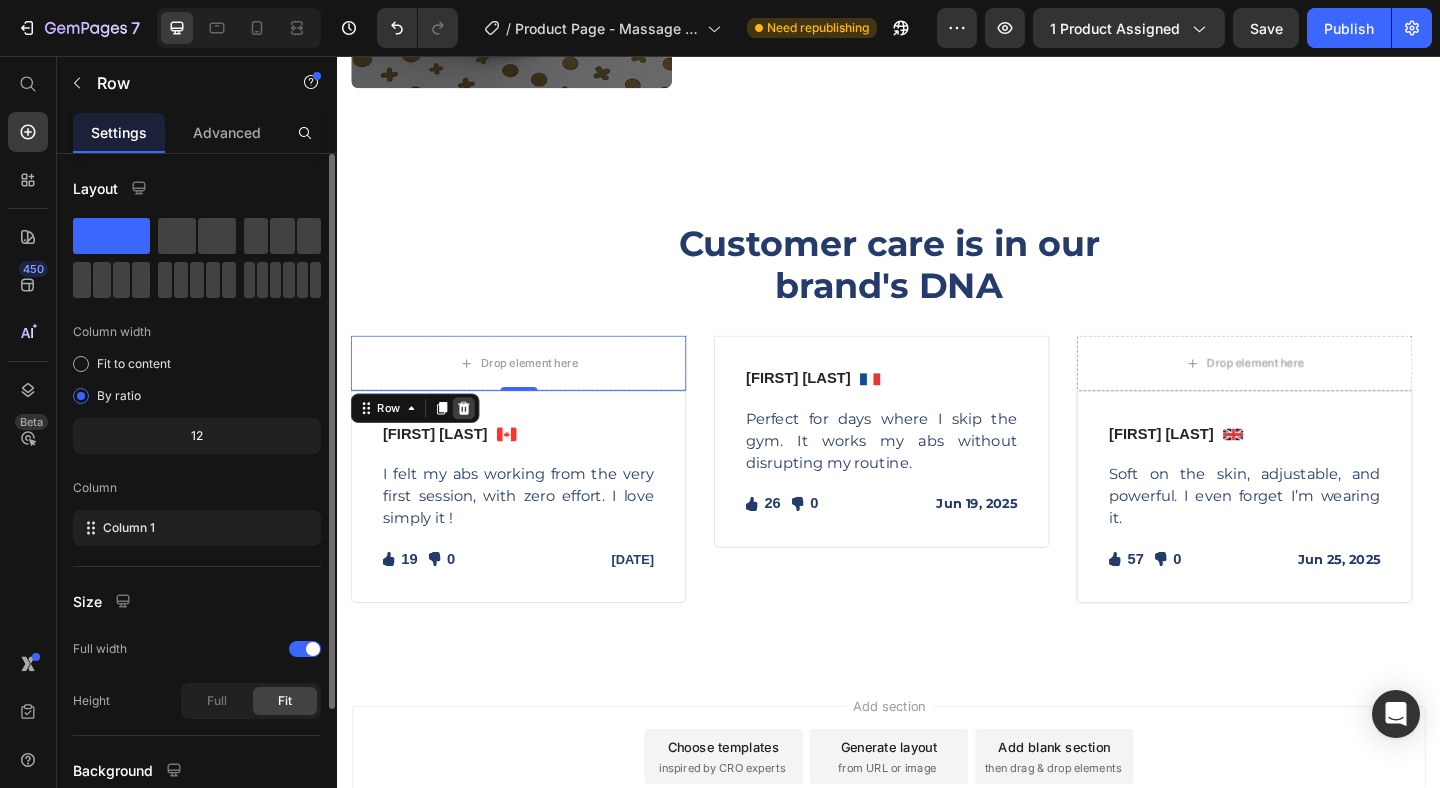 click 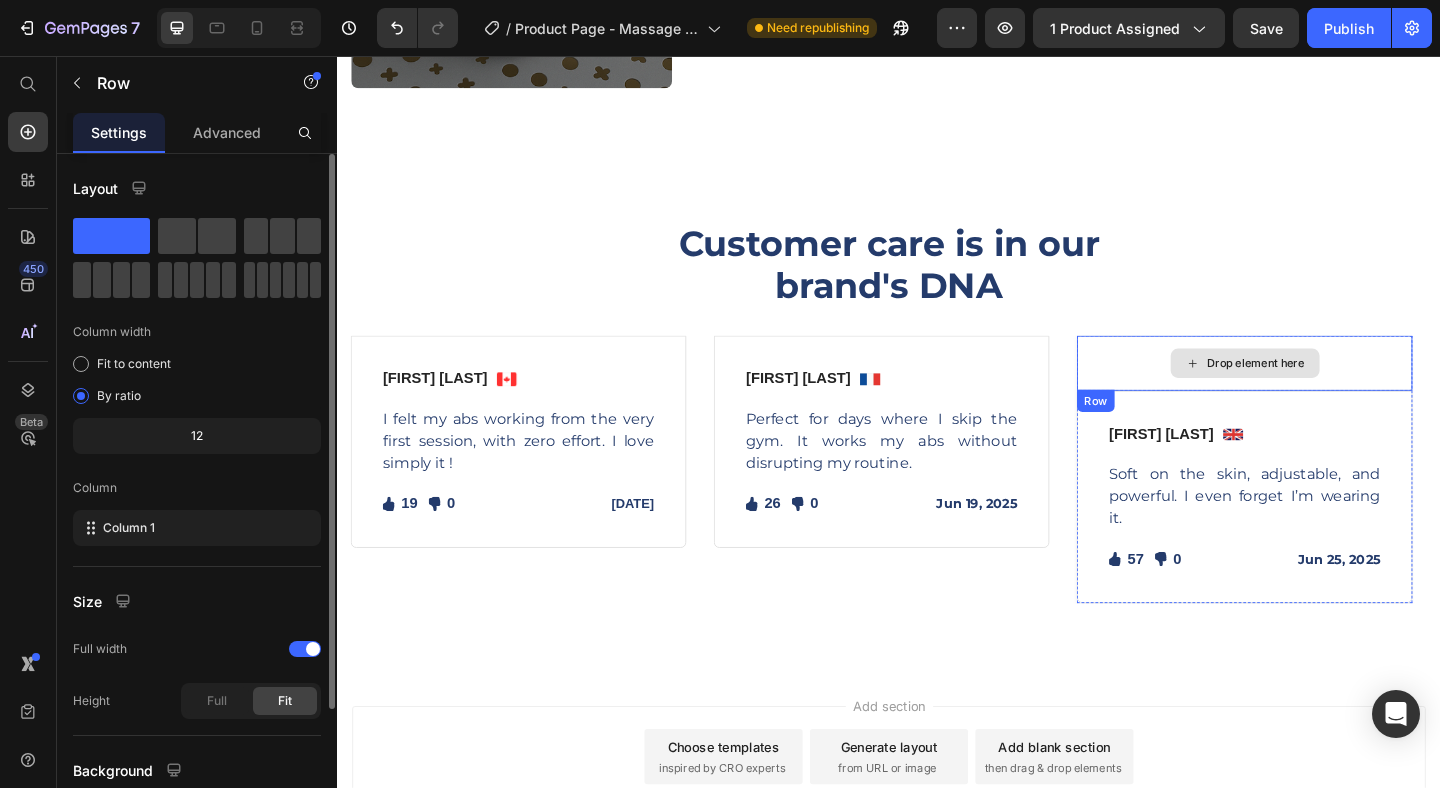 click on "Drop element here" at bounding box center (1324, 390) 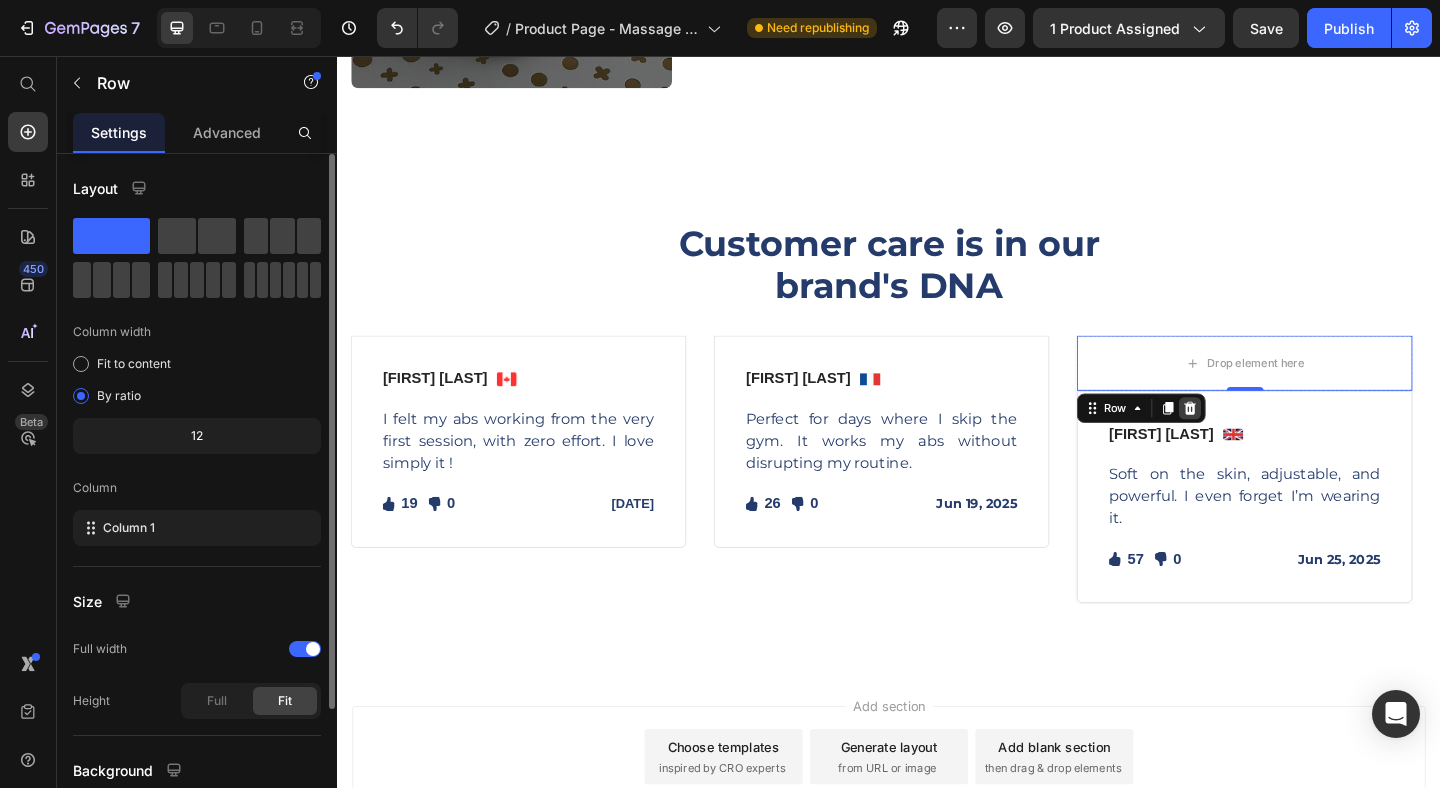 click 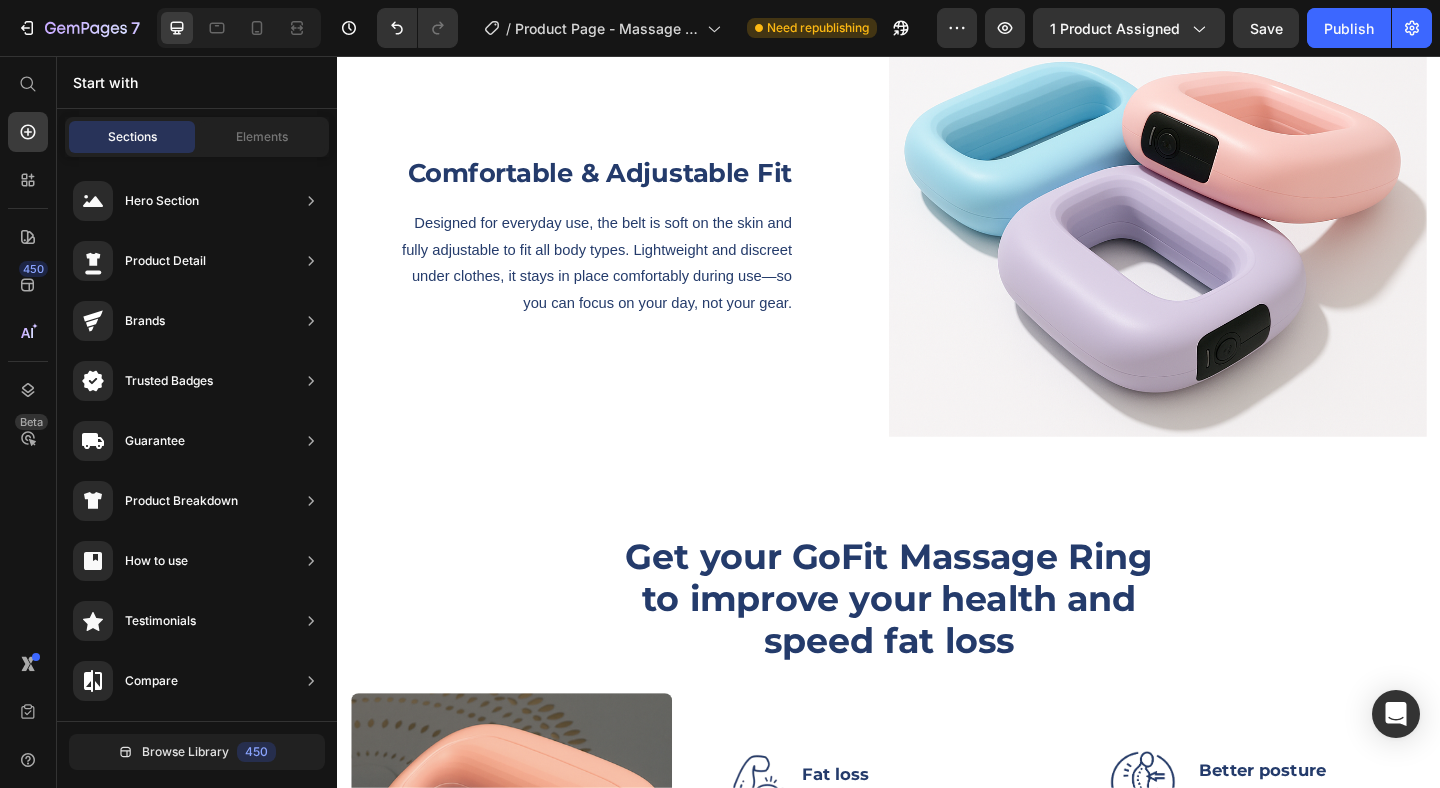scroll, scrollTop: 1771, scrollLeft: 0, axis: vertical 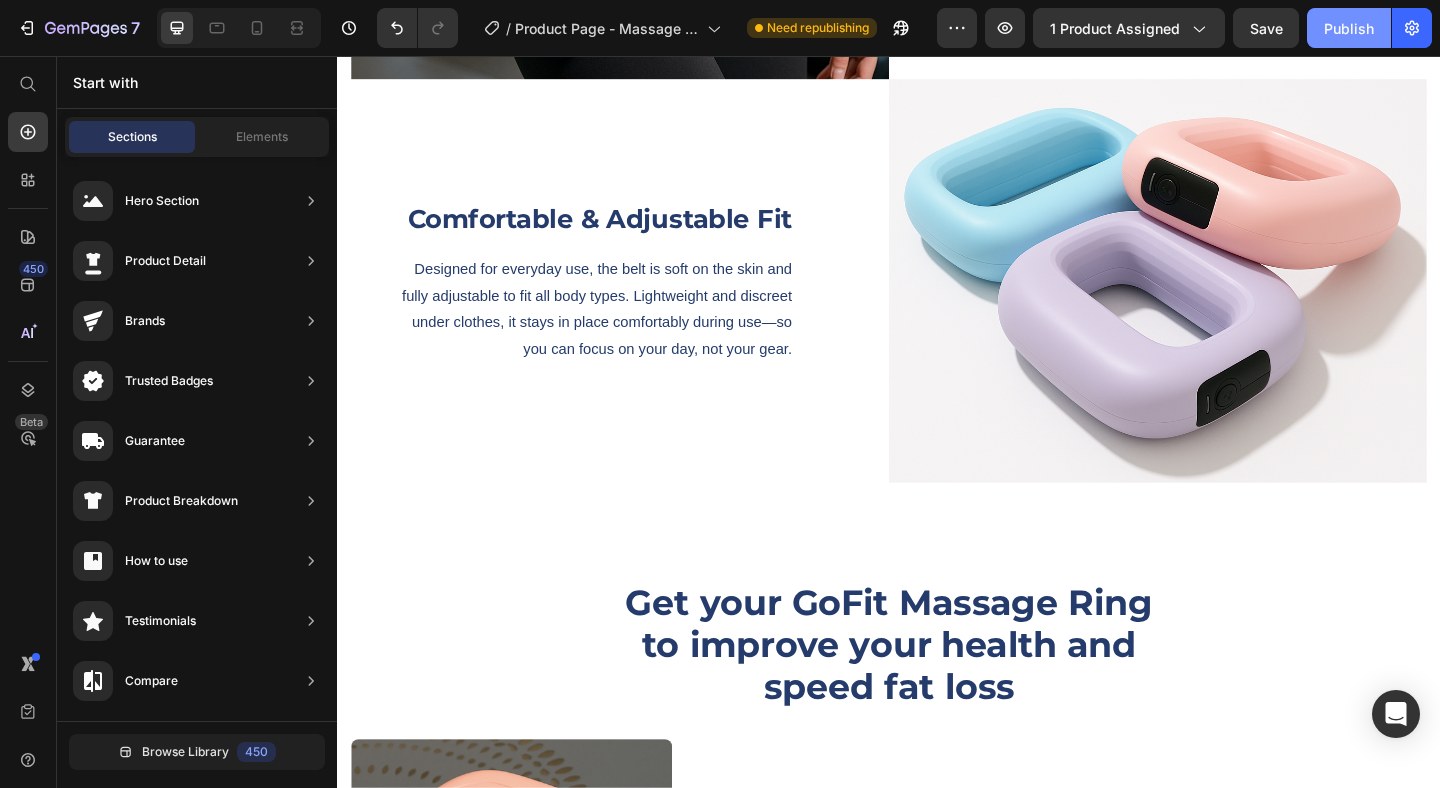 click on "Publish" 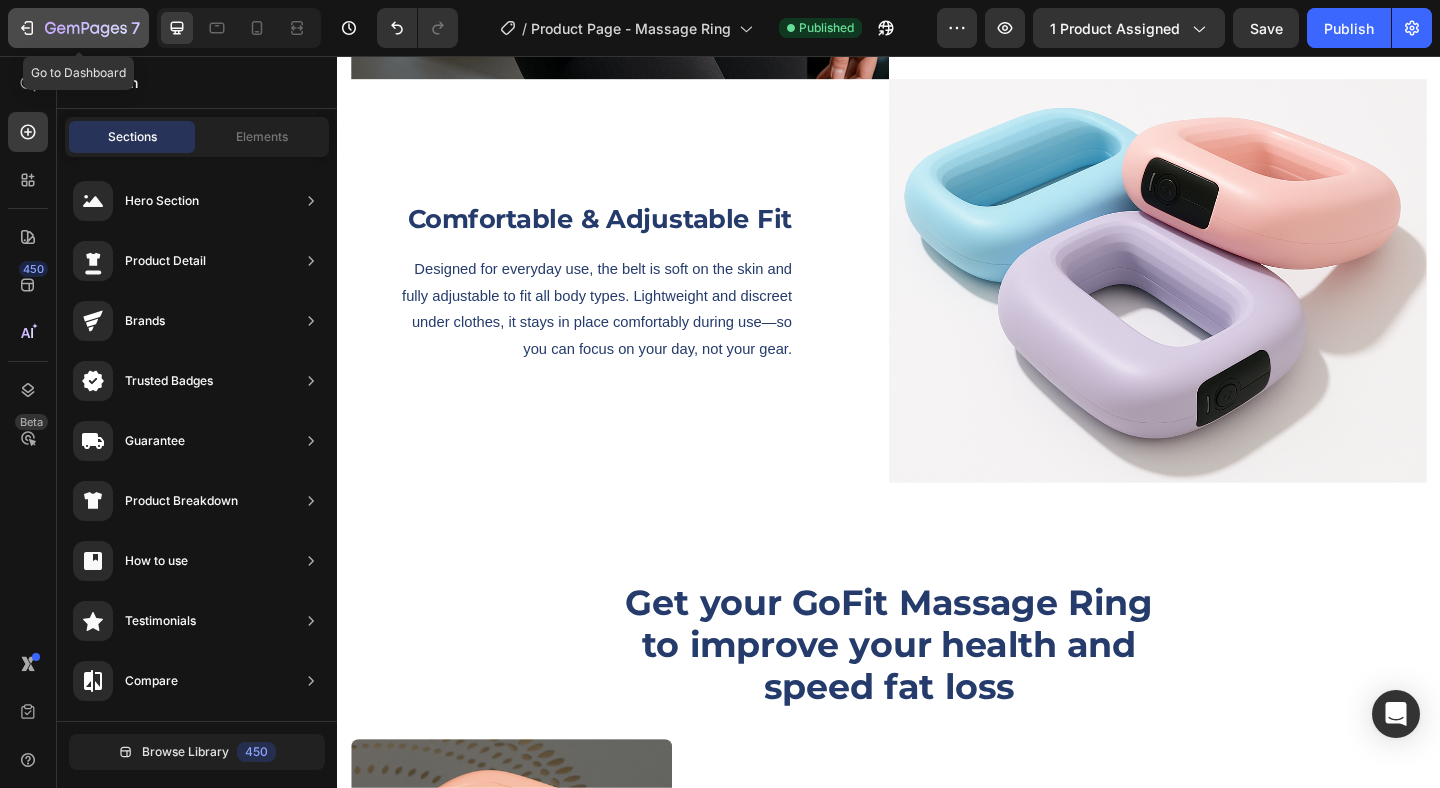 click 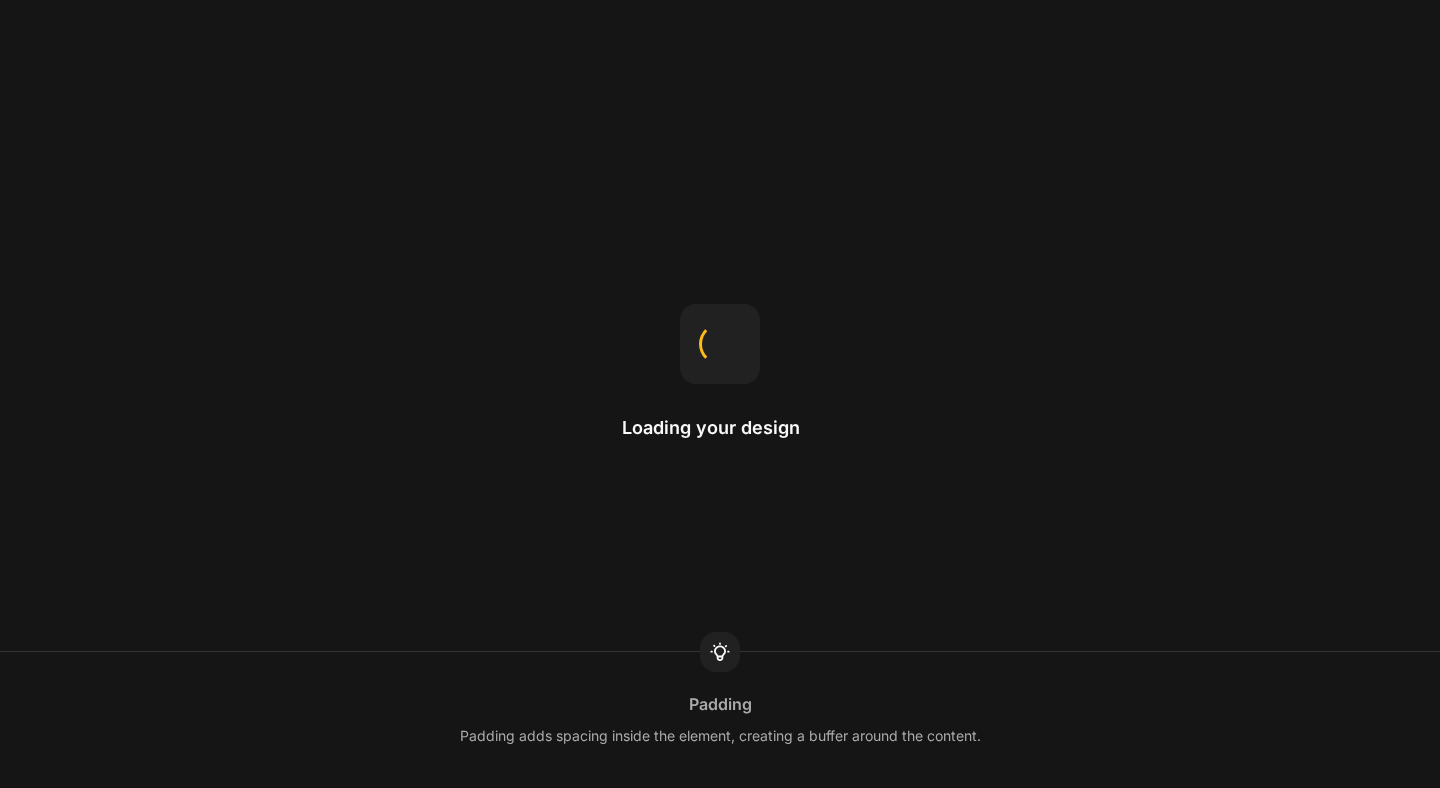 scroll, scrollTop: 0, scrollLeft: 0, axis: both 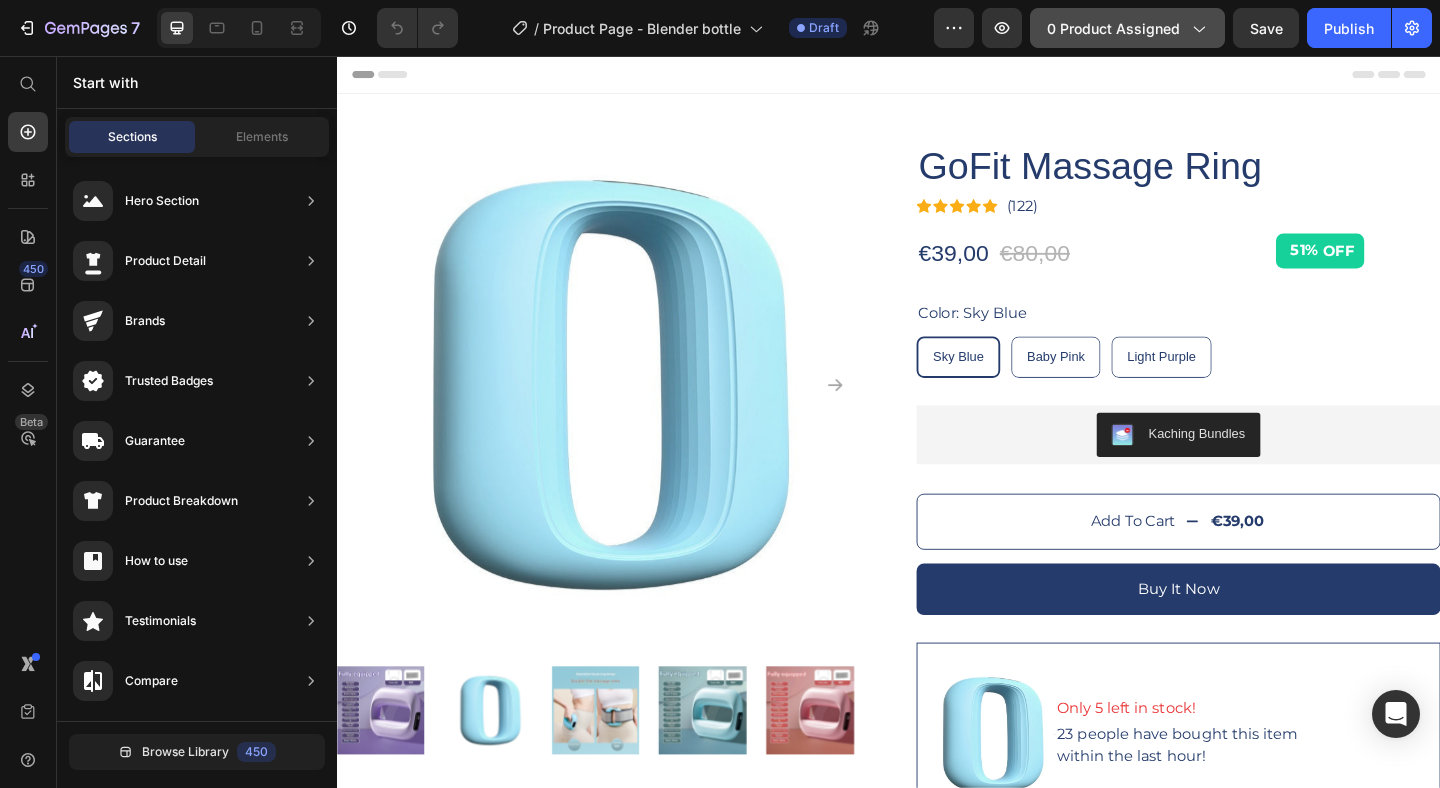 click on "0 product assigned" 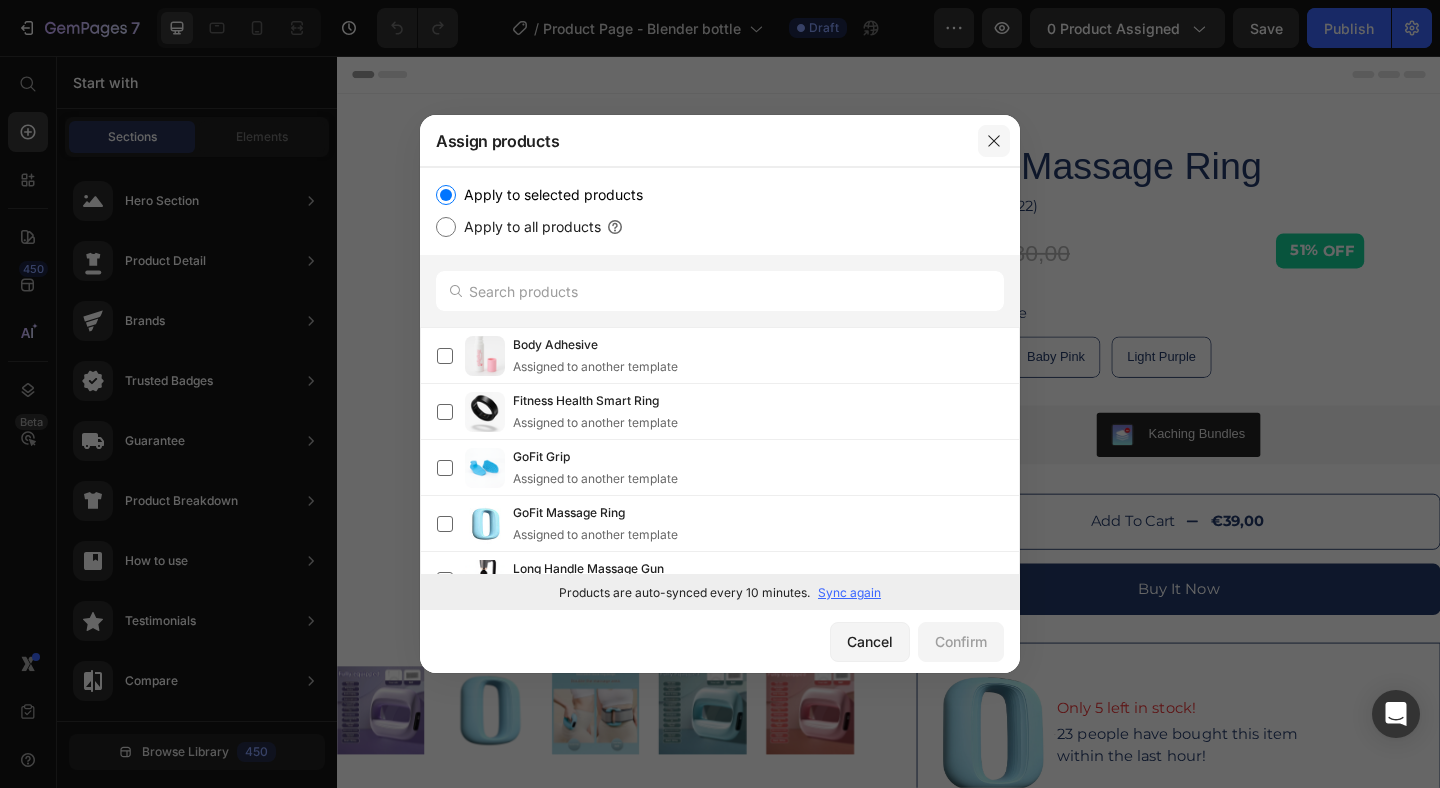 click 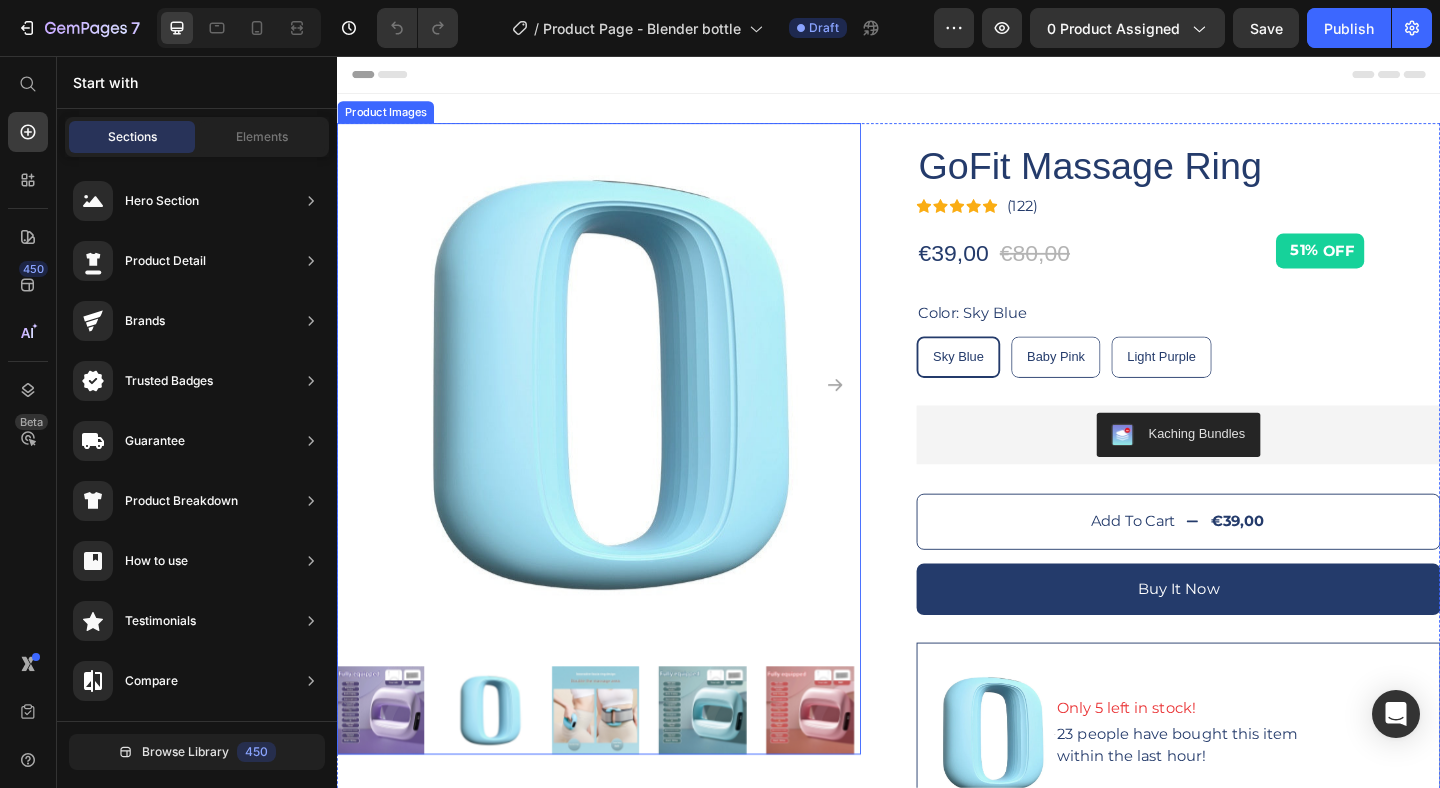 drag, startPoint x: 804, startPoint y: 321, endPoint x: 932, endPoint y: 308, distance: 128.65846 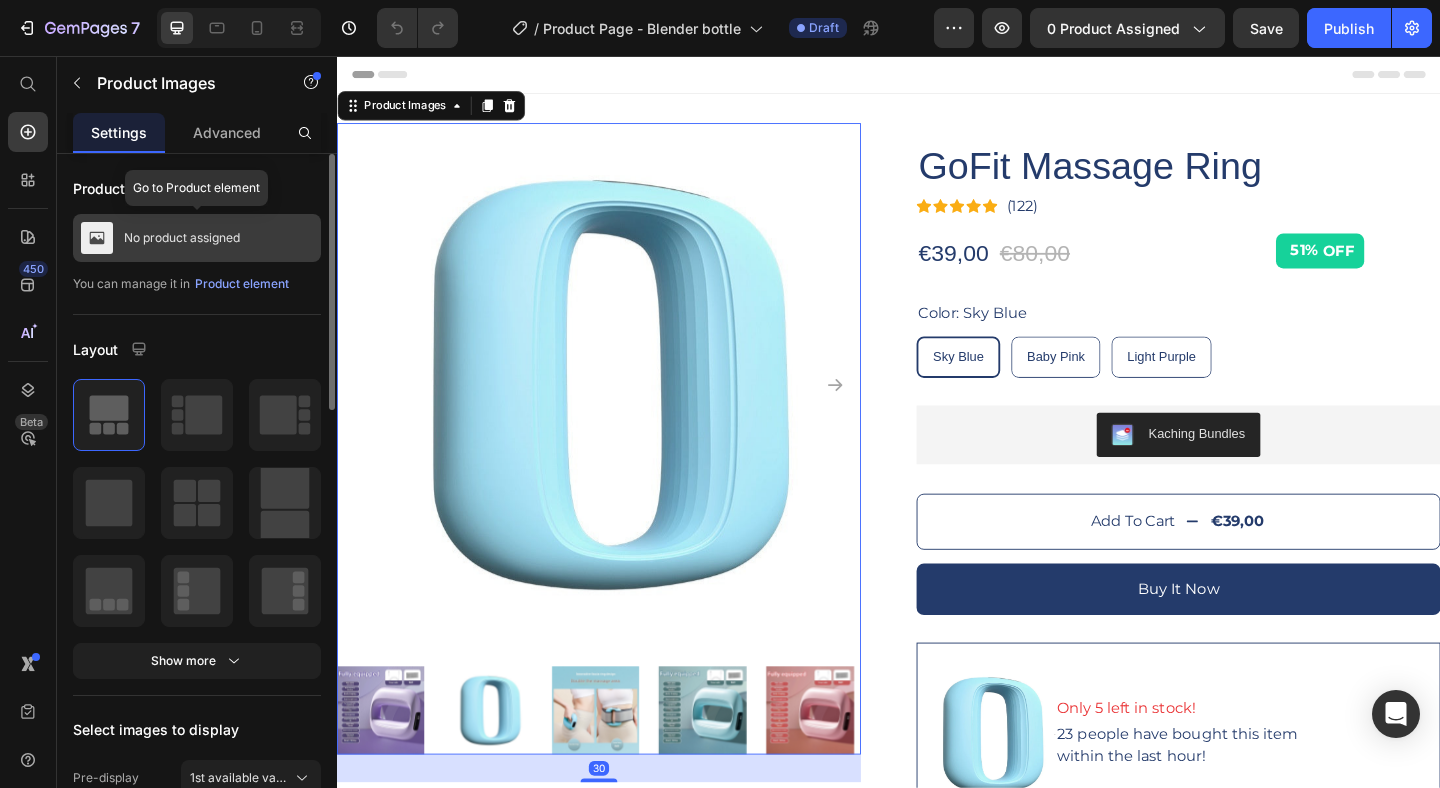 click on "No product assigned" at bounding box center (197, 238) 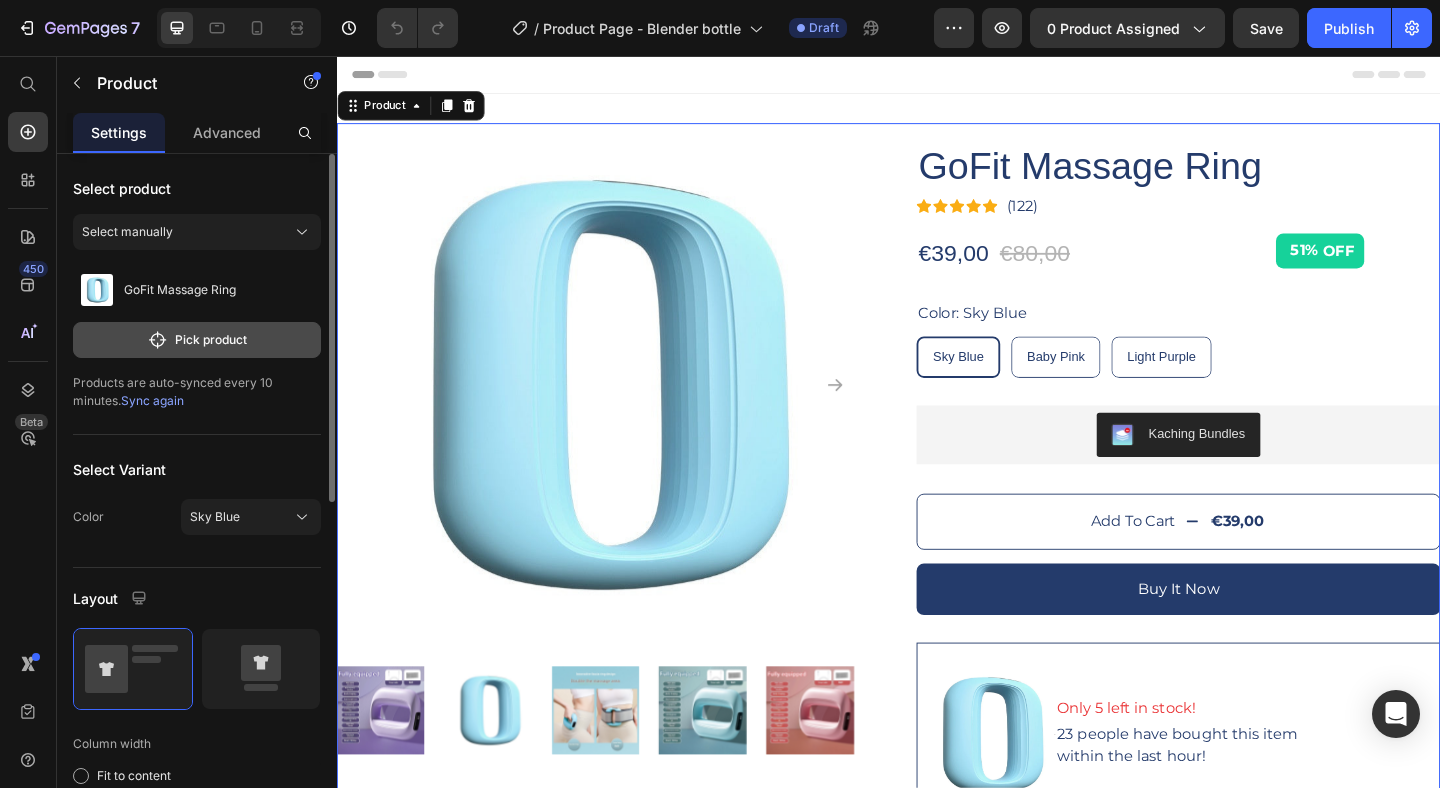 click on "Pick product" 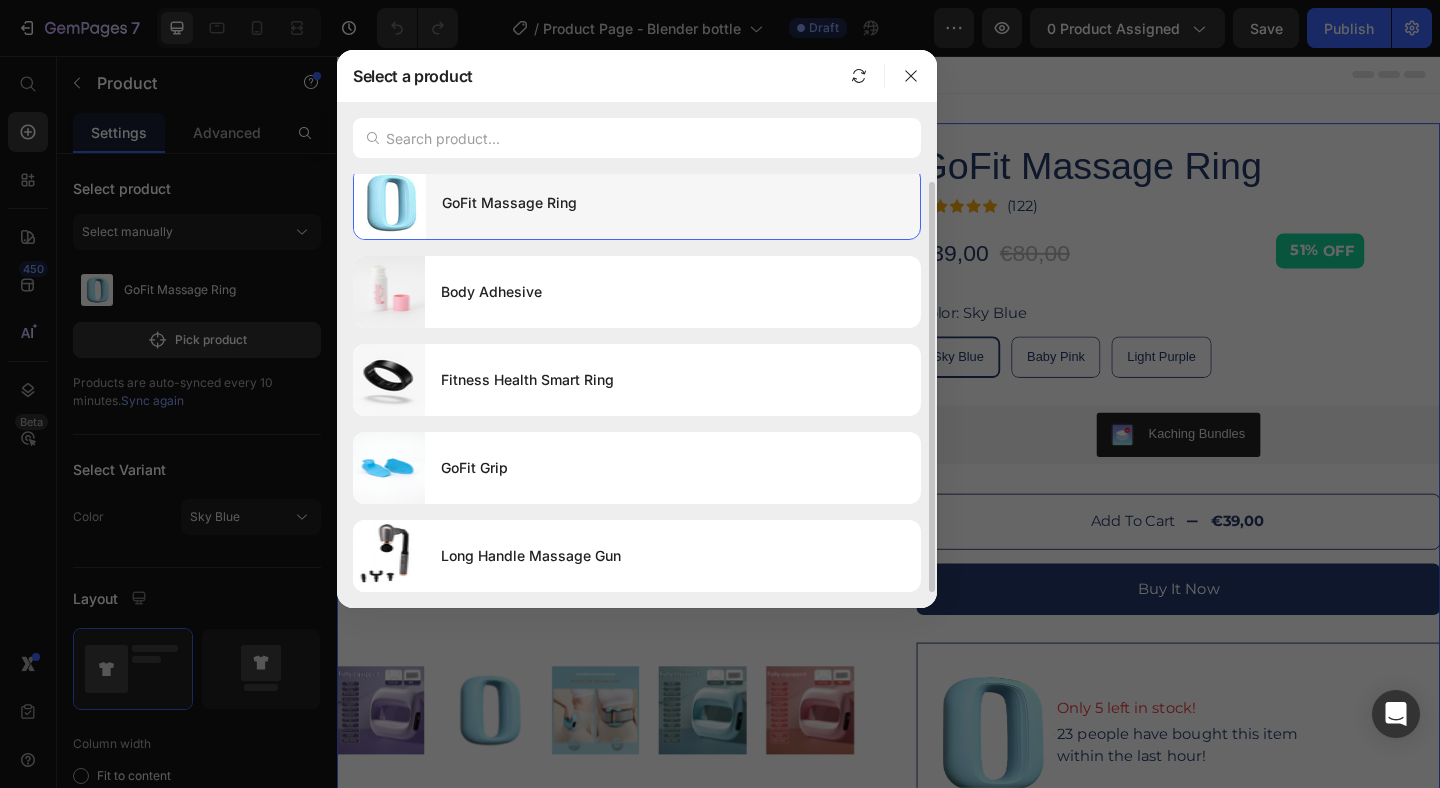 scroll, scrollTop: 0, scrollLeft: 0, axis: both 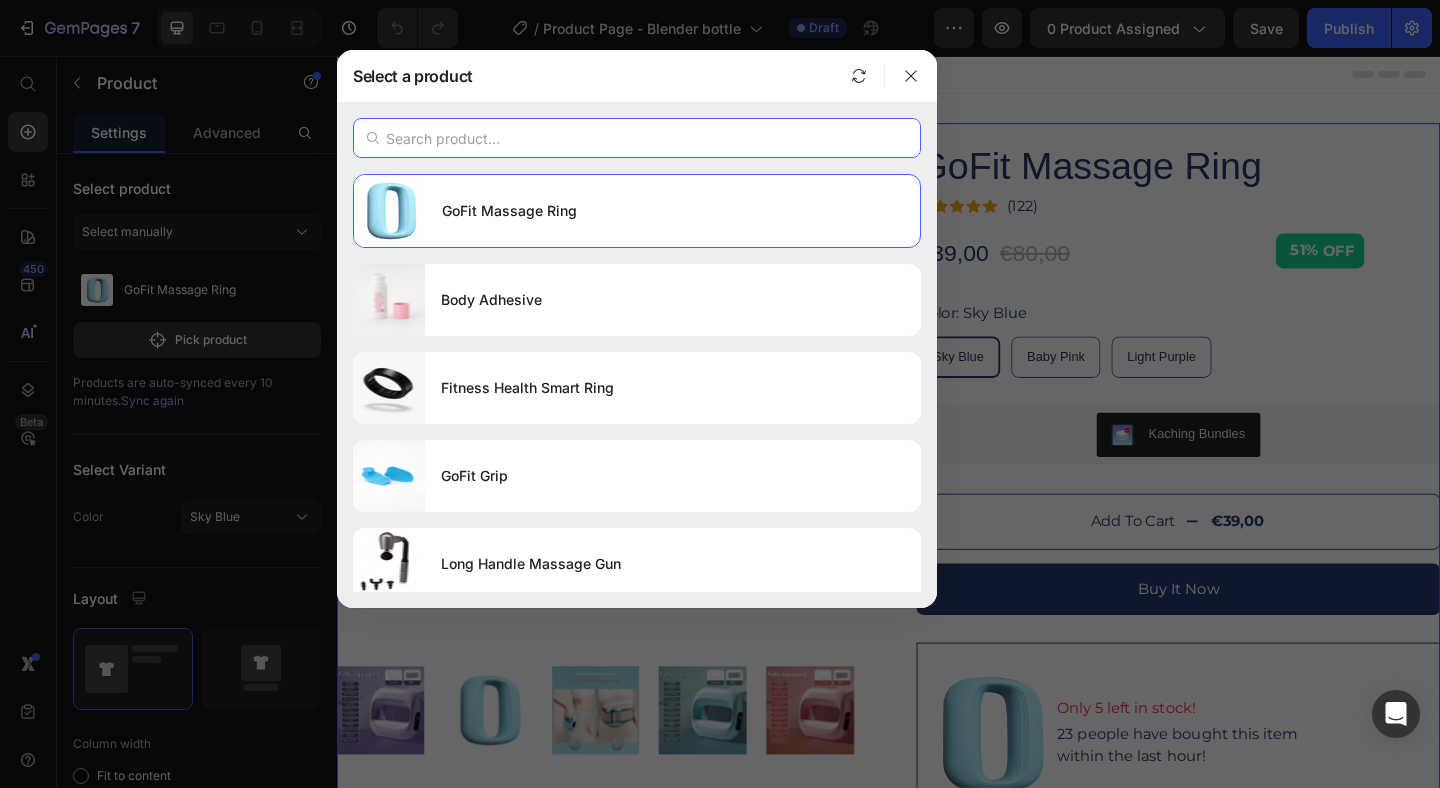 click at bounding box center (637, 138) 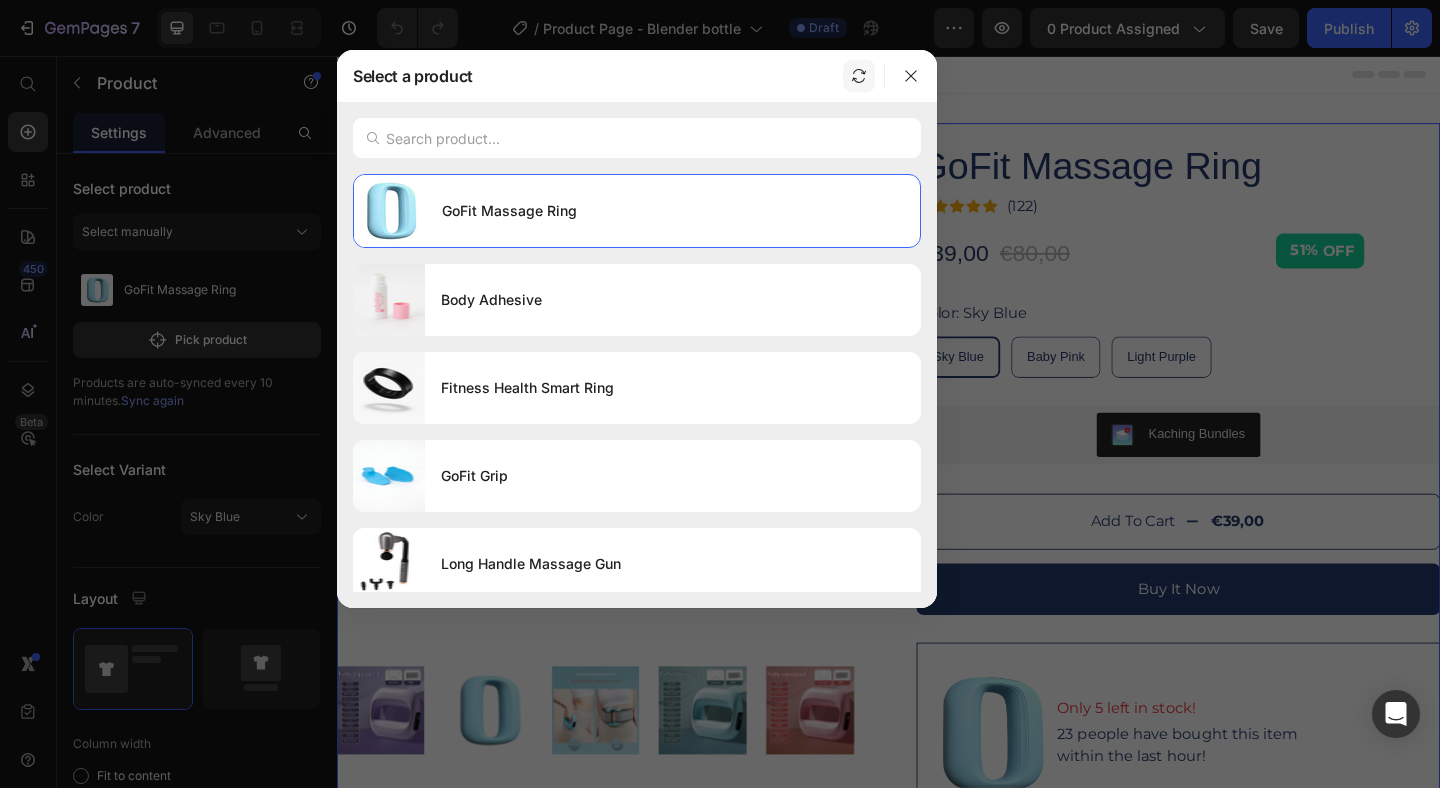 click 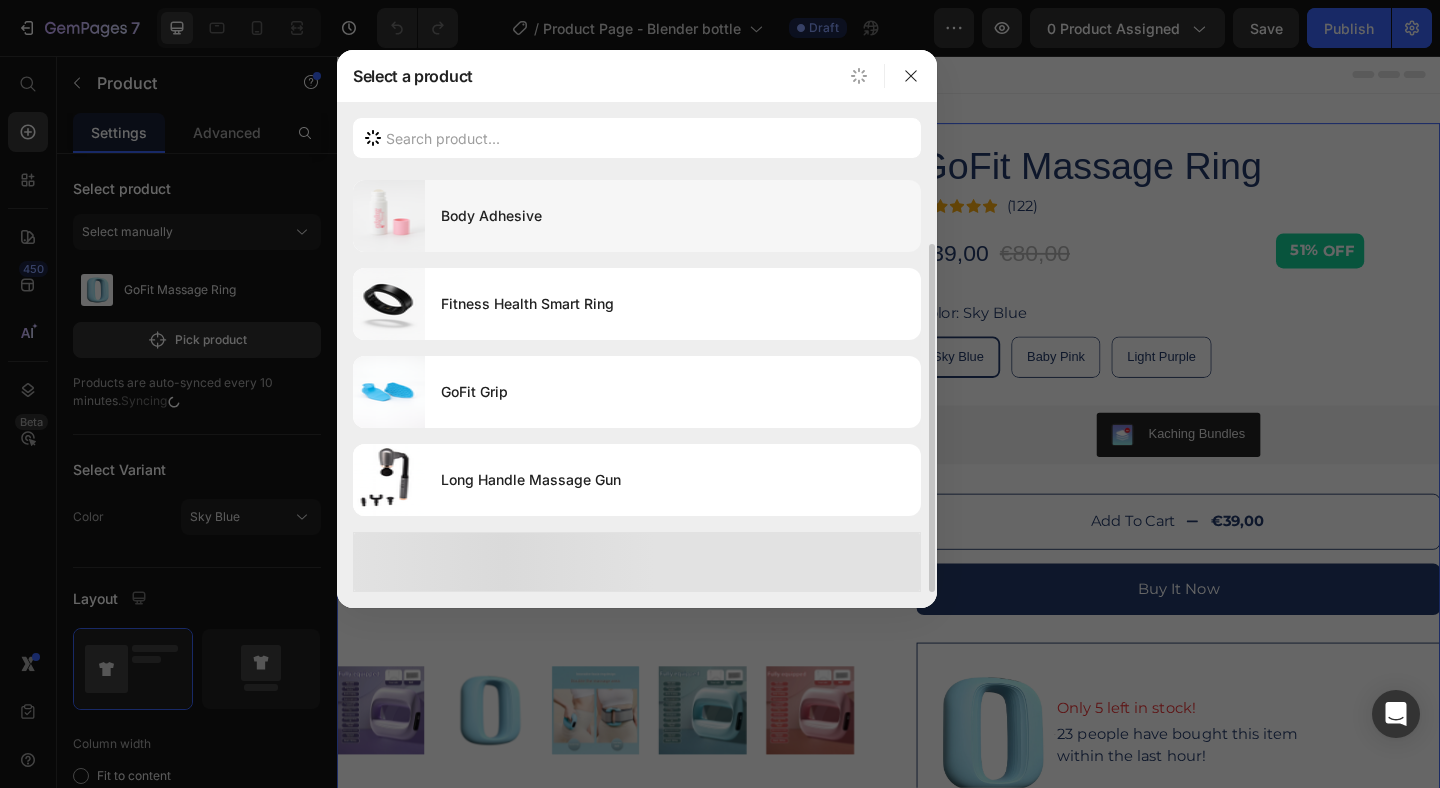 scroll, scrollTop: 0, scrollLeft: 0, axis: both 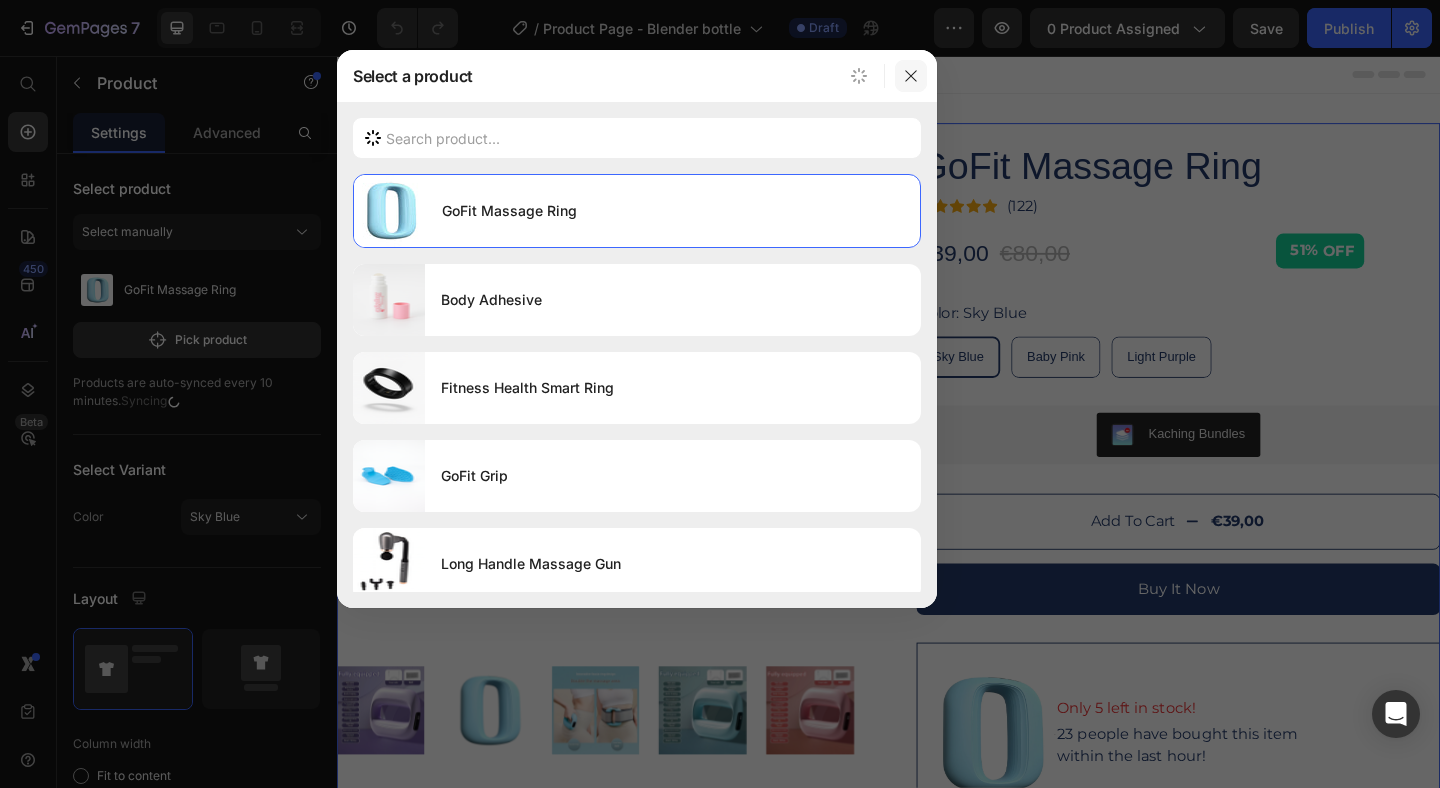 click 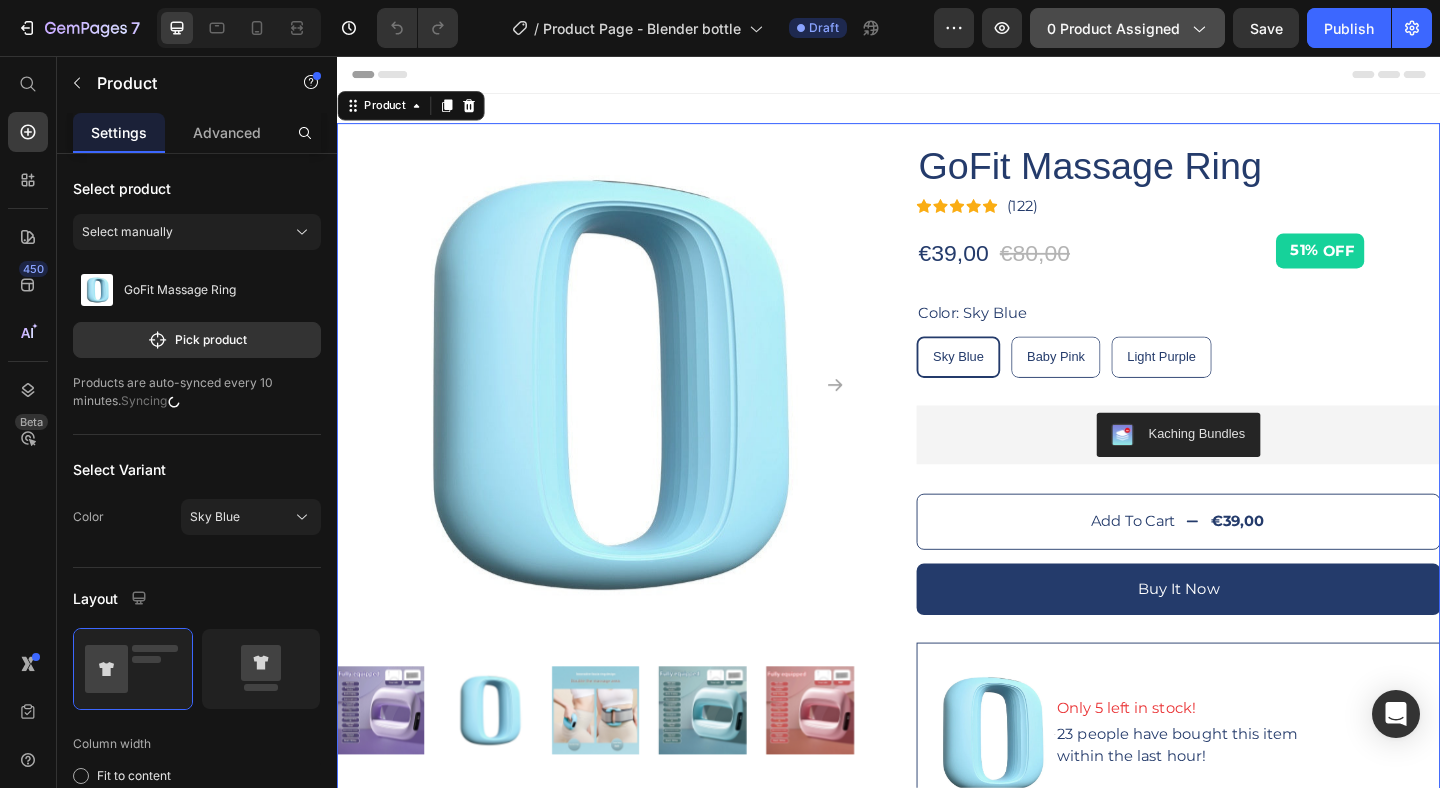 click on "0 product assigned" at bounding box center (1127, 28) 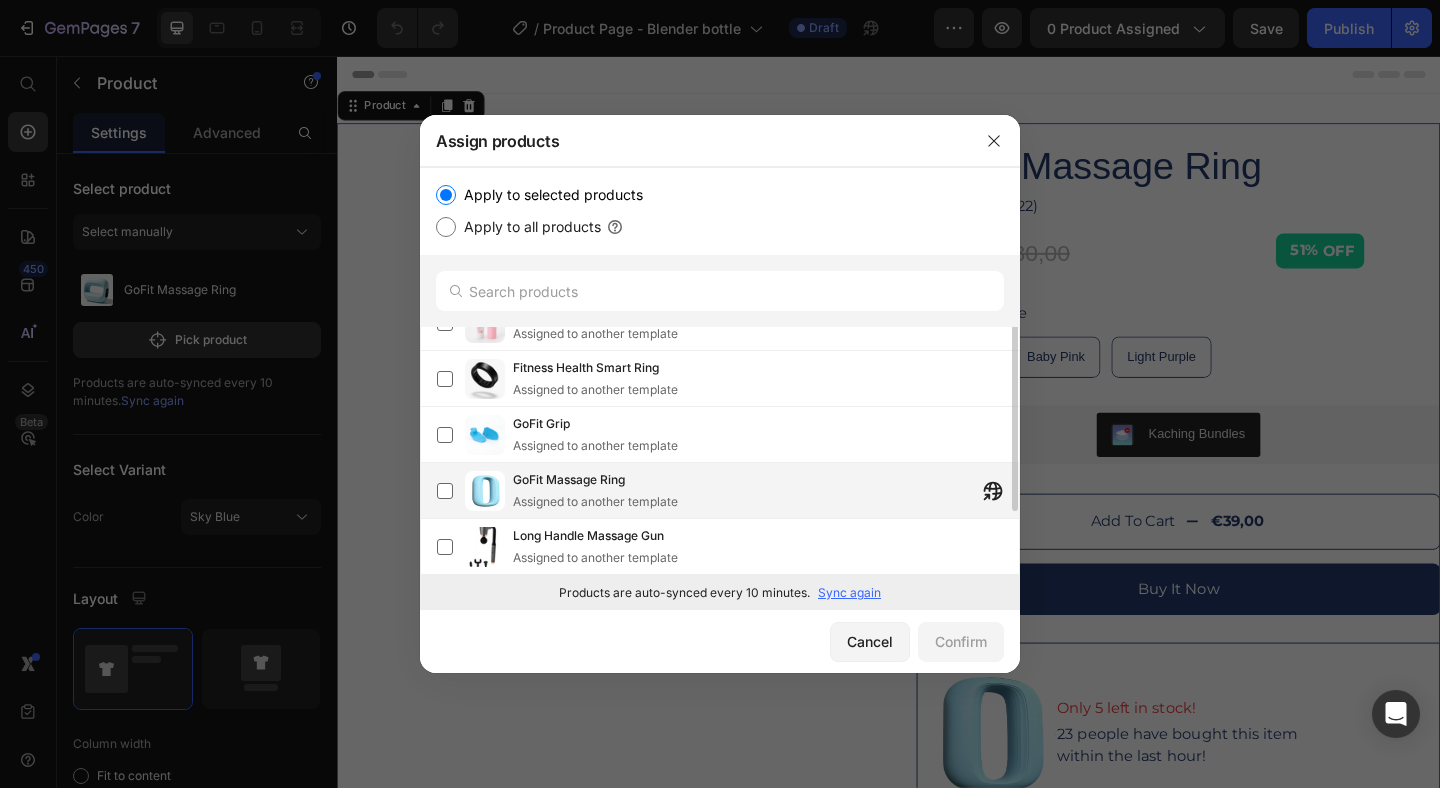 scroll, scrollTop: 0, scrollLeft: 0, axis: both 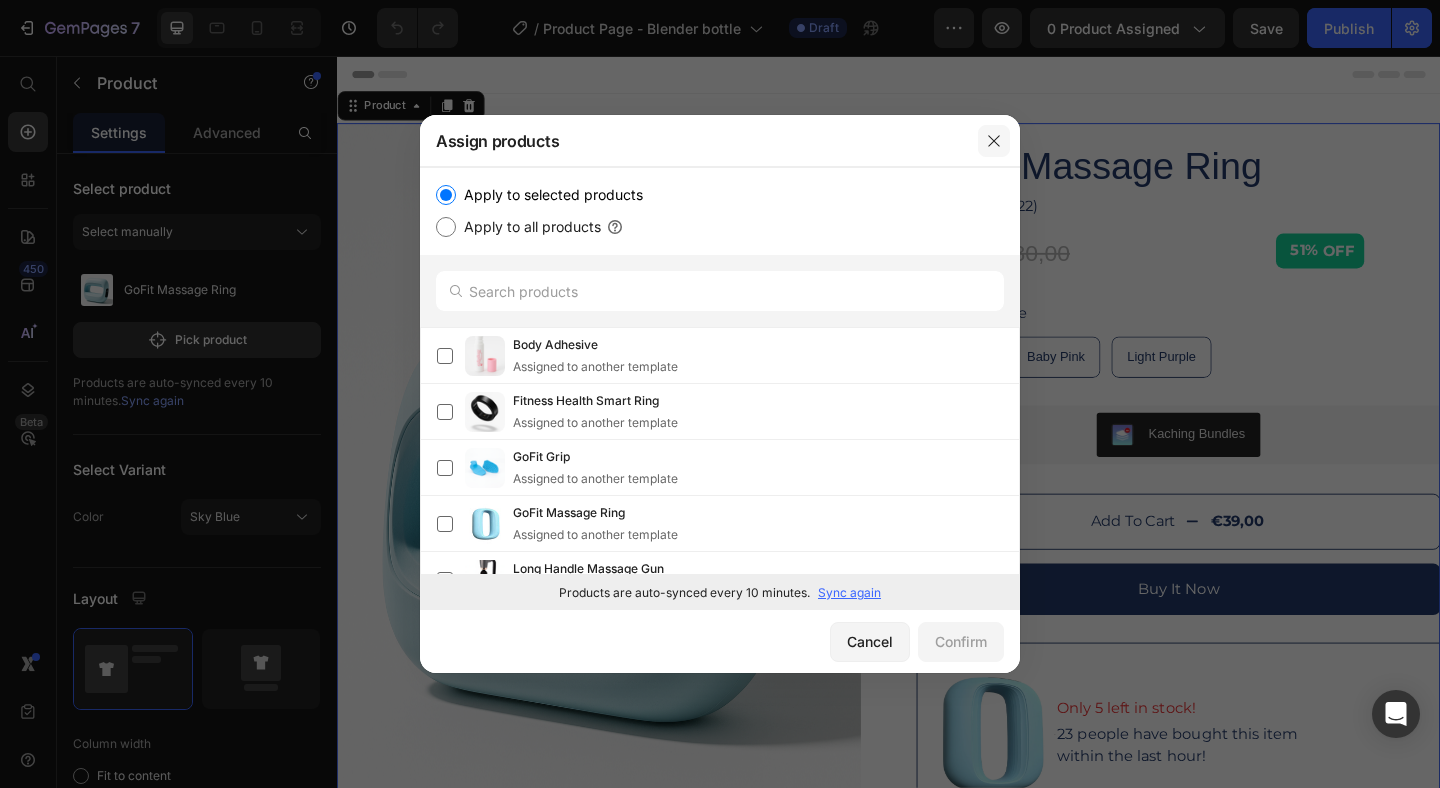 drag, startPoint x: 990, startPoint y: 149, endPoint x: 687, endPoint y: 90, distance: 308.6908 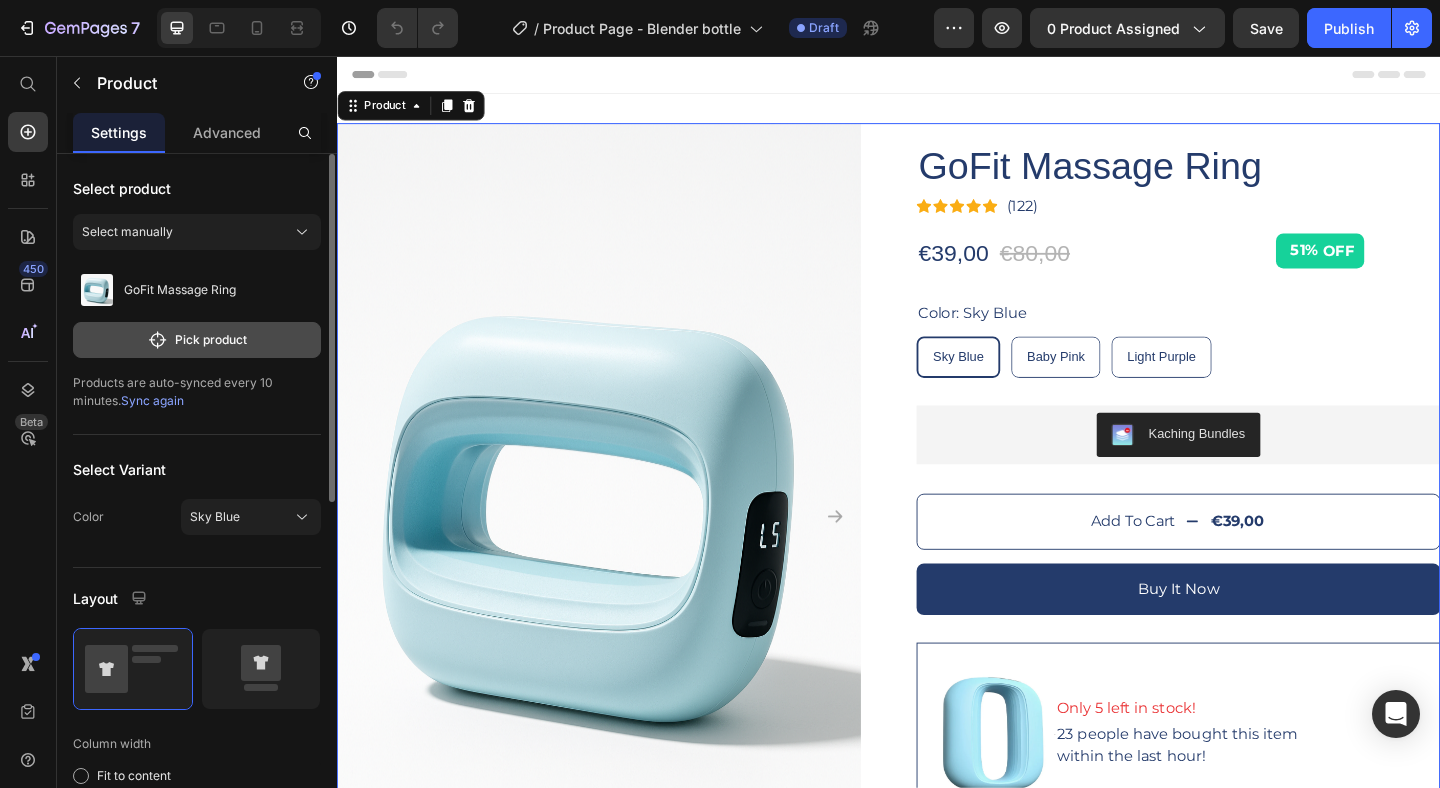 click on "Pick product" 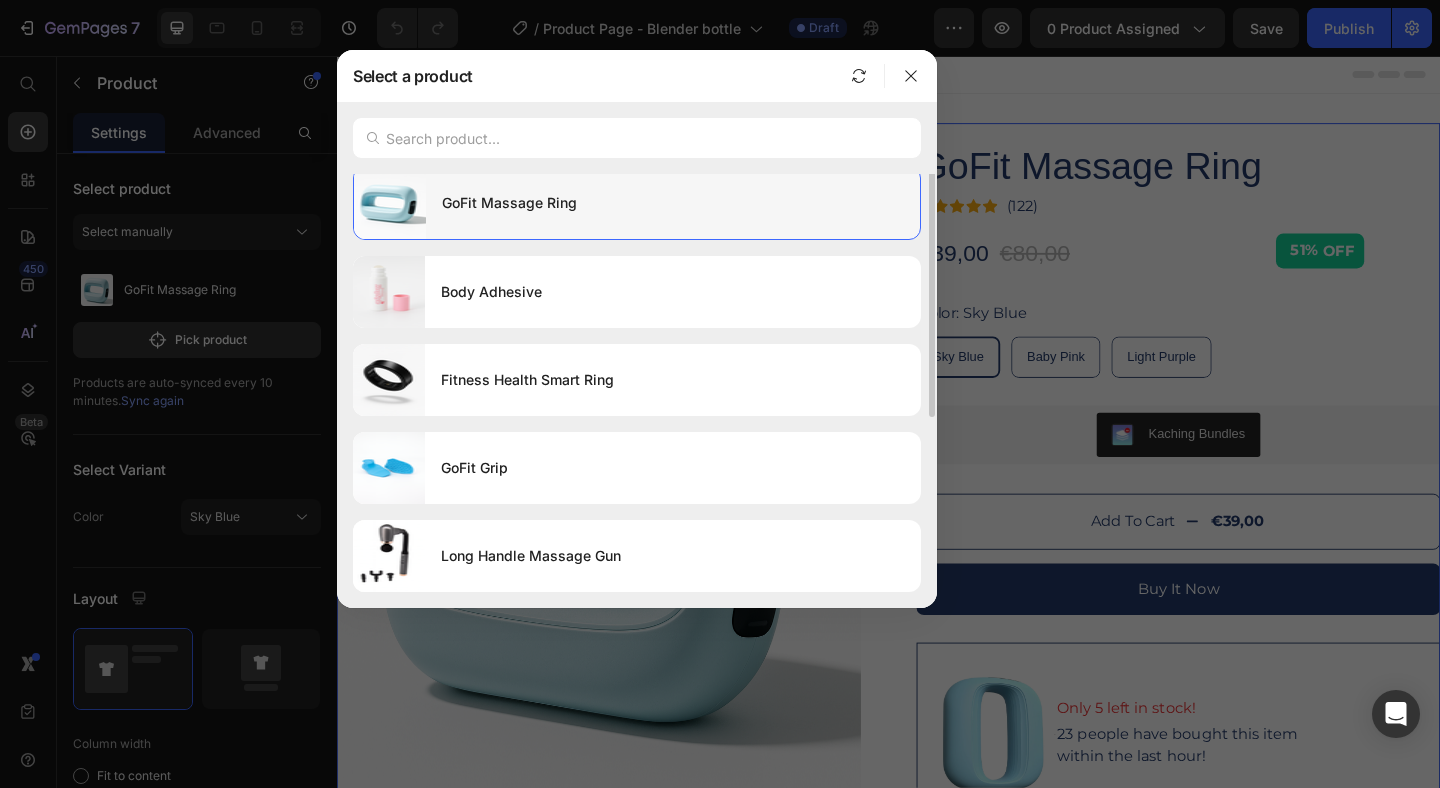 scroll, scrollTop: 0, scrollLeft: 0, axis: both 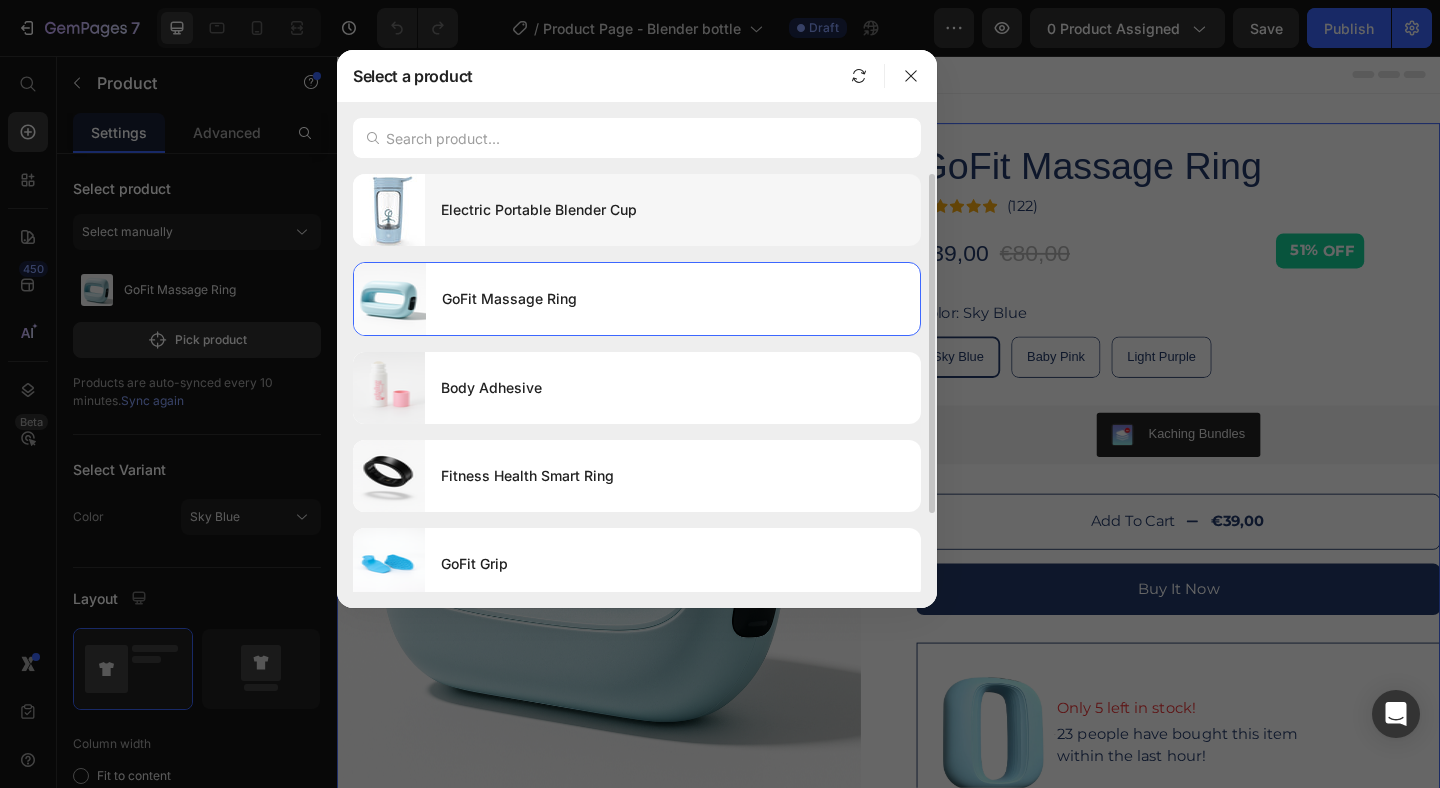 click on "Electric Portable Blender Cup" at bounding box center (673, 210) 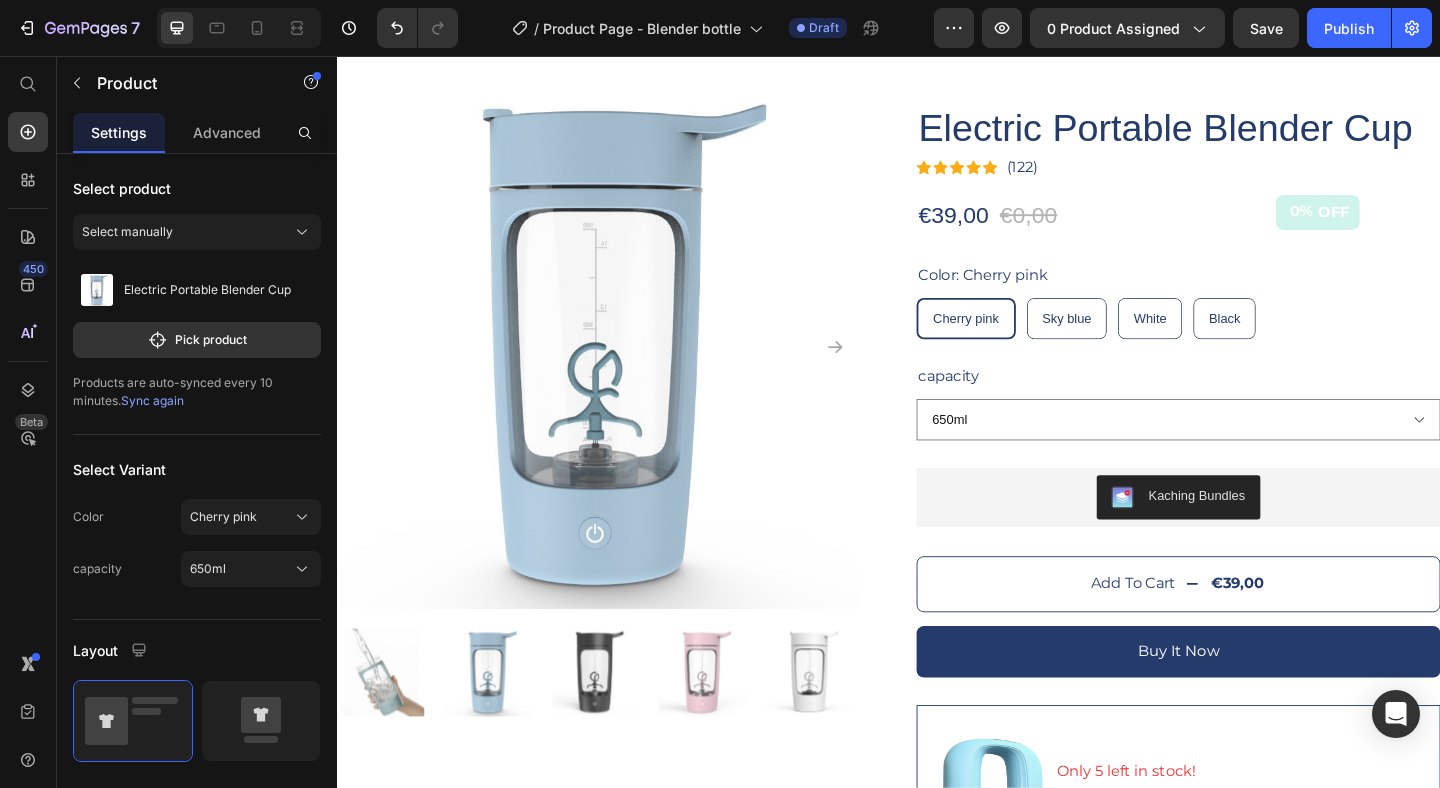 scroll, scrollTop: 369, scrollLeft: 0, axis: vertical 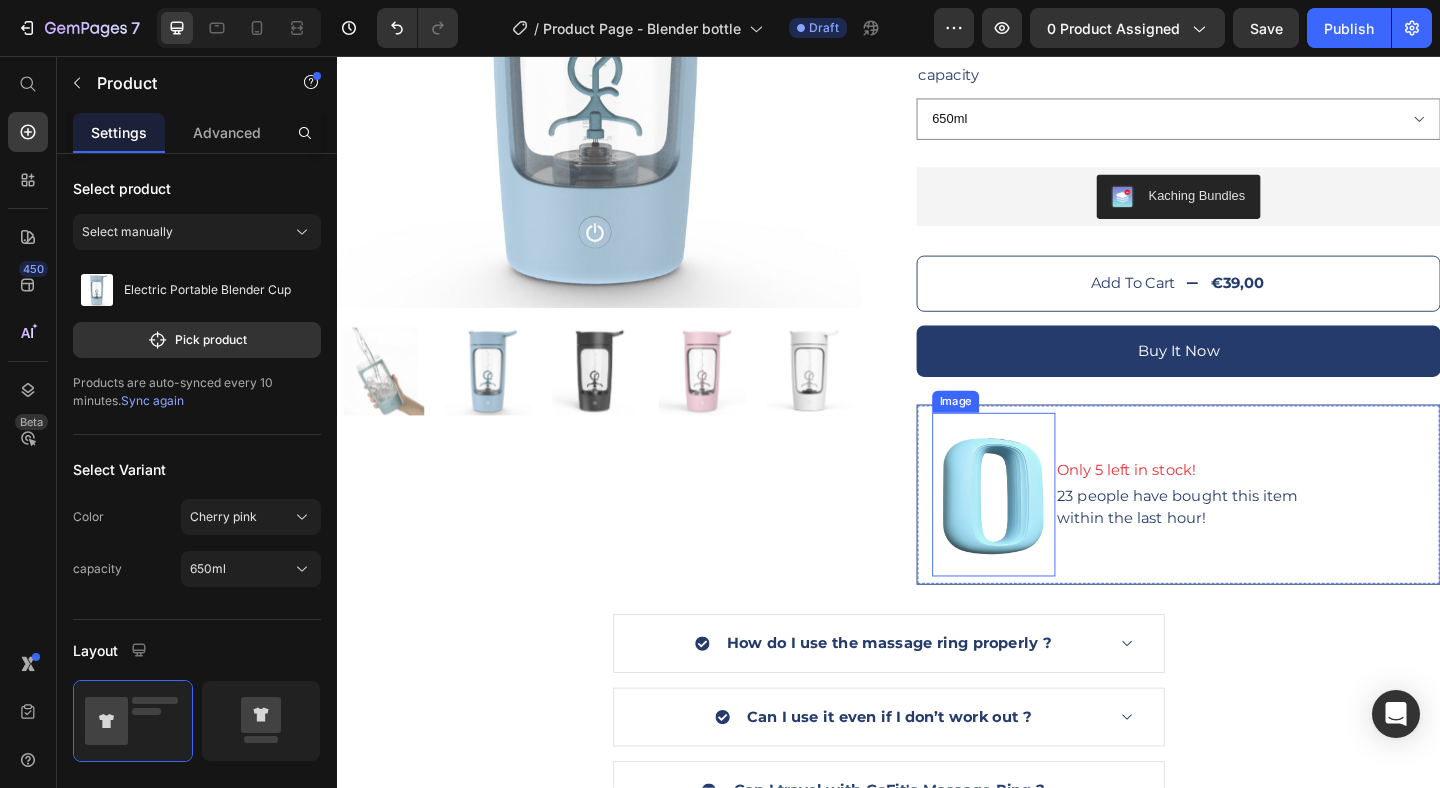 click at bounding box center [1051, 533] 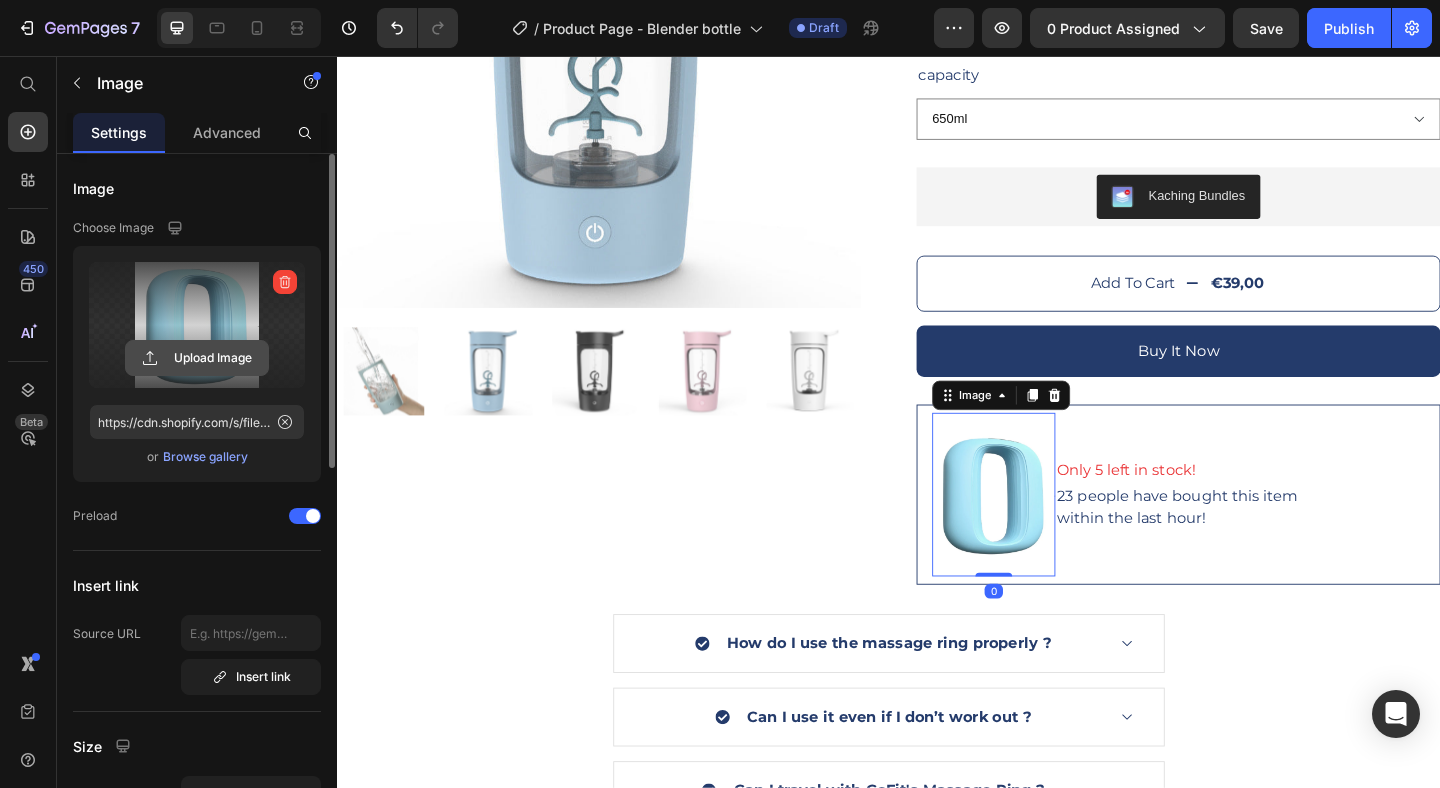 click 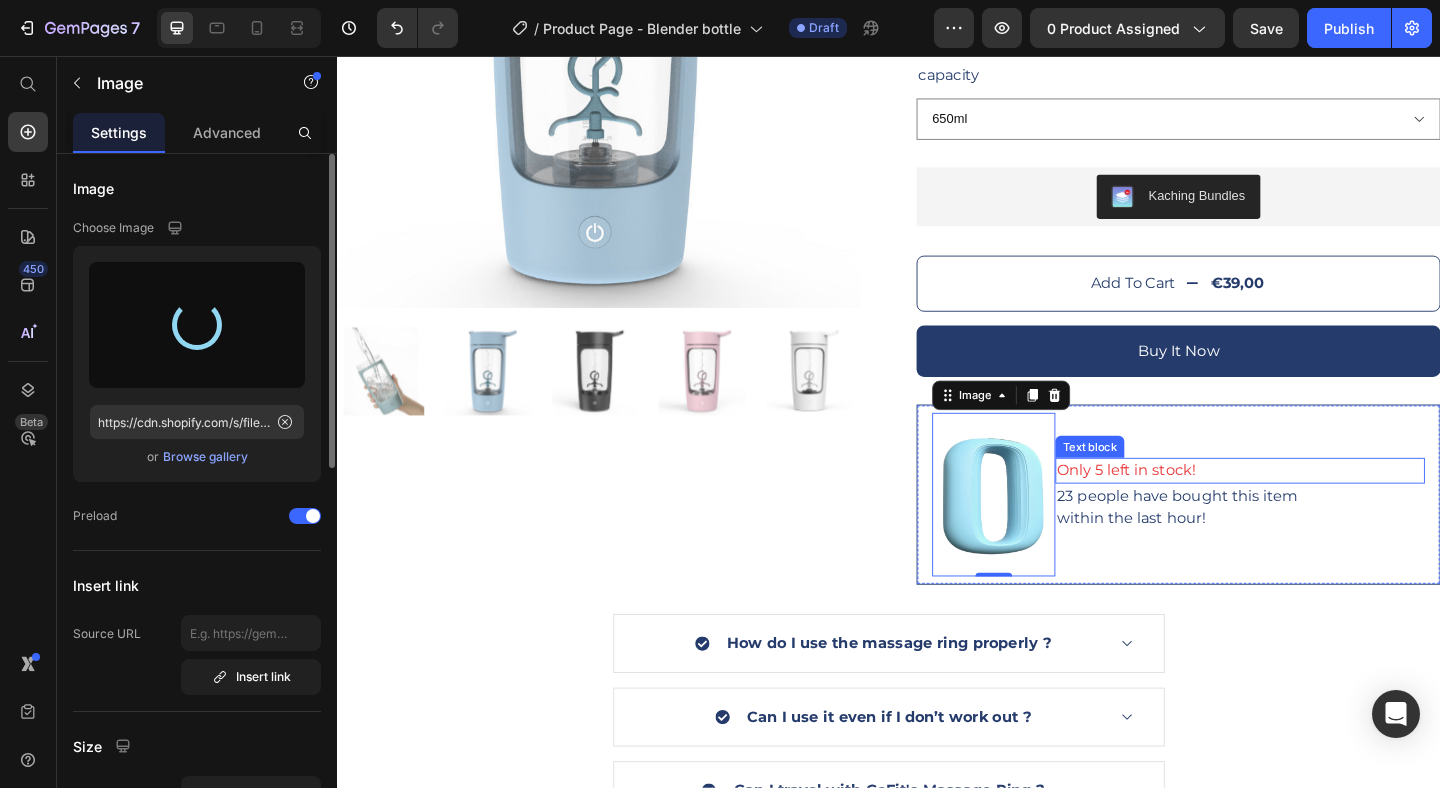 type on "https://cdn.shopify.com/s/files/1/0891/0579/3355/files/gempages_556128774173754122-440b0b45-2fe0-42d1-9429-2dd6ab5c59f2.jpg" 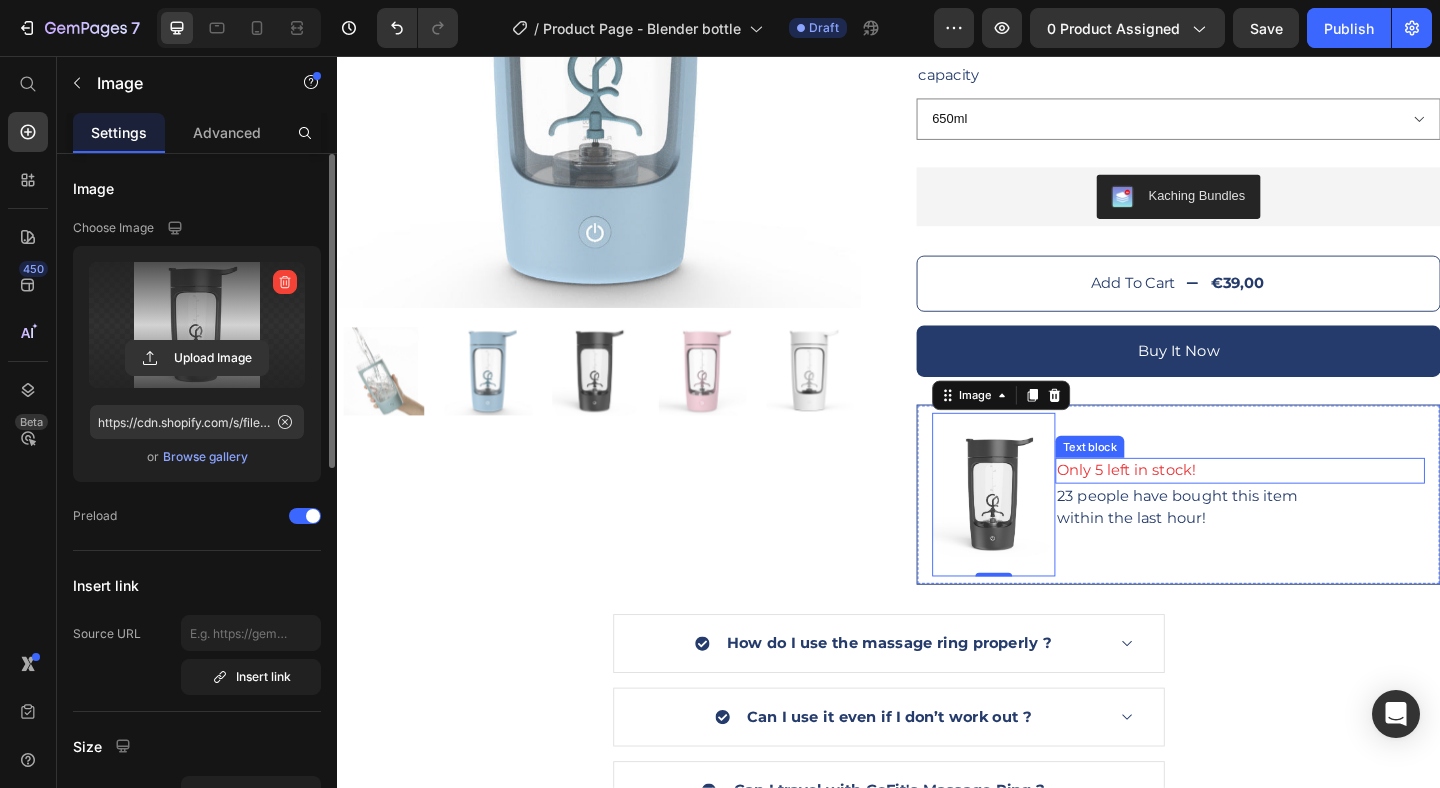 click on "Only 5 left in stock!" at bounding box center (1195, 507) 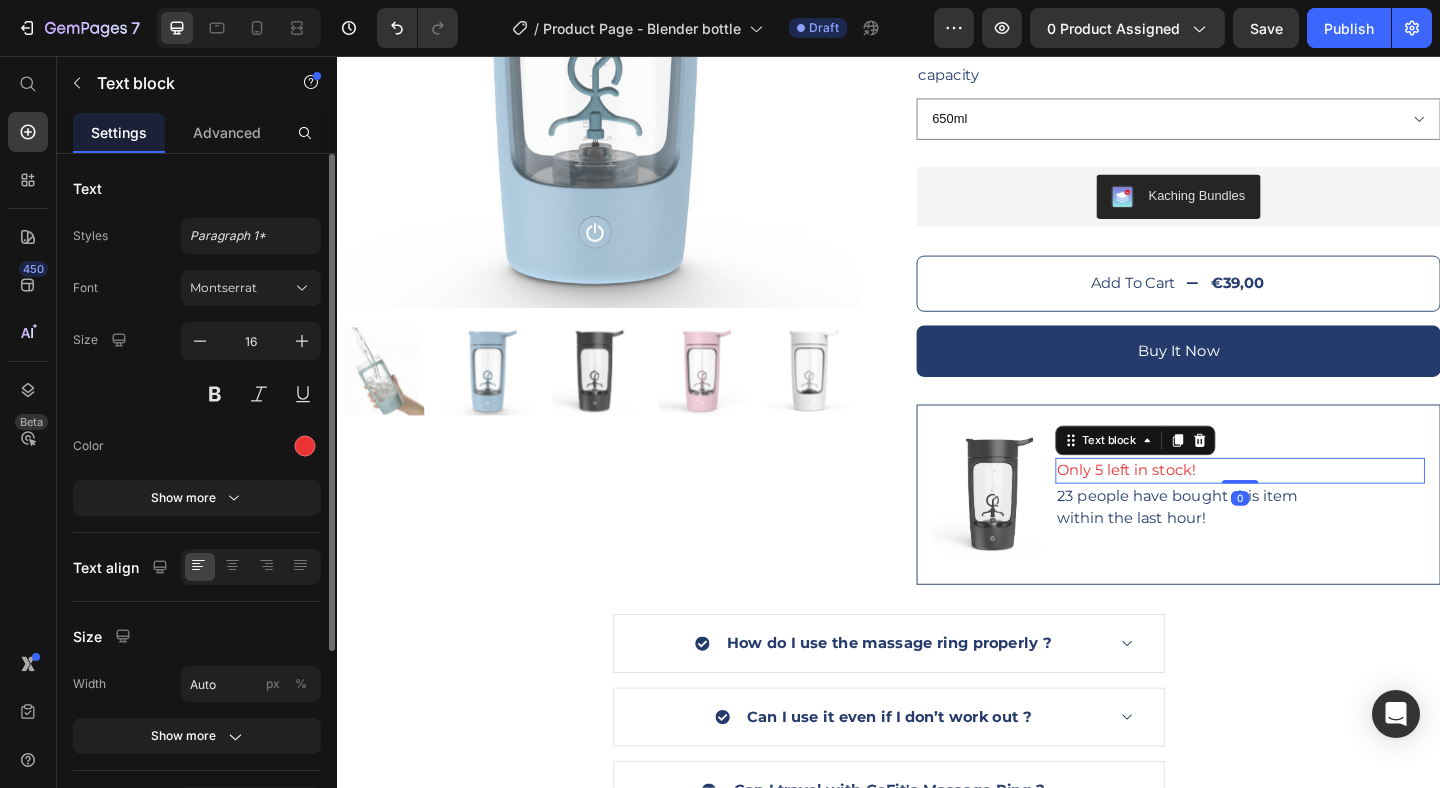 click on "Only 5 left in stock!" at bounding box center [1195, 507] 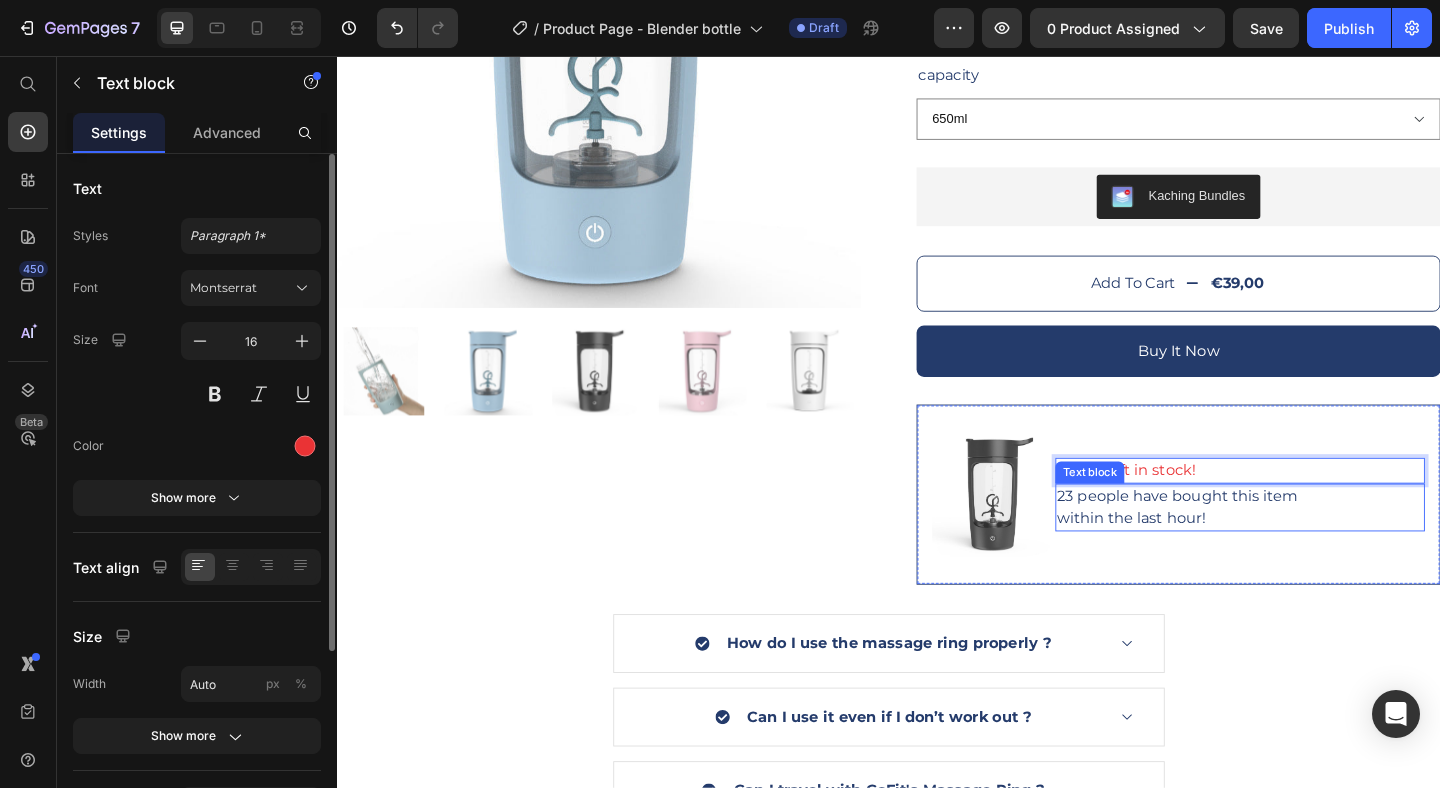 click on "23 people have bought this item within the last hour!" at bounding box center (1251, 547) 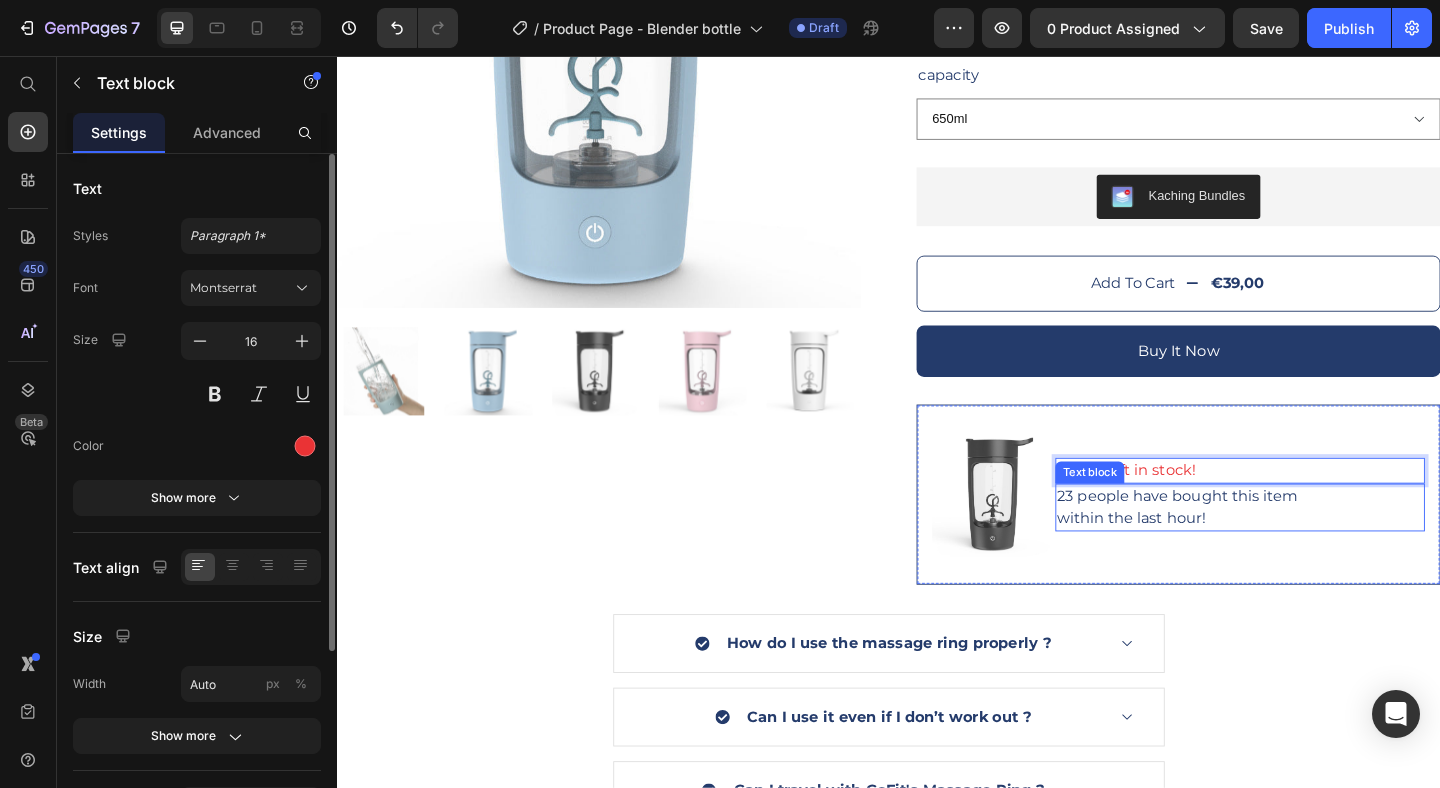 click on "23 people have bought this item within the last hour!" at bounding box center (1251, 547) 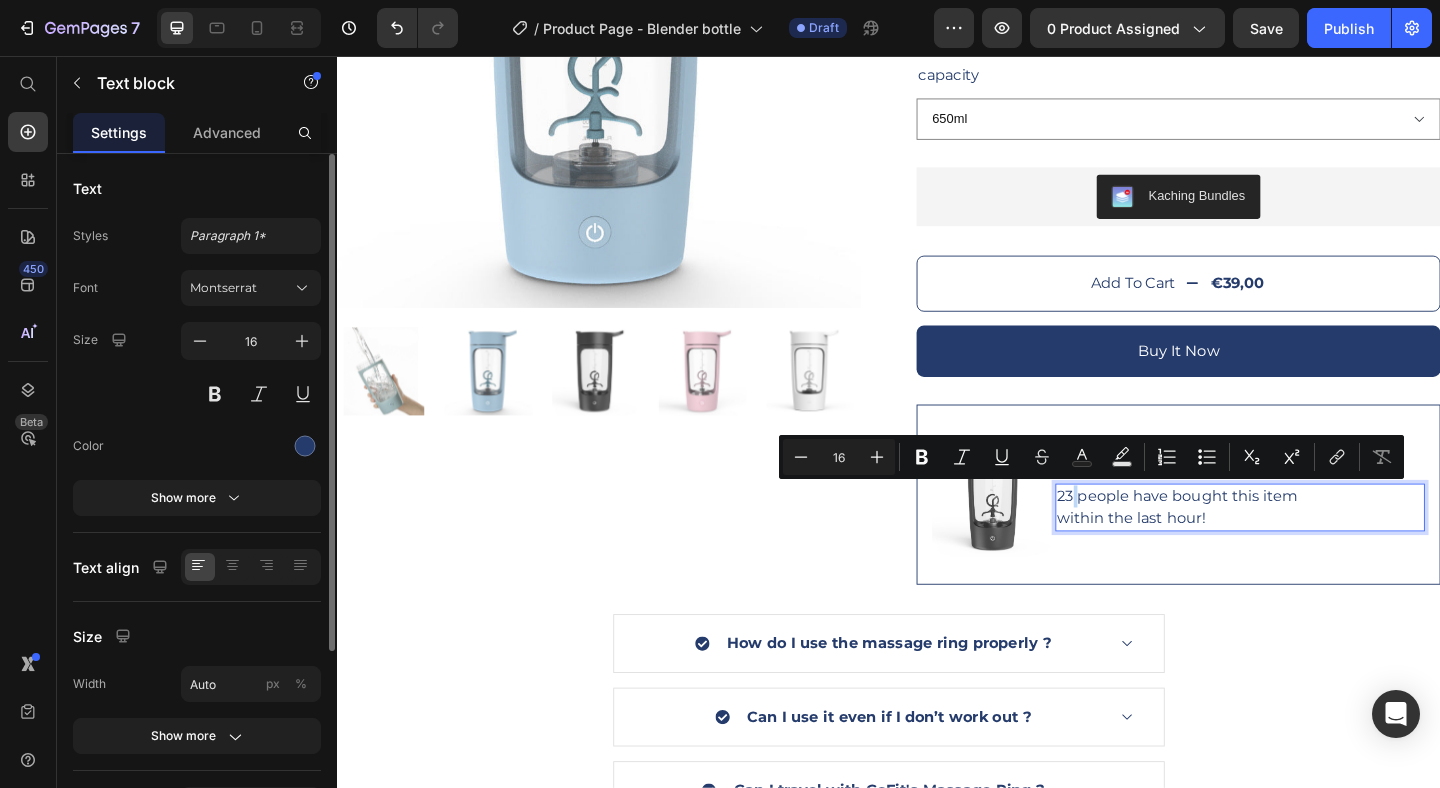 click on "23 people have bought this item within the last hour!" at bounding box center [1251, 547] 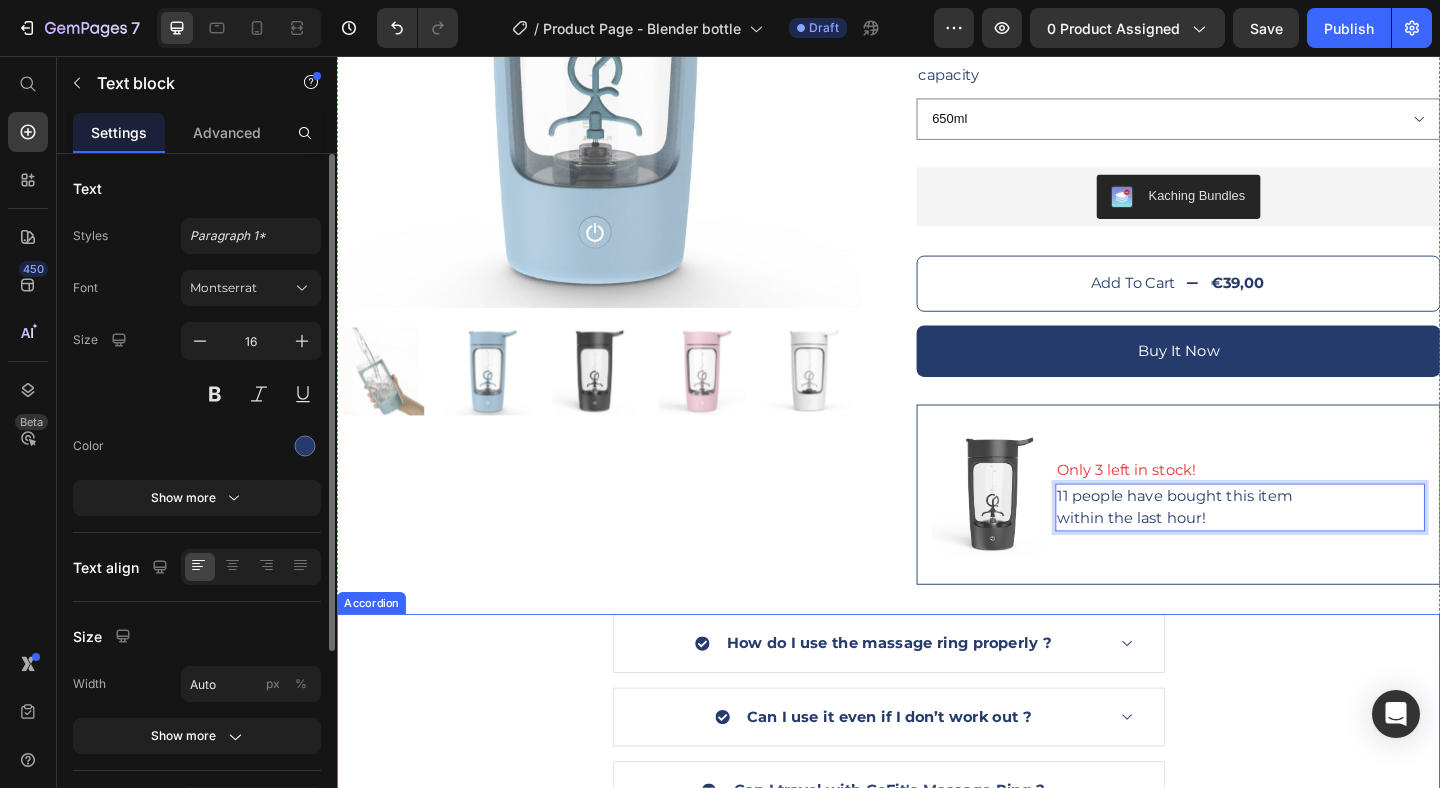 click on "How do I use the massage ring properly ?" at bounding box center [937, 695] 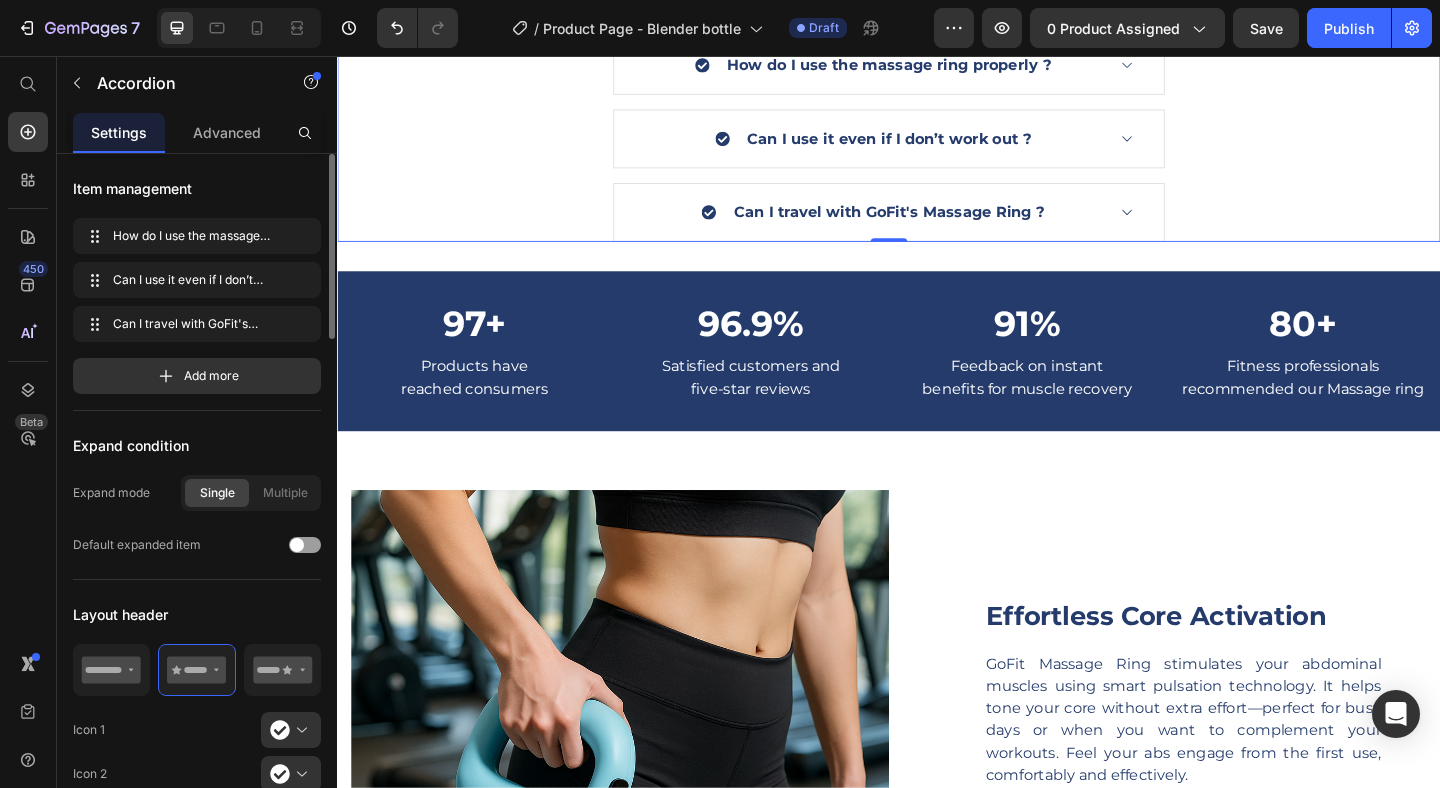 scroll, scrollTop: 1515, scrollLeft: 0, axis: vertical 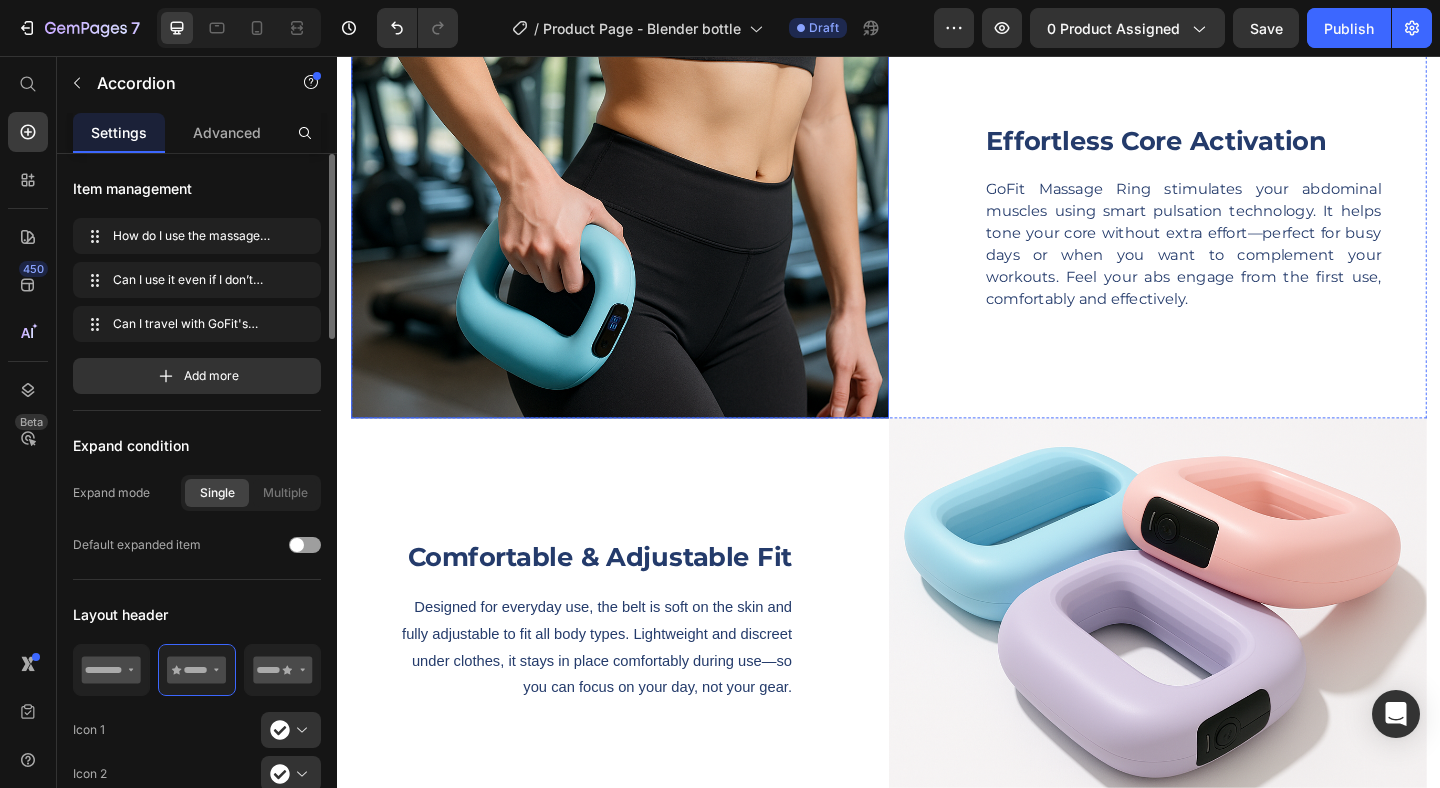 click at bounding box center (644, 230) 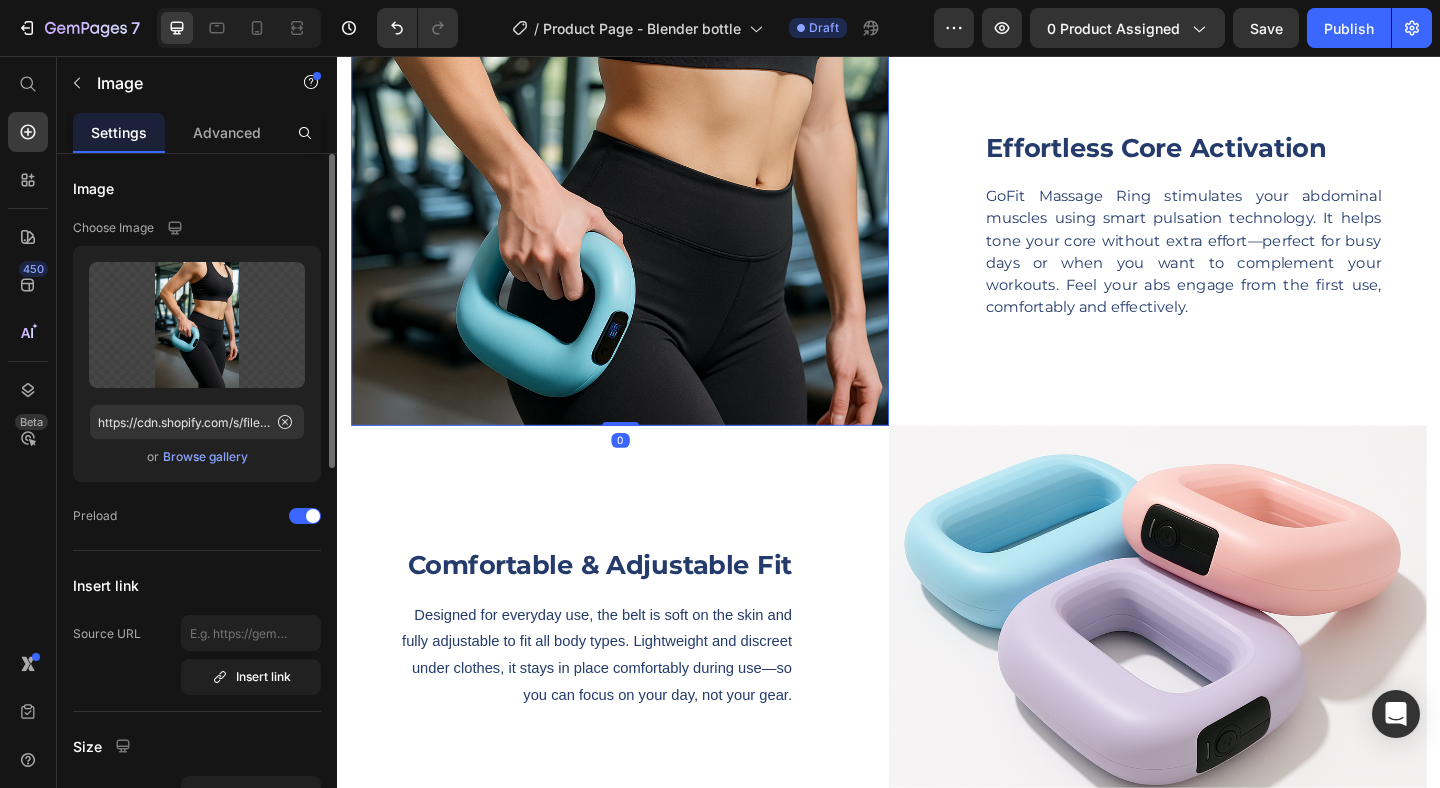 scroll, scrollTop: 1528, scrollLeft: 0, axis: vertical 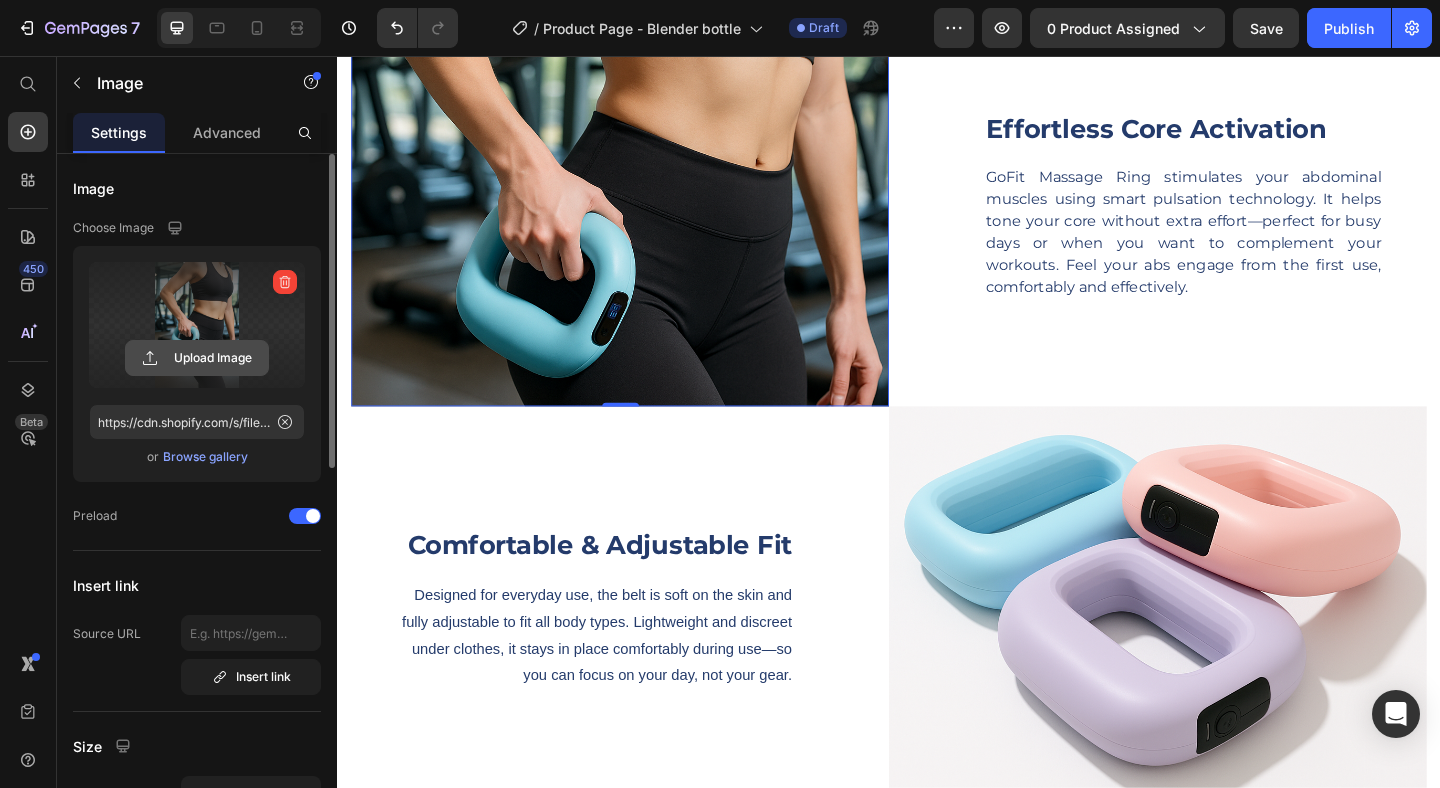 click 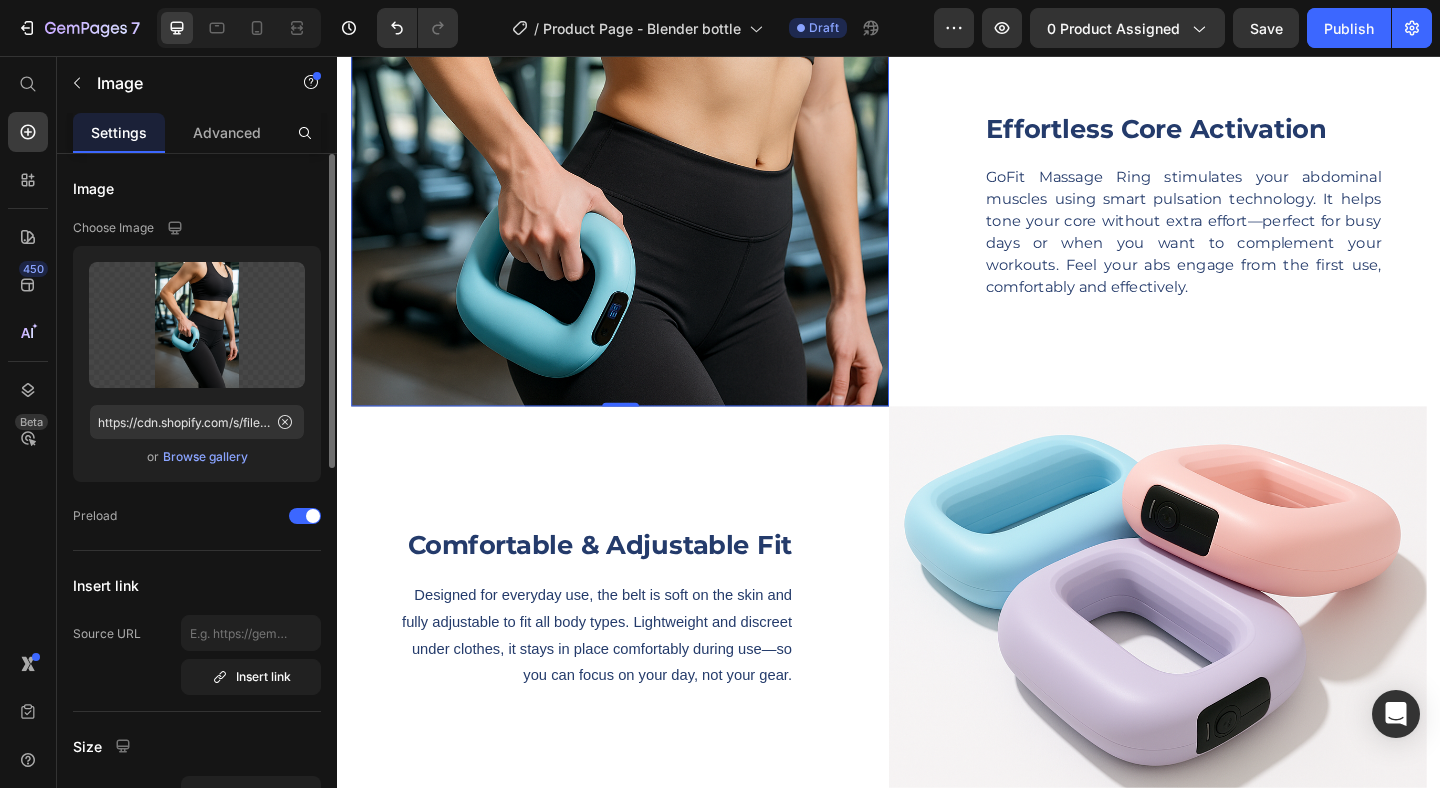 click on "Browse gallery" at bounding box center [205, 457] 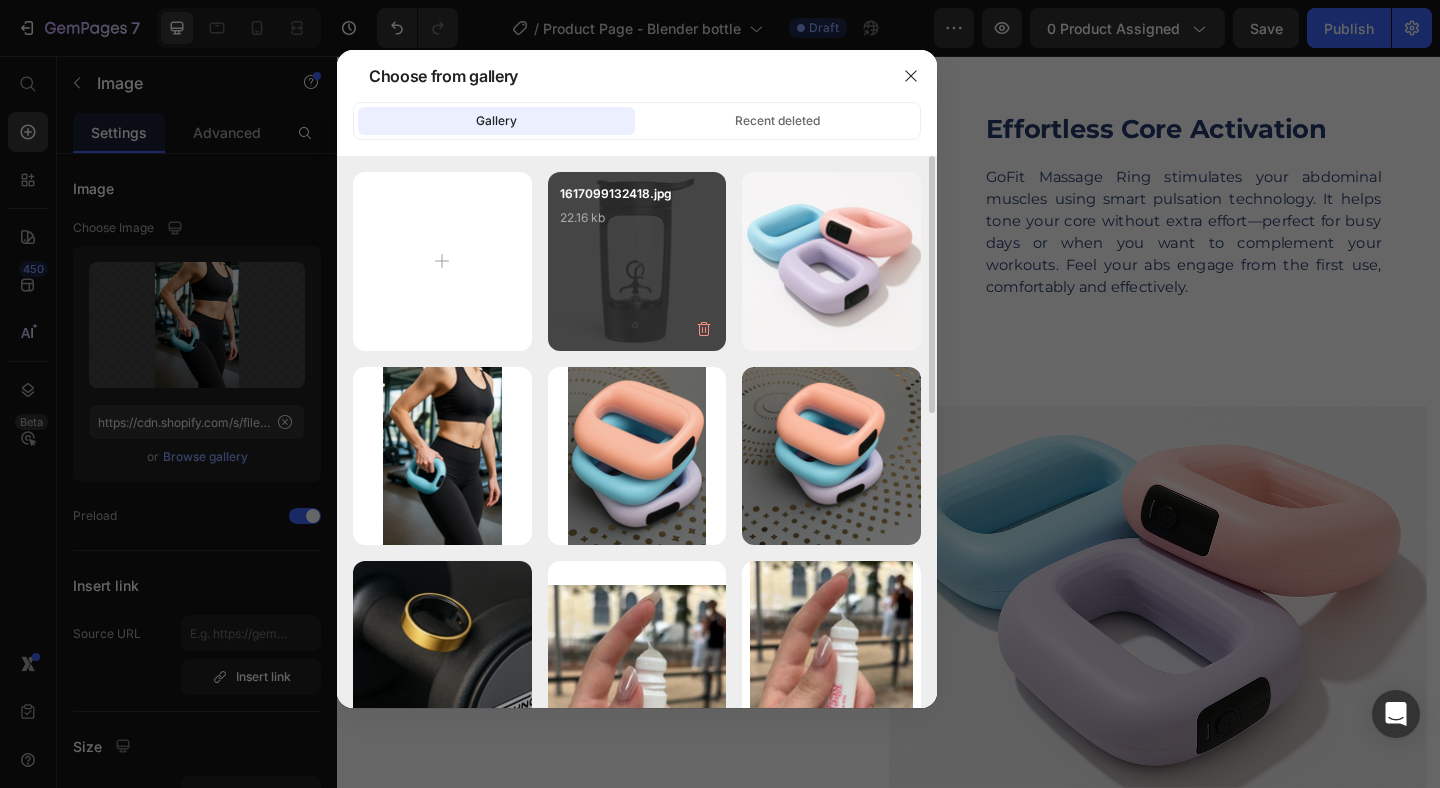 click on "1617099132418.jpg 22.16 kb" at bounding box center (637, 261) 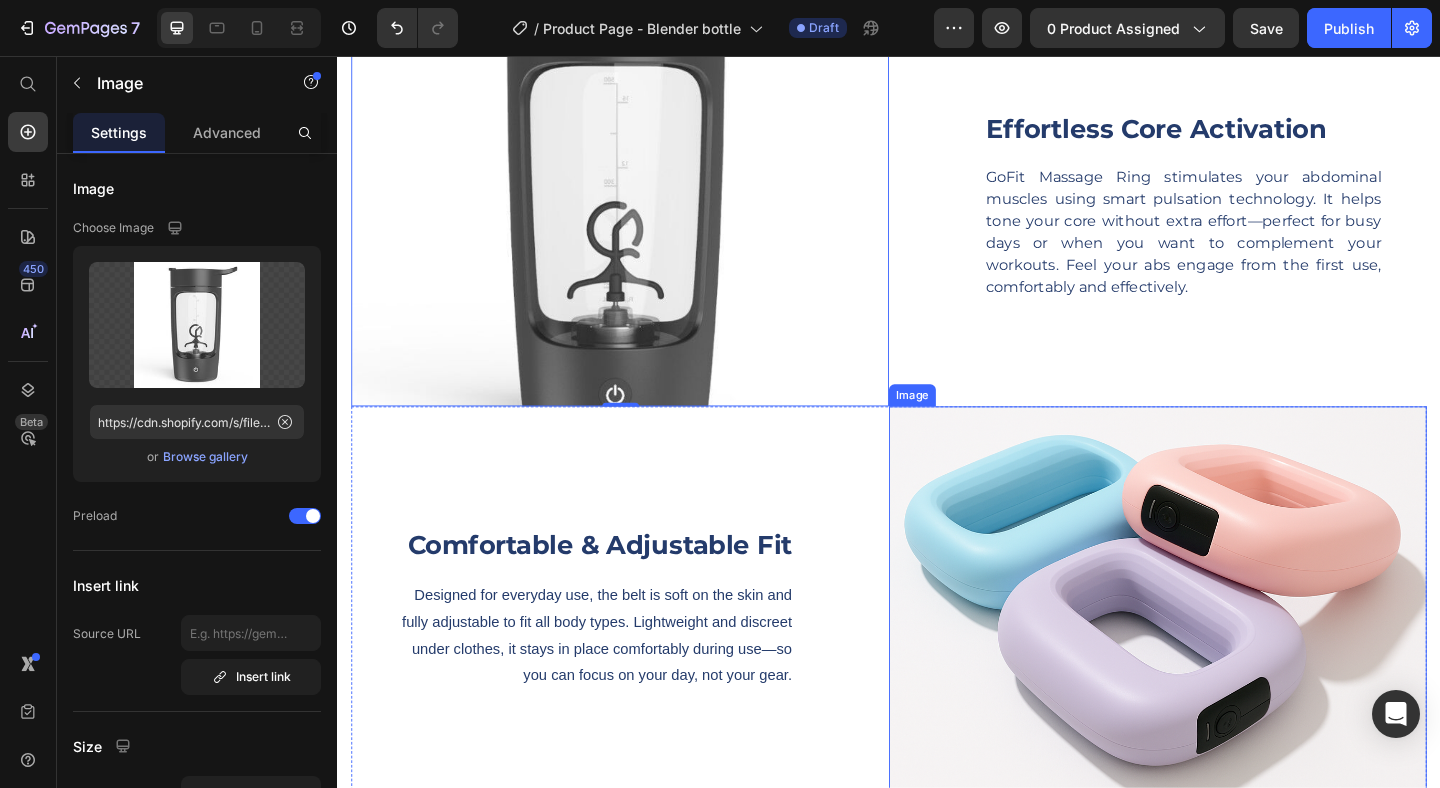 click at bounding box center (1229, 656) 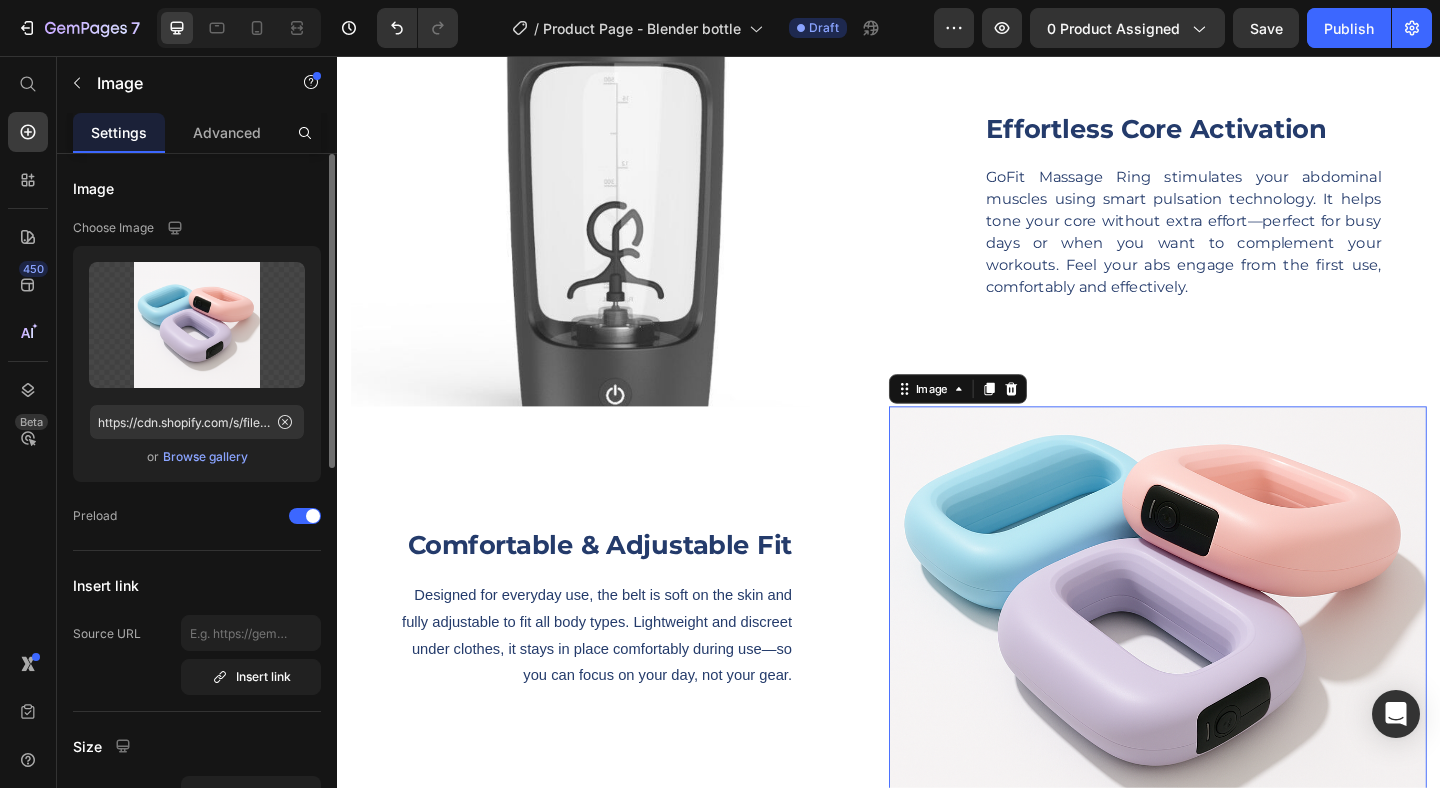 click on "Browse gallery" at bounding box center (205, 457) 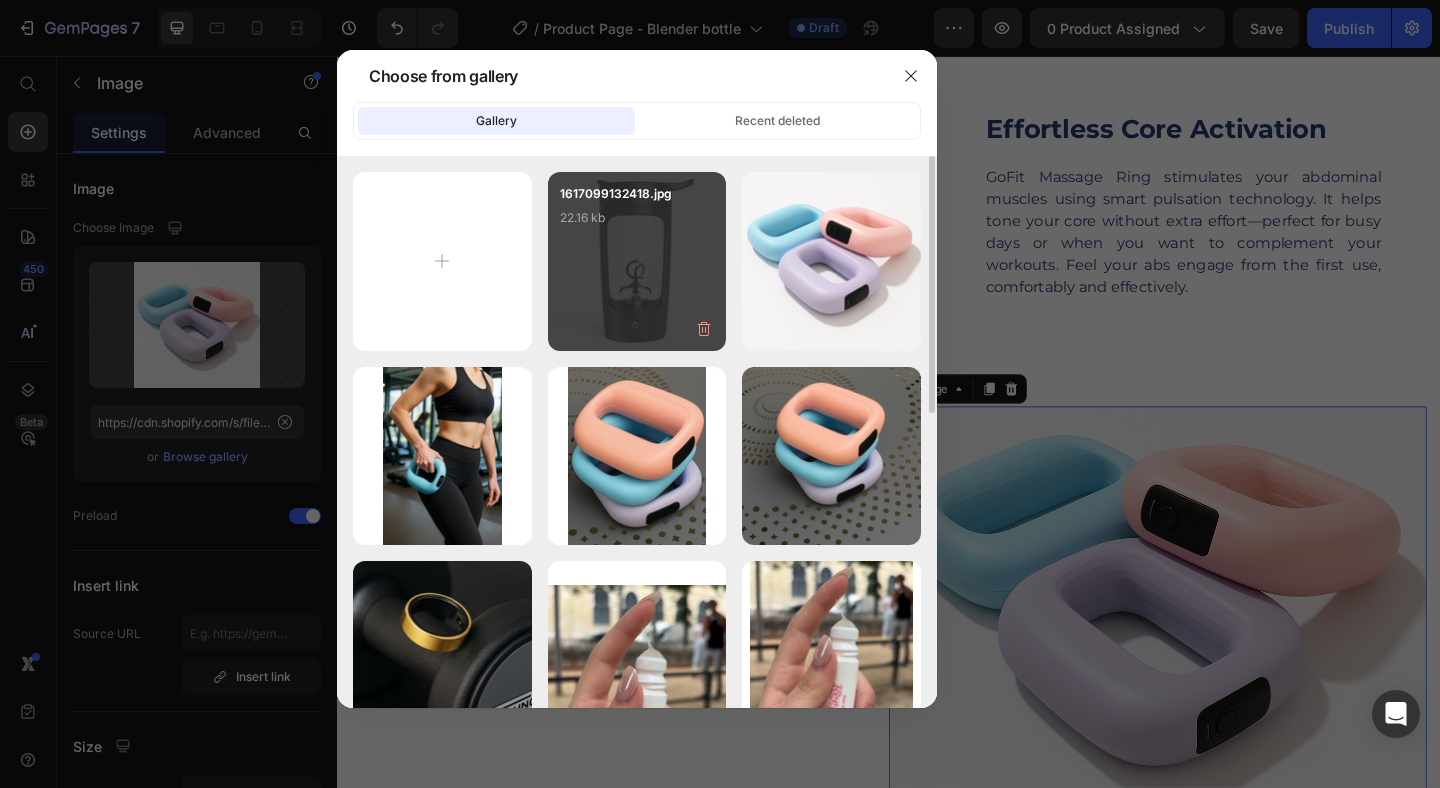 click on "1617099132418.jpg 22.16 kb" at bounding box center [637, 224] 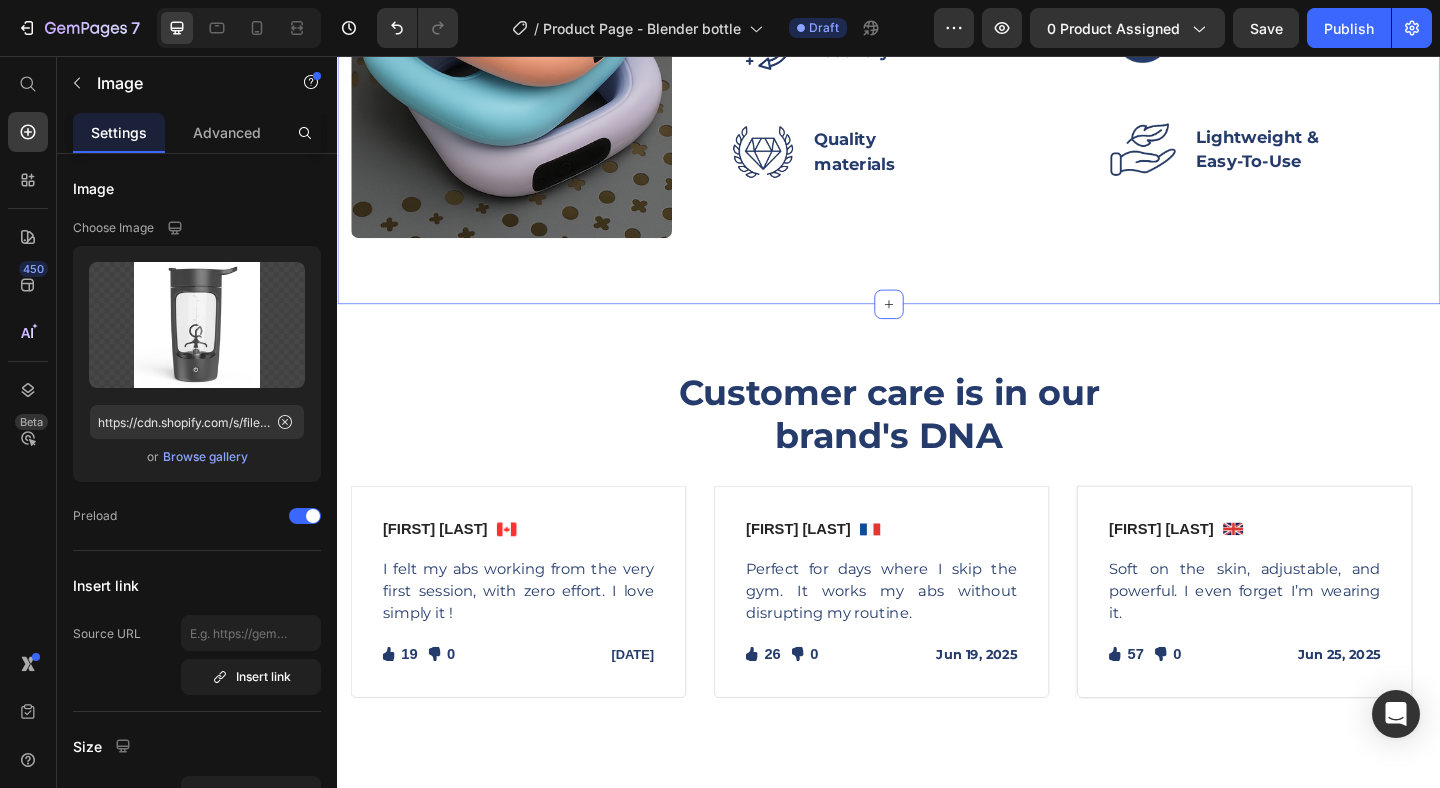 scroll, scrollTop: 2503, scrollLeft: 0, axis: vertical 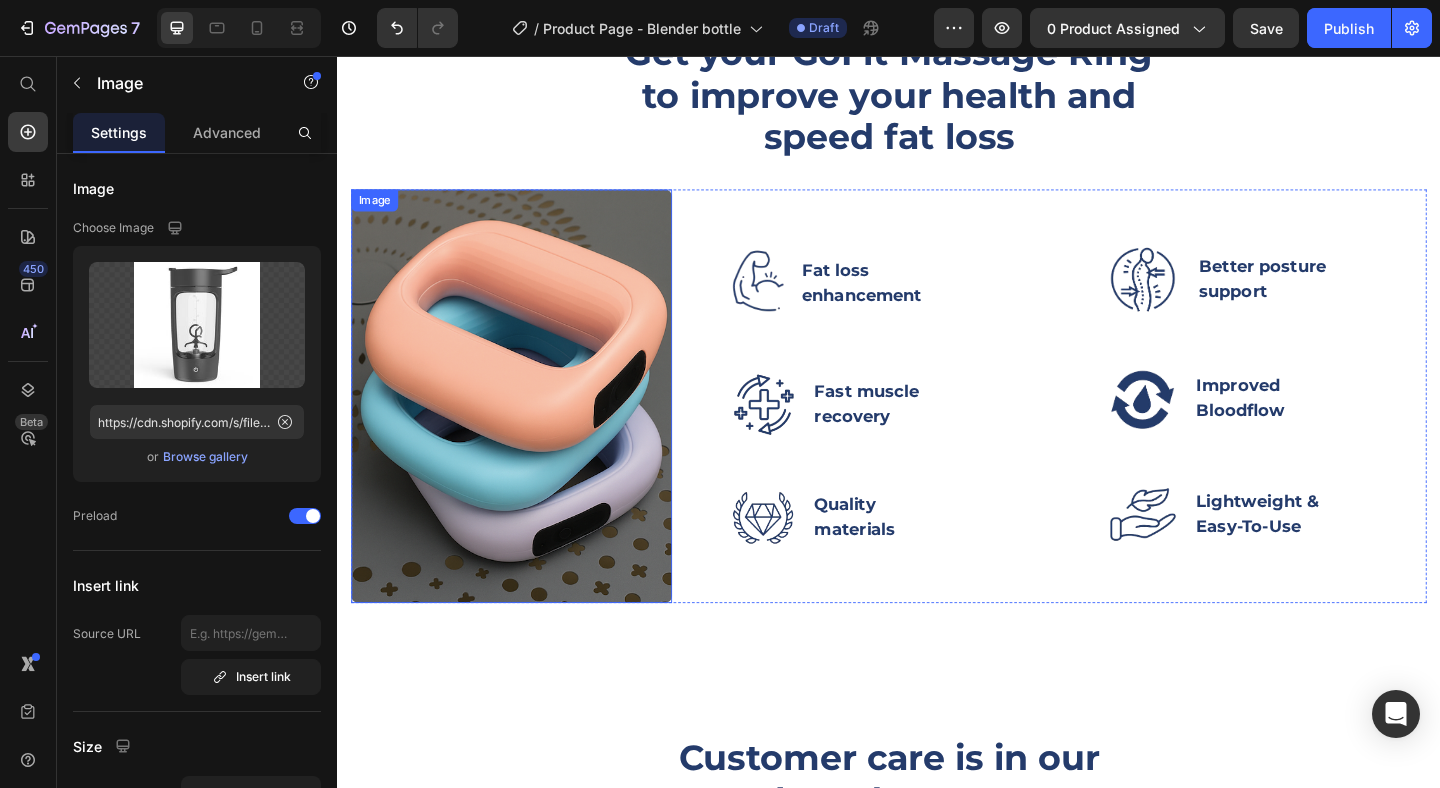click at bounding box center [526, 426] 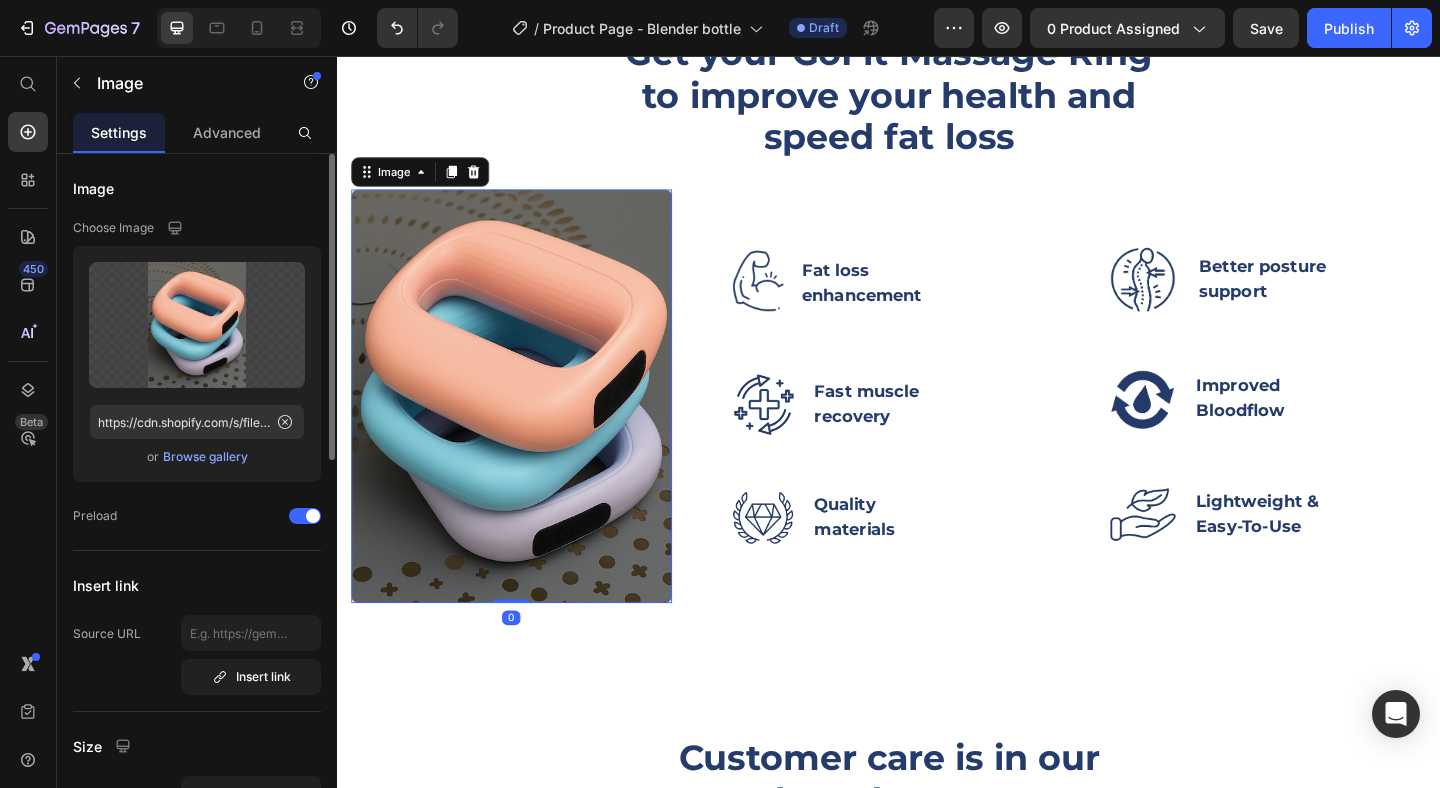 click on "Browse gallery" at bounding box center (205, 457) 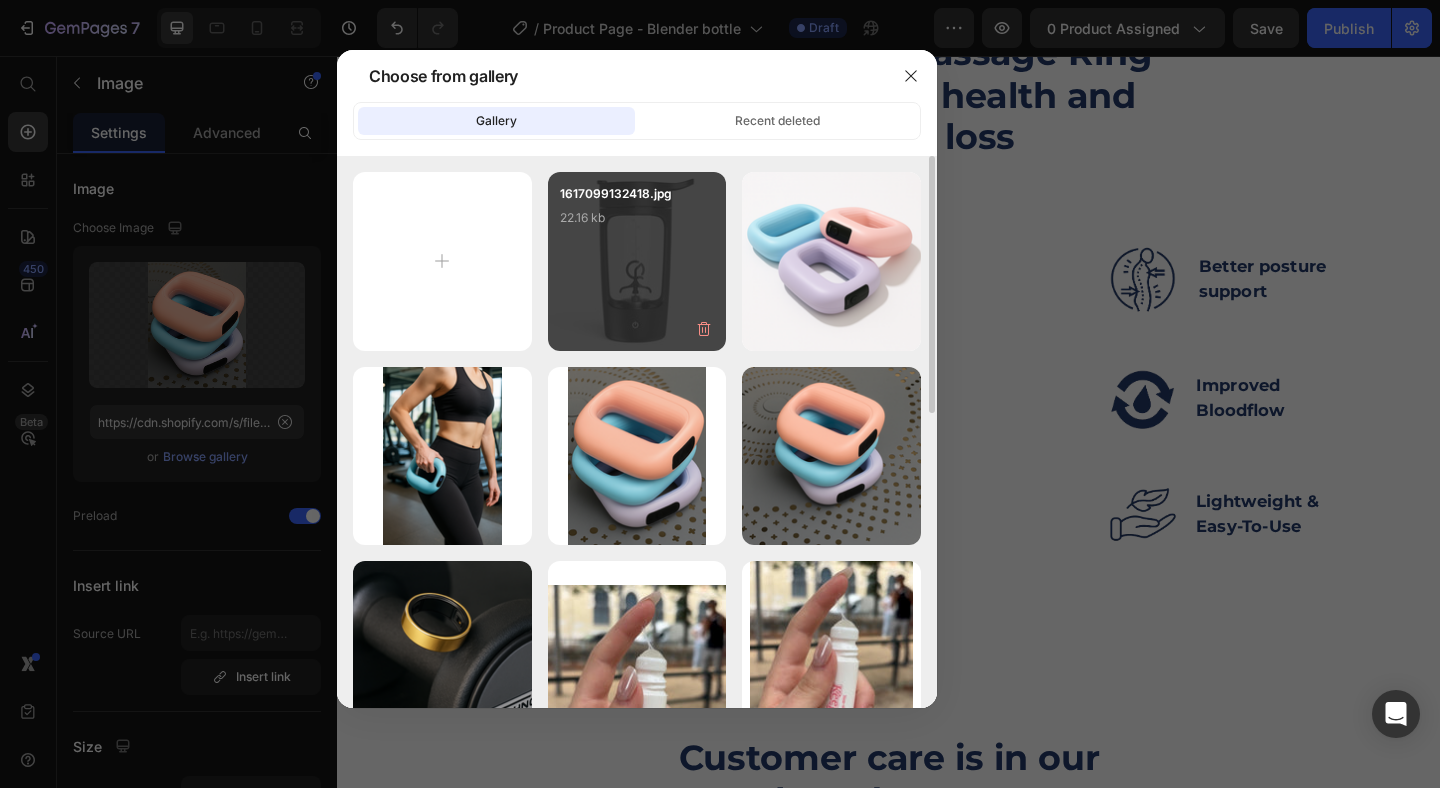 click on "1617099132418.jpg 22.16 kb" at bounding box center [637, 224] 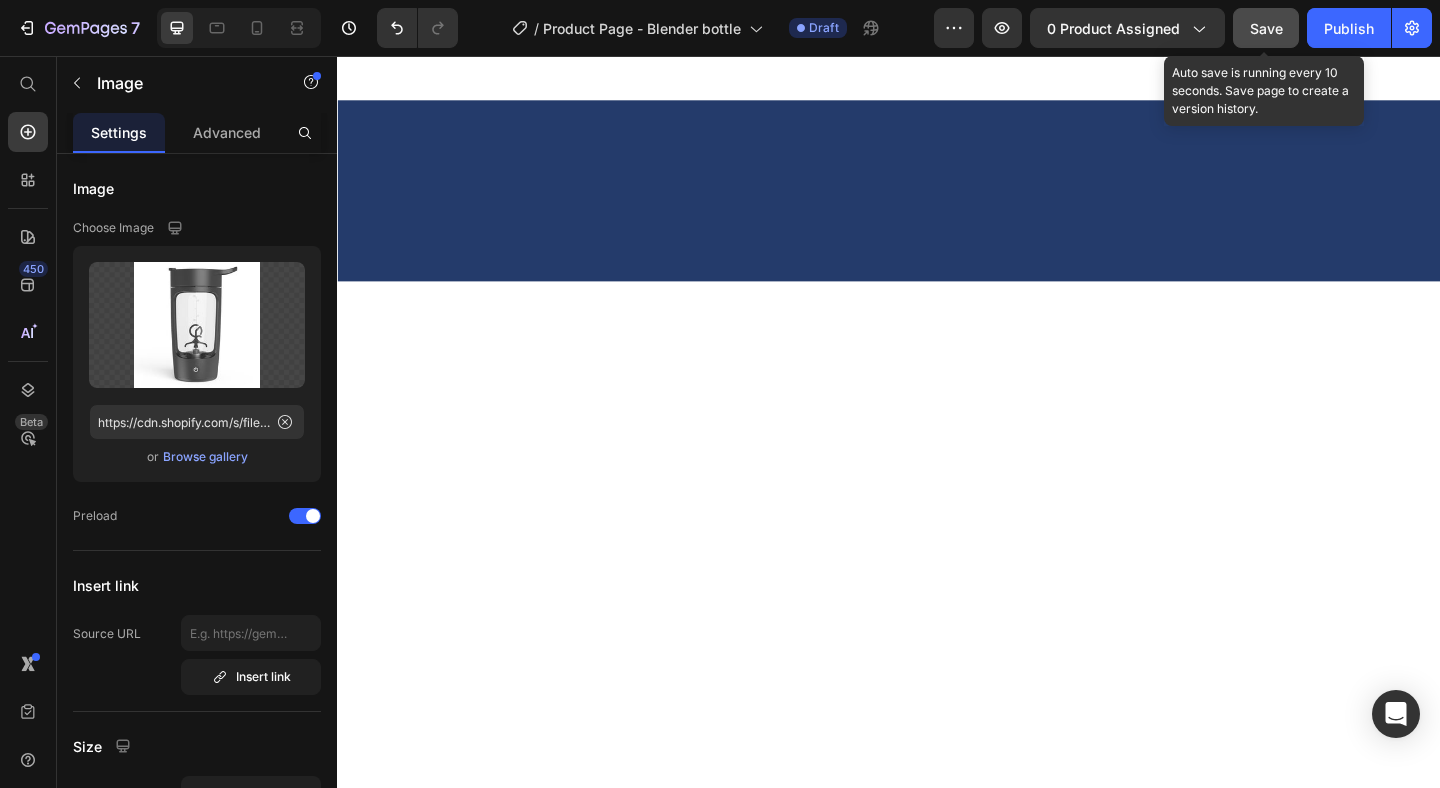 scroll, scrollTop: 3044, scrollLeft: 0, axis: vertical 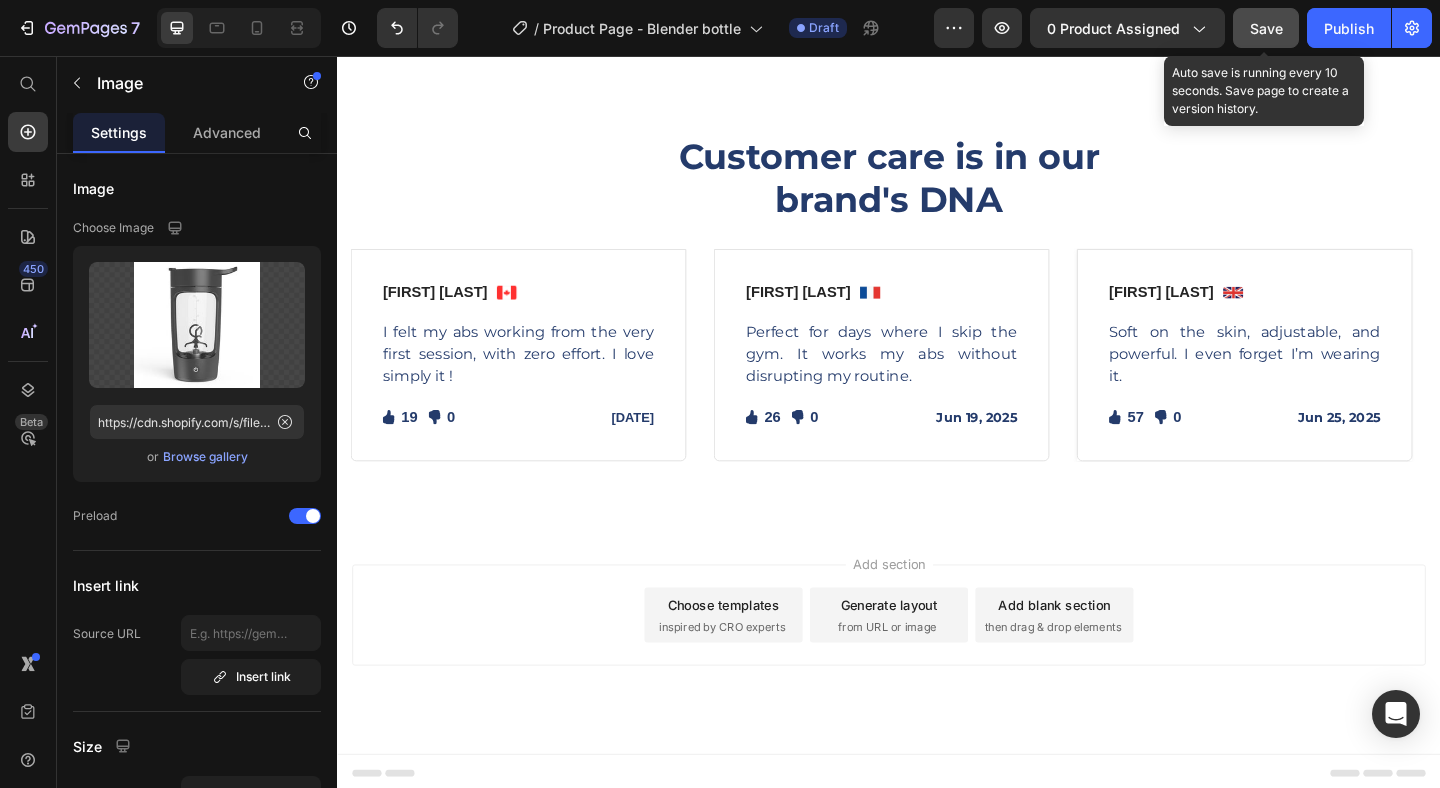 click on "Save" at bounding box center (1266, 28) 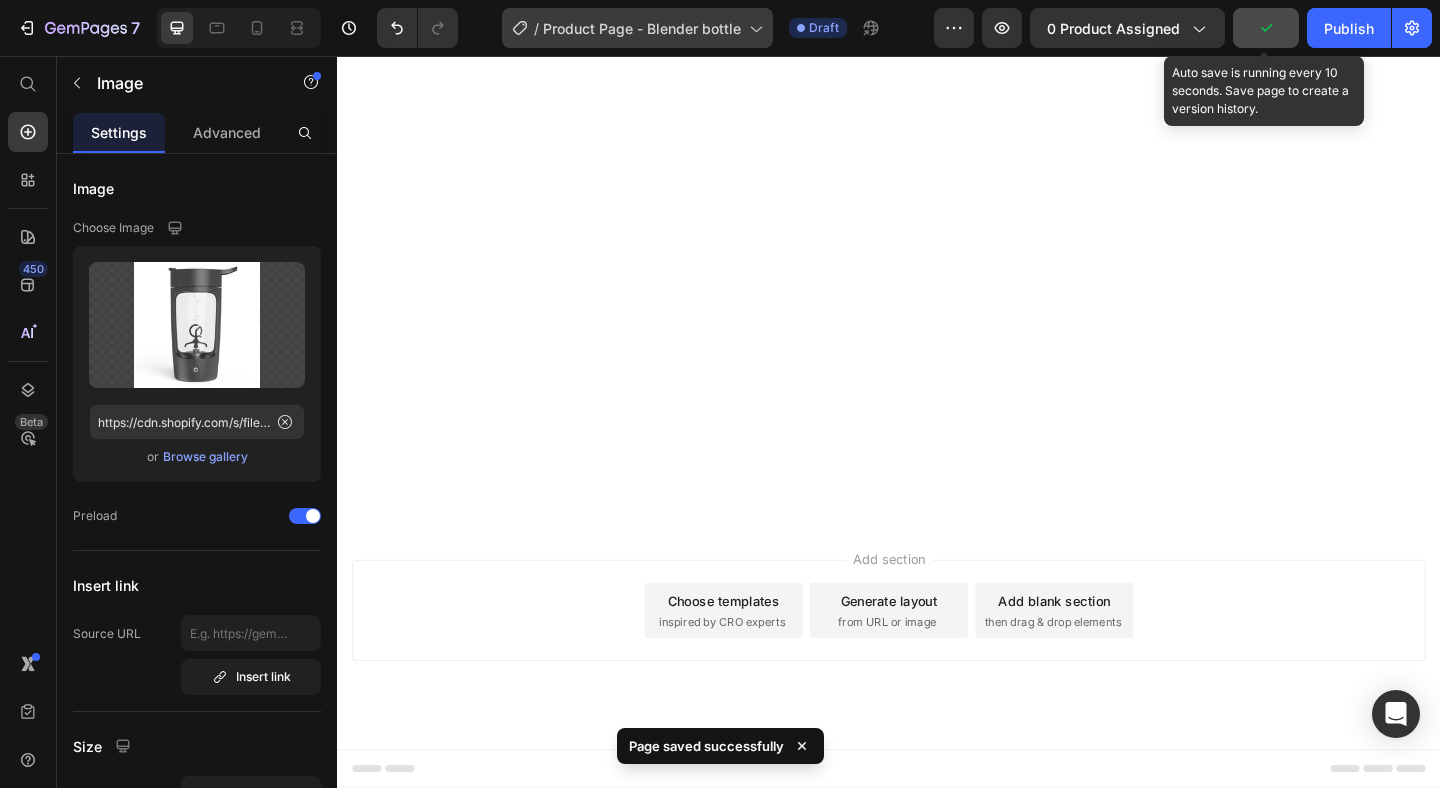scroll, scrollTop: 1548, scrollLeft: 0, axis: vertical 